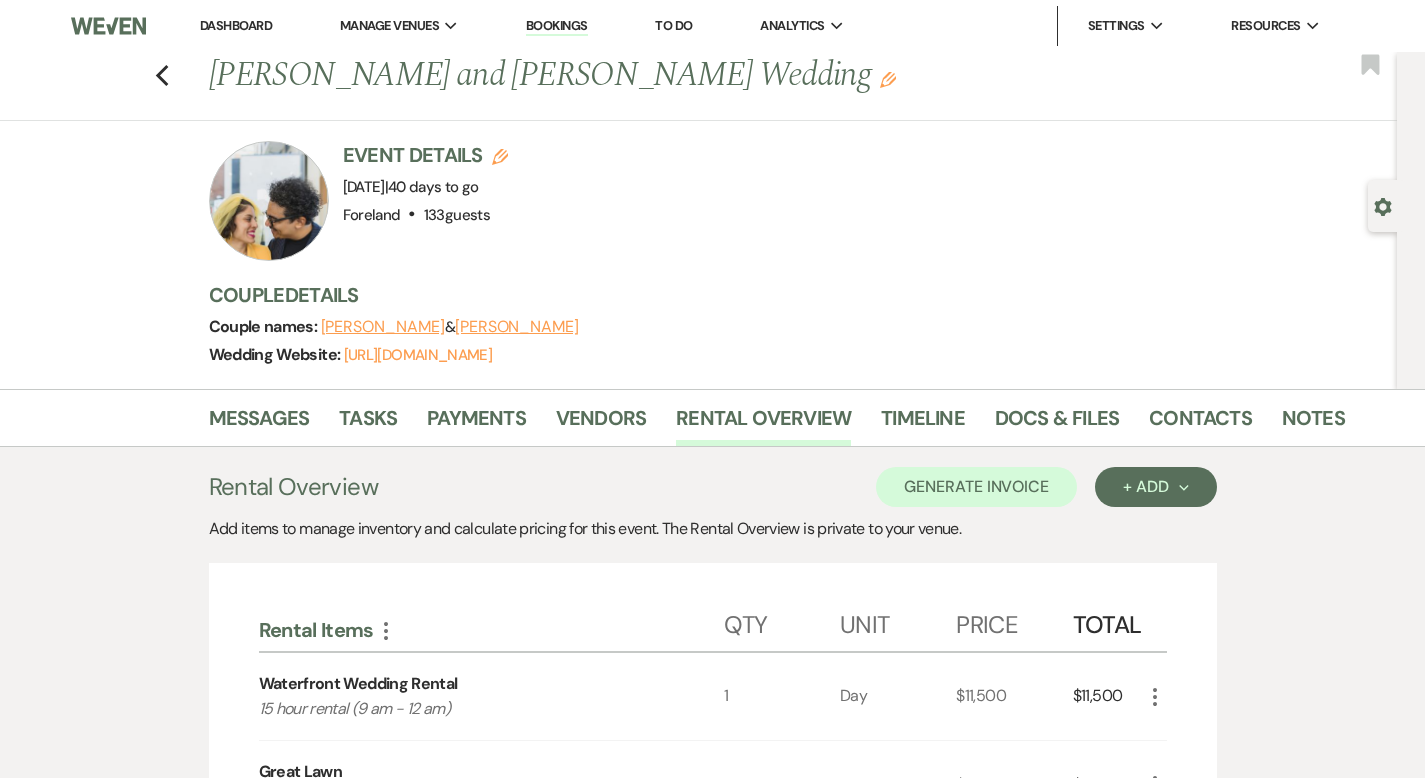 scroll, scrollTop: 0, scrollLeft: 0, axis: both 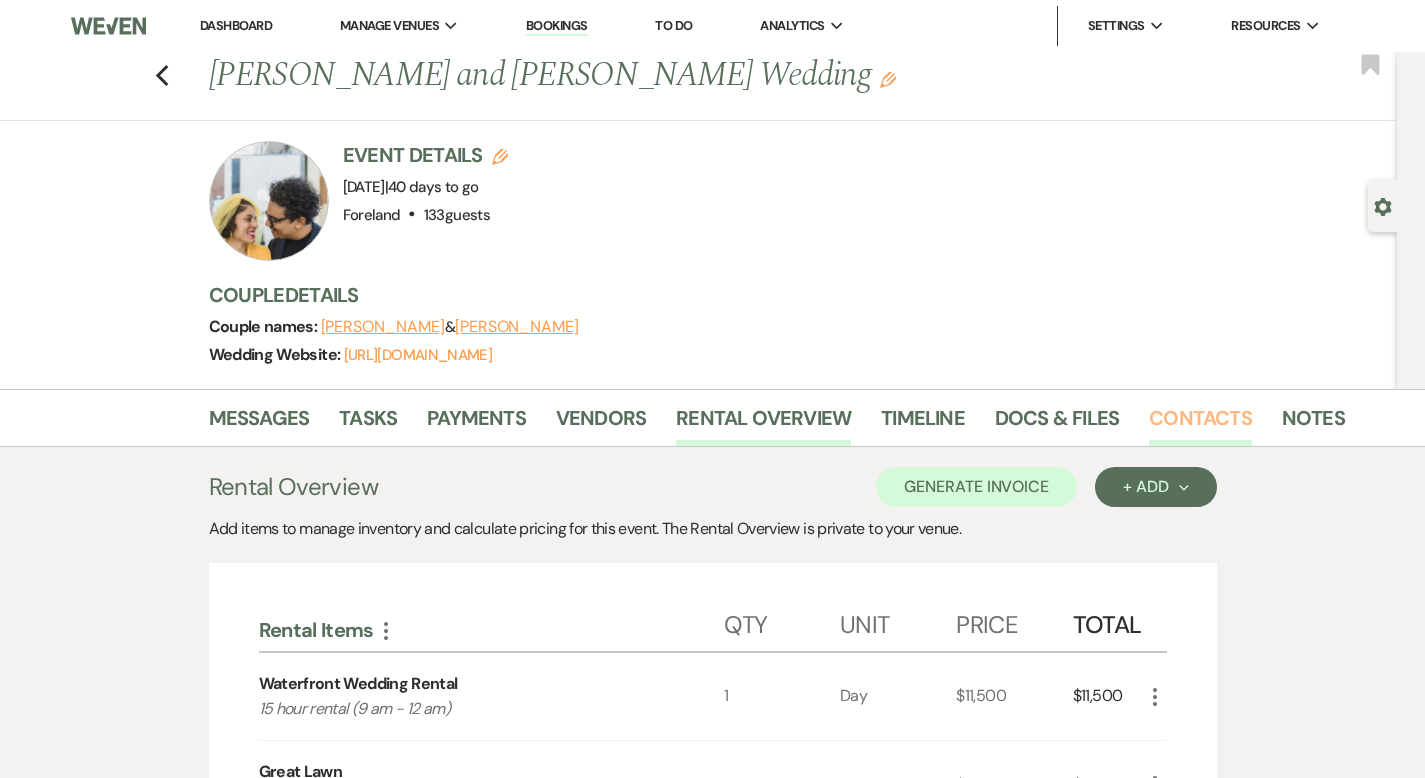click on "Contacts" at bounding box center (1200, 424) 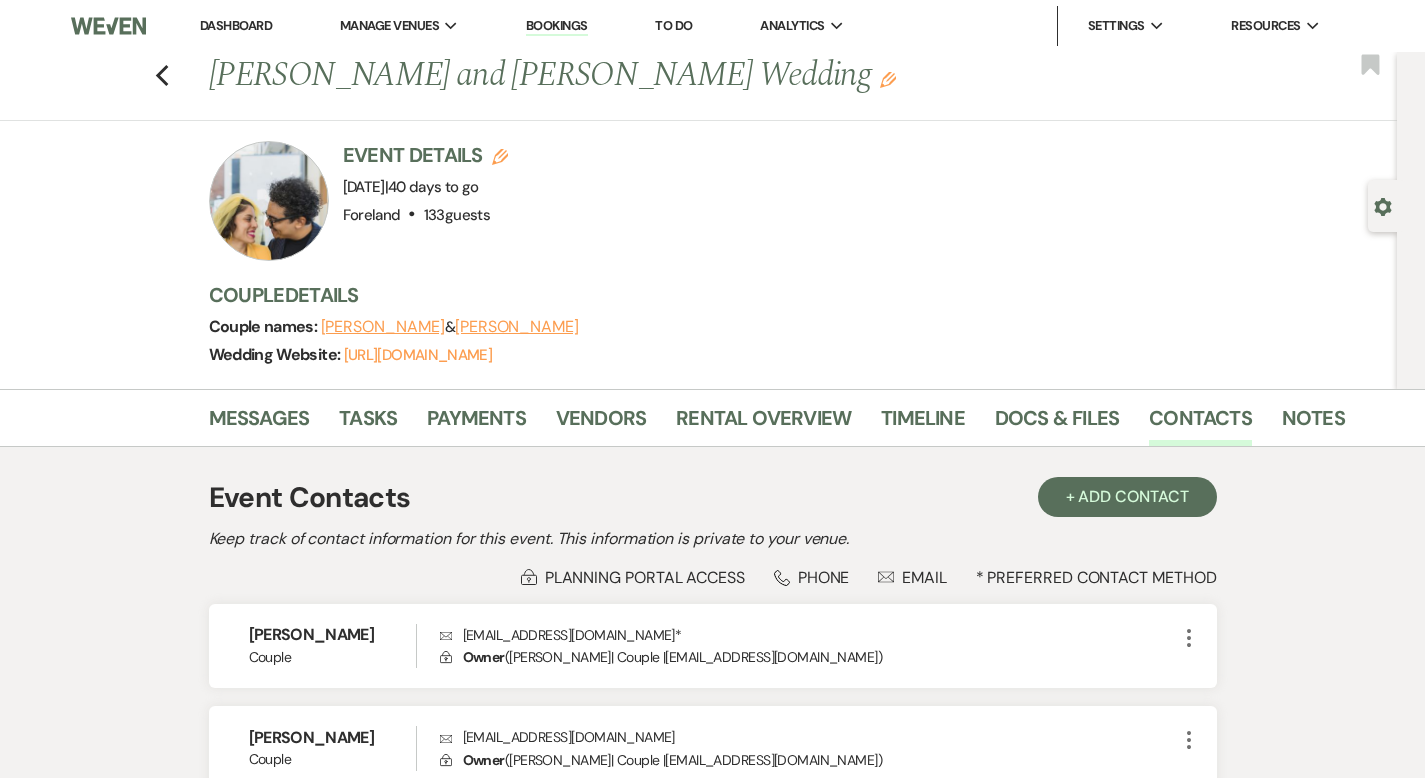 click on "Dashboard" at bounding box center (236, 25) 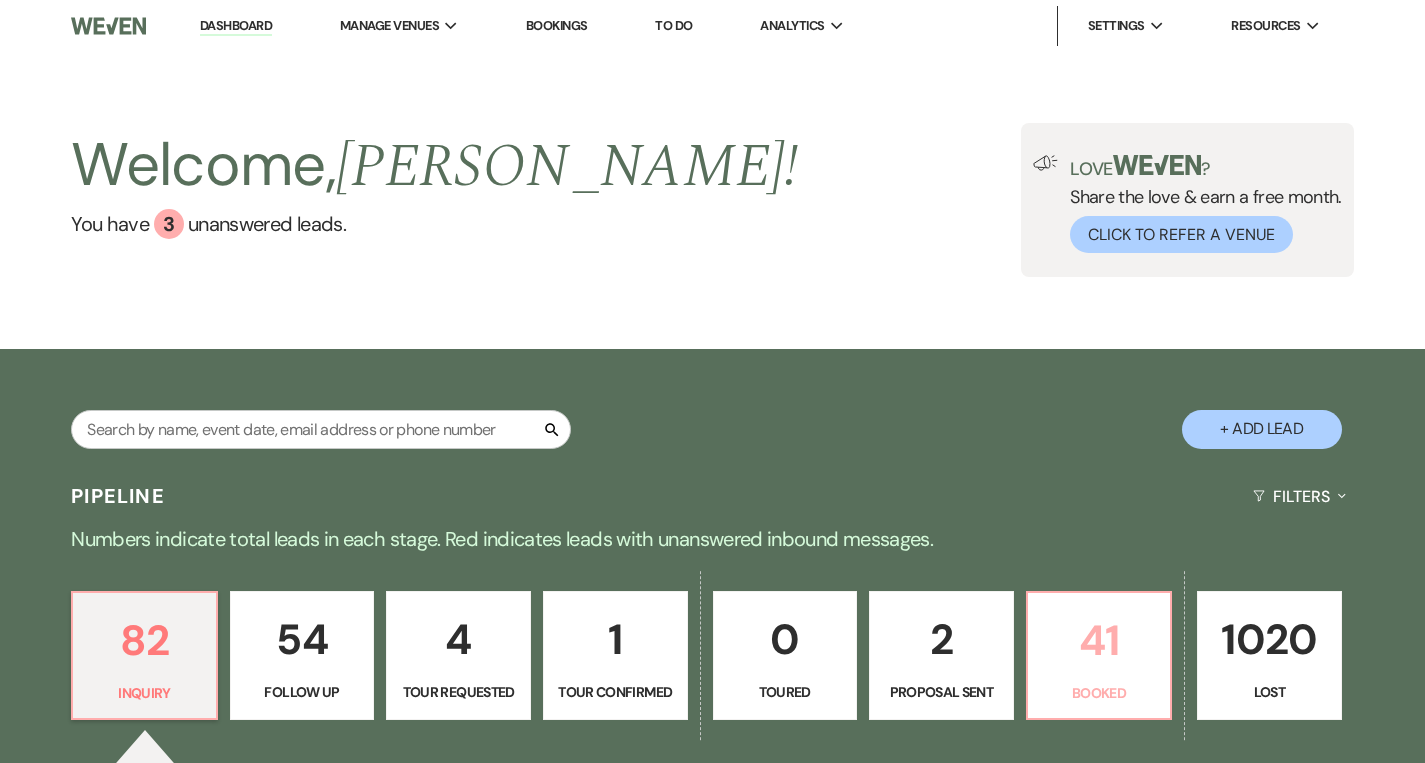 click on "41" at bounding box center (1099, 640) 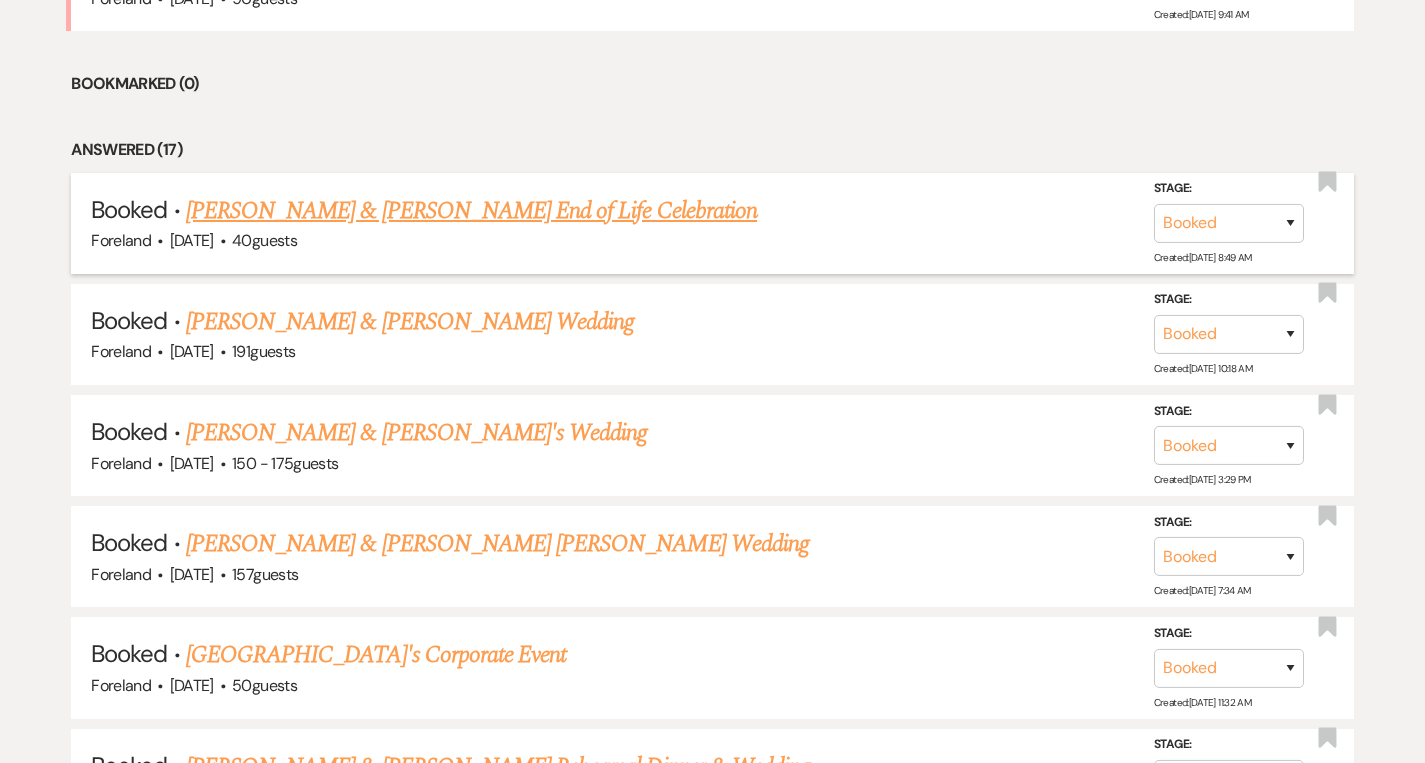 scroll, scrollTop: 781, scrollLeft: 0, axis: vertical 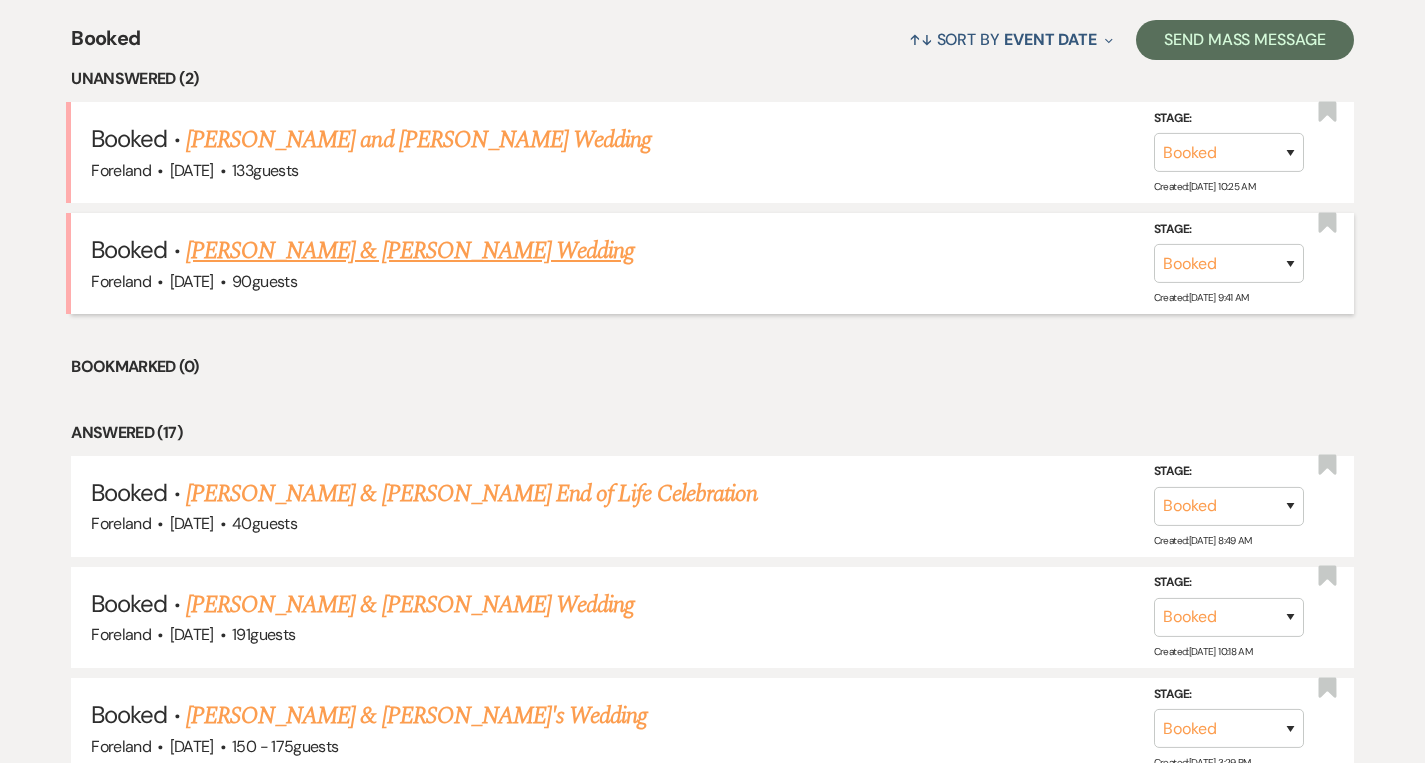 click on "[PERSON_NAME] & [PERSON_NAME] Wedding" at bounding box center [410, 251] 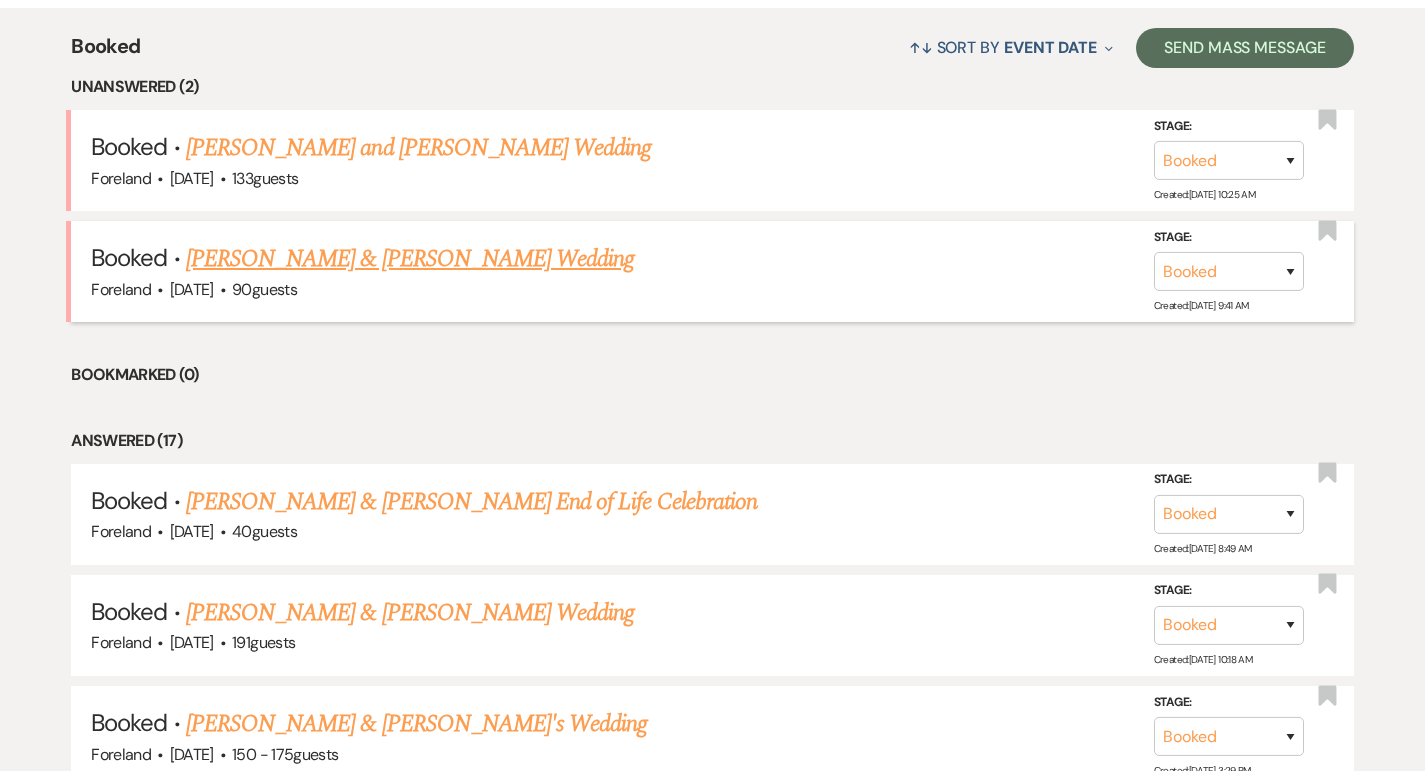 scroll, scrollTop: 0, scrollLeft: 0, axis: both 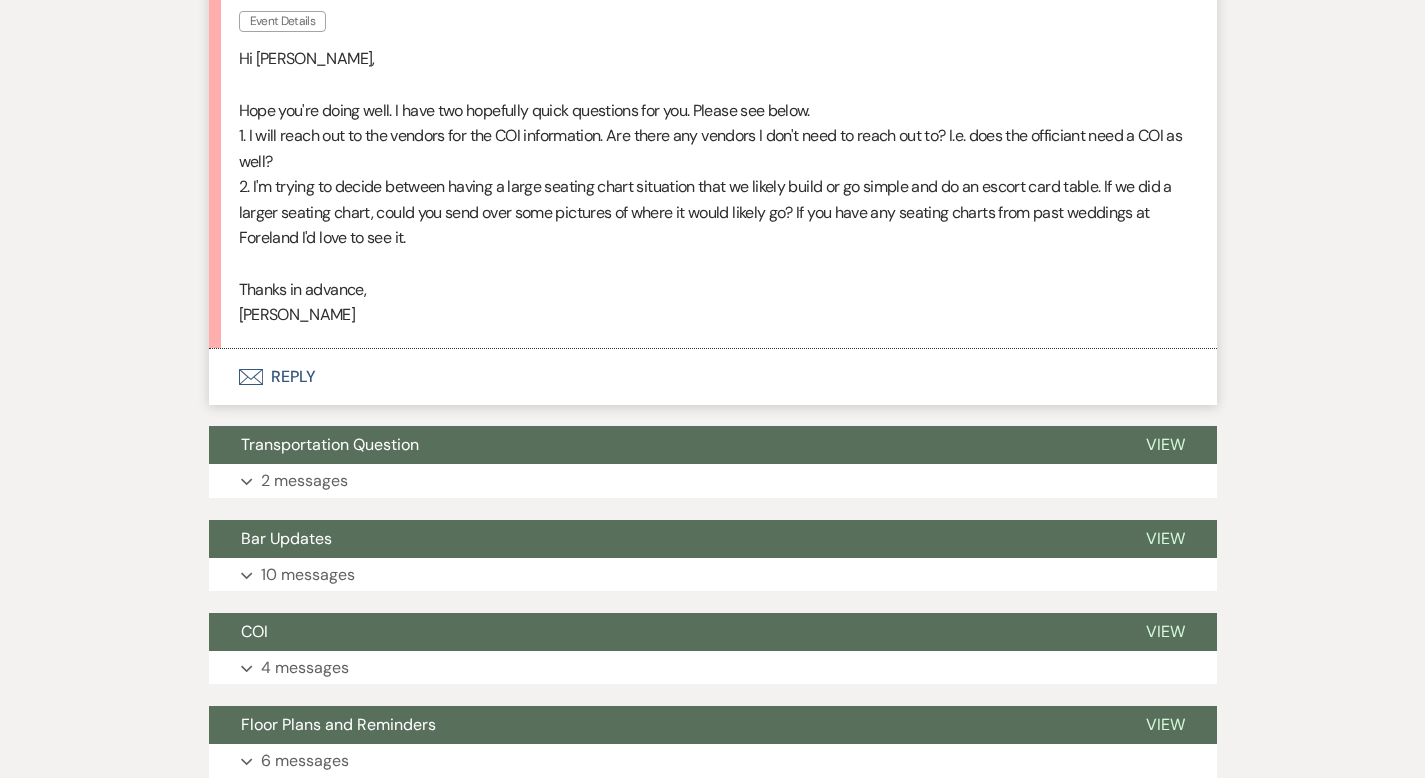 click on "Envelope Reply" at bounding box center (713, 377) 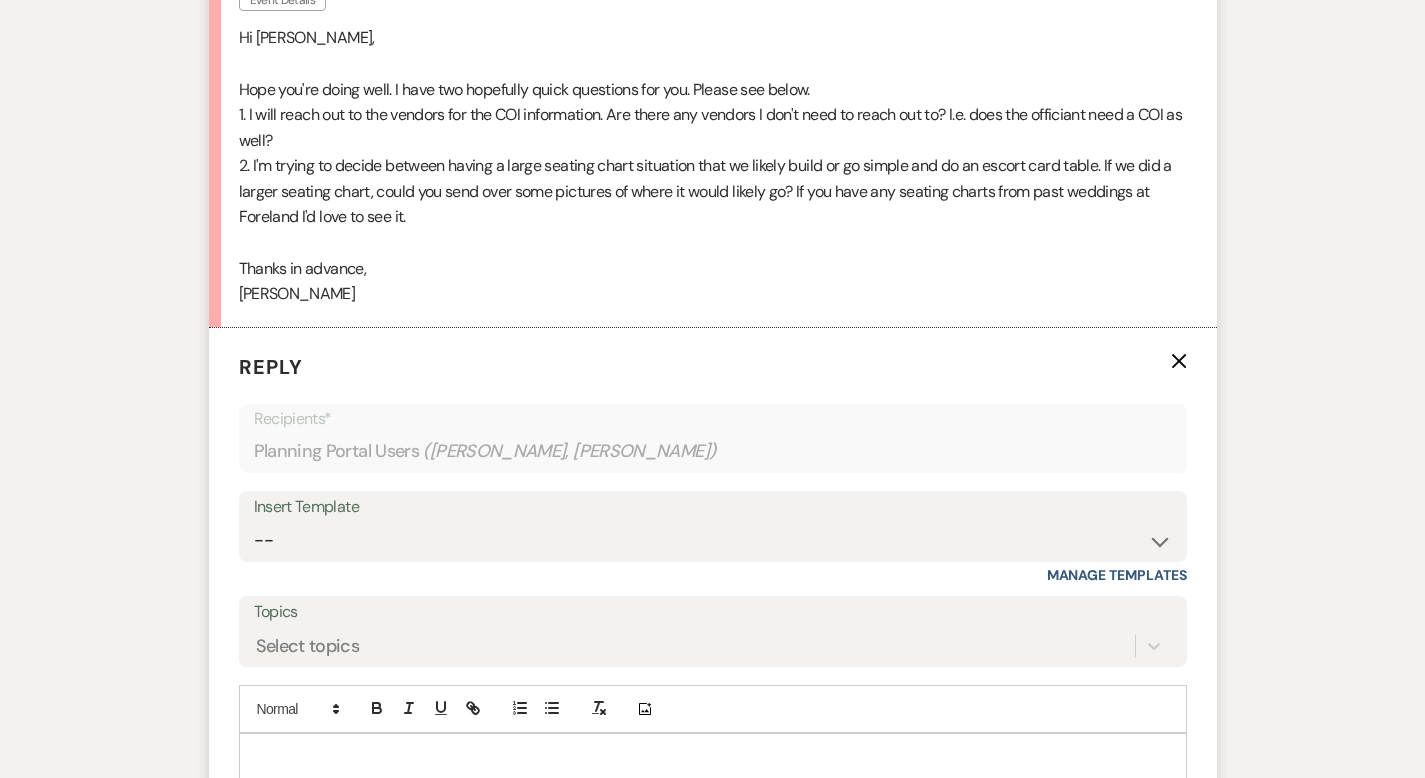 scroll, scrollTop: 688, scrollLeft: 0, axis: vertical 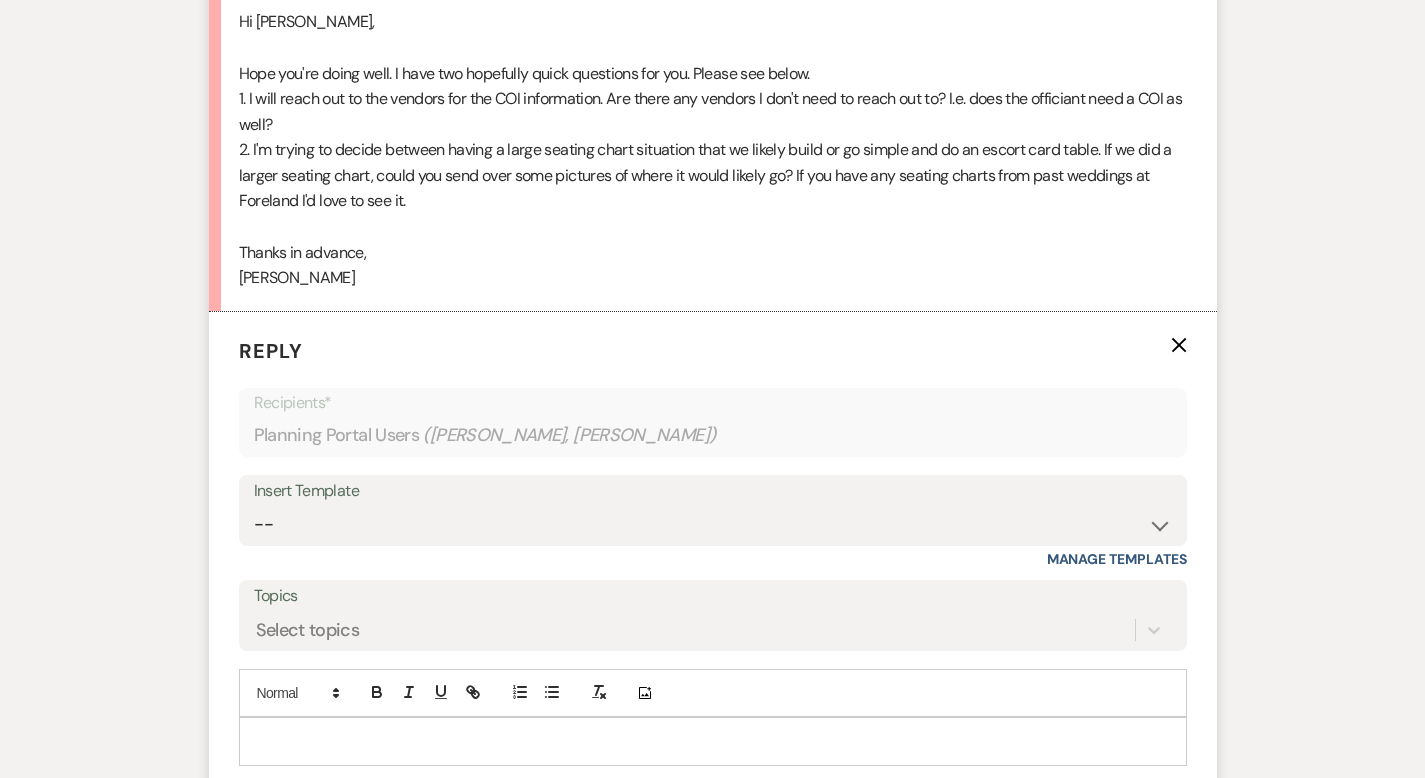 click at bounding box center [713, 741] 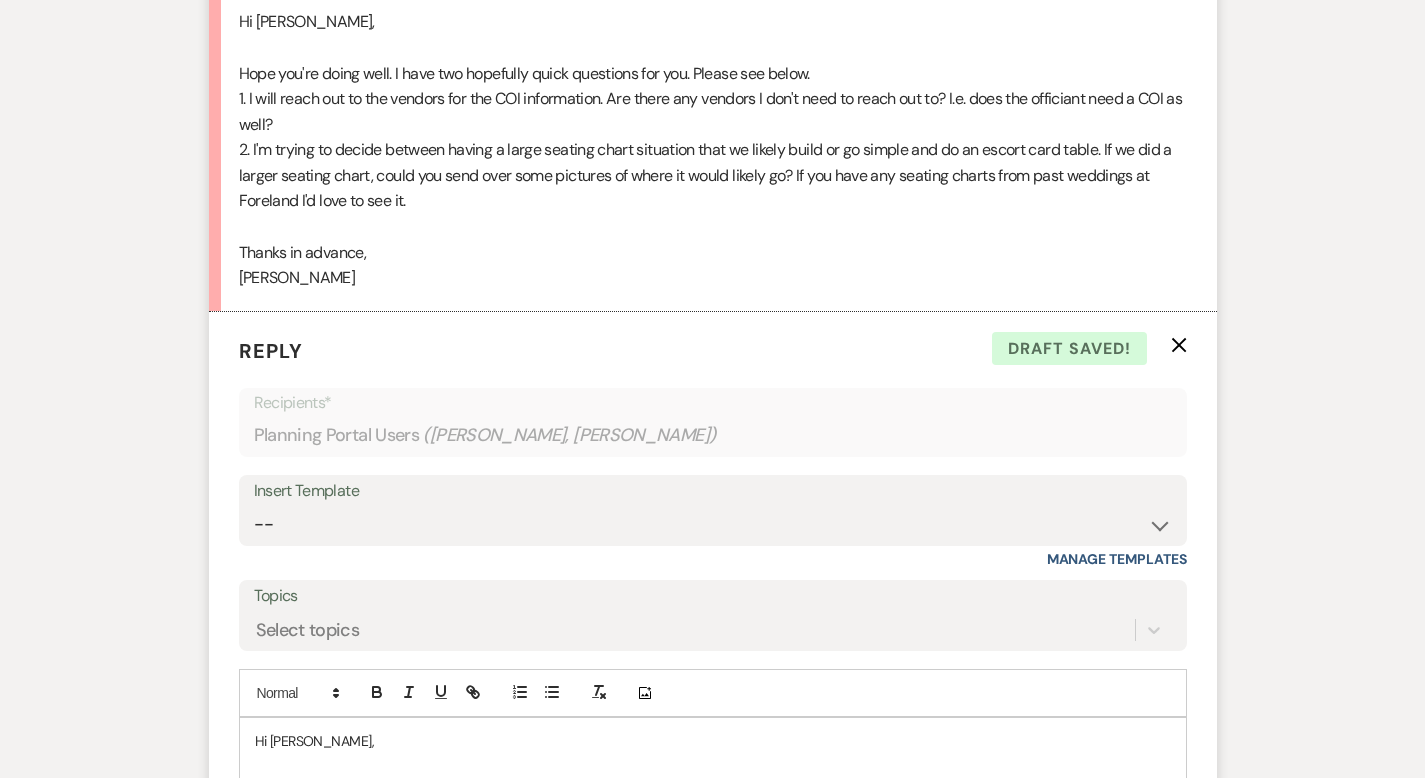 click on "The officiant and transportation are fine to omit from the COI collecting. I tend to look for people working in the buildings" at bounding box center [713, 786] 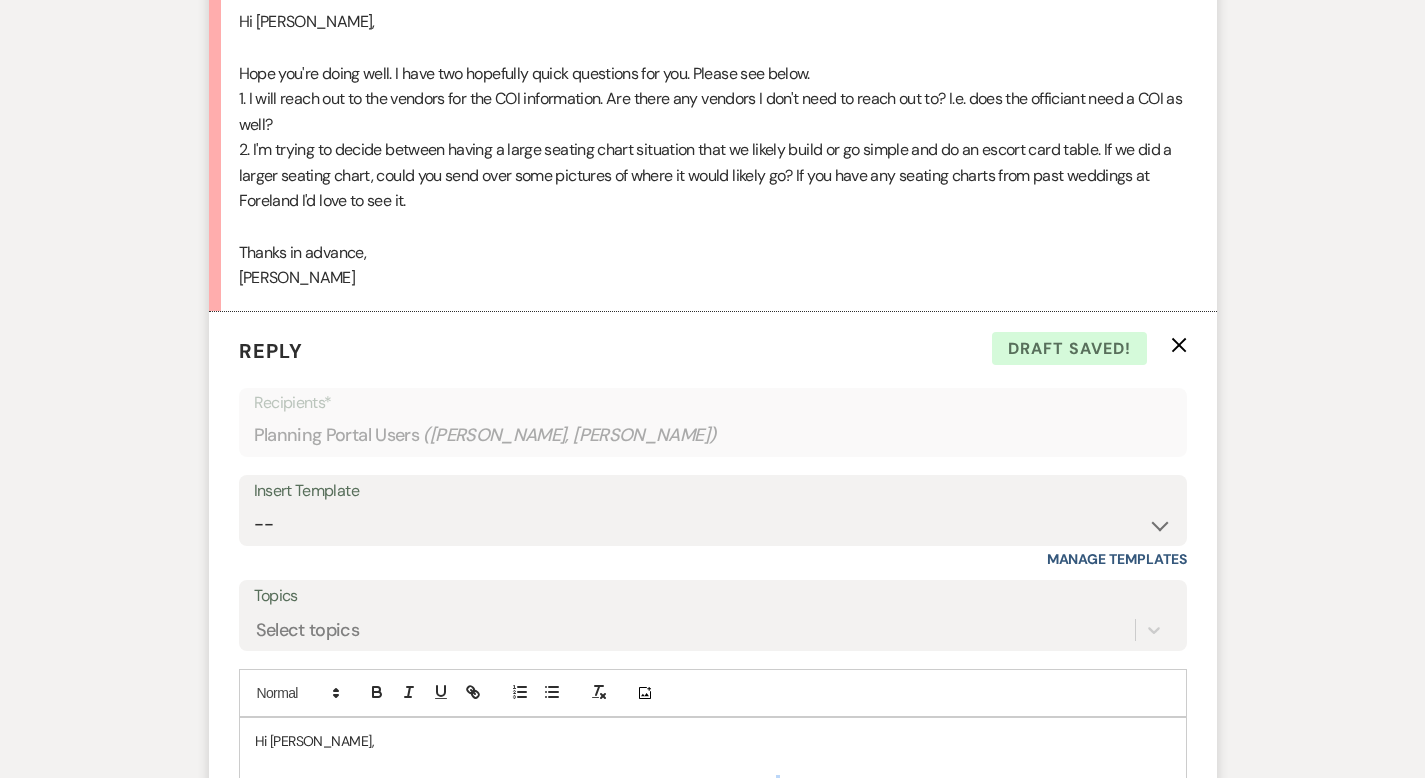 click on "The officiant and transportation are fine to omit from the COI collecting. I tend to look for people working in the buildings" at bounding box center (713, 786) 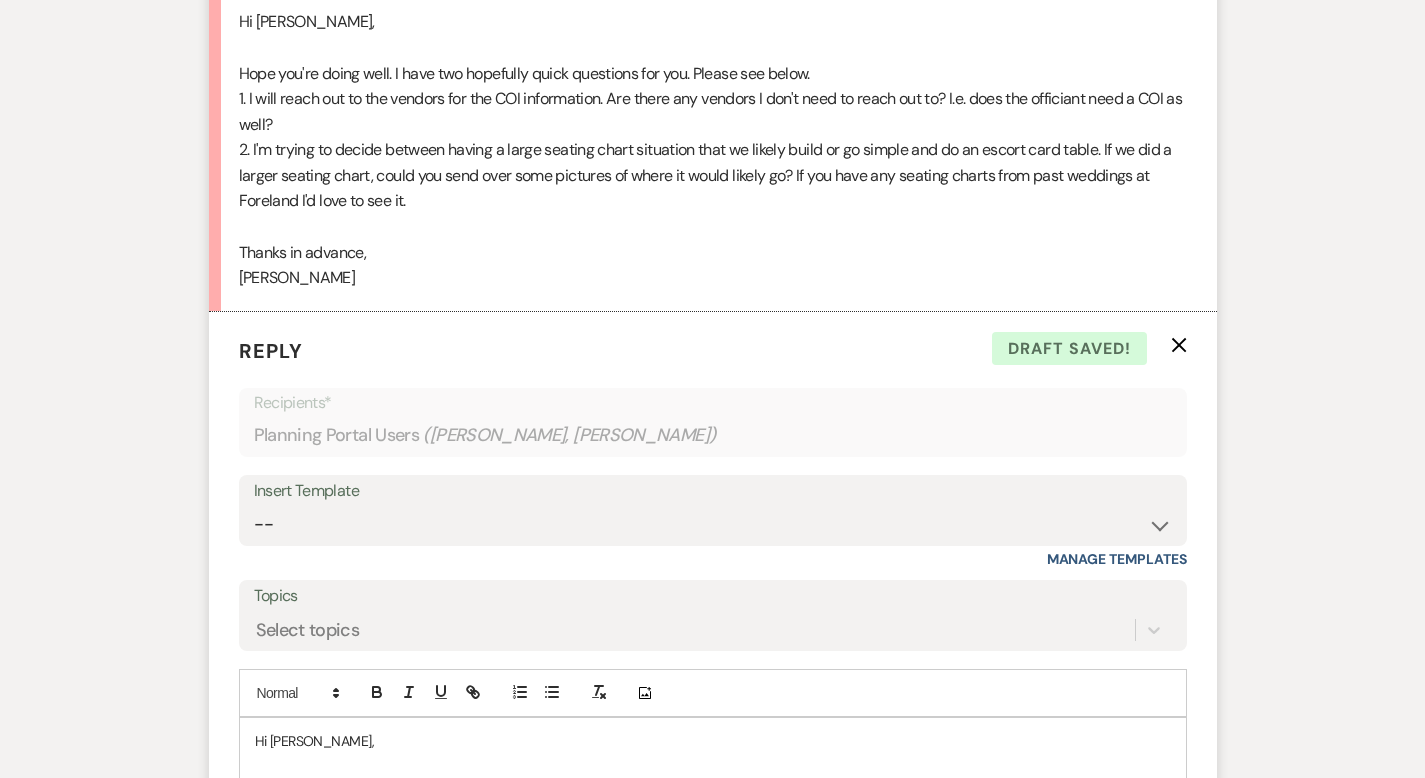 click on "The officiant and transportation are fine to omit from the COI collecting. I tend to look for people working in the buildings" at bounding box center [713, 786] 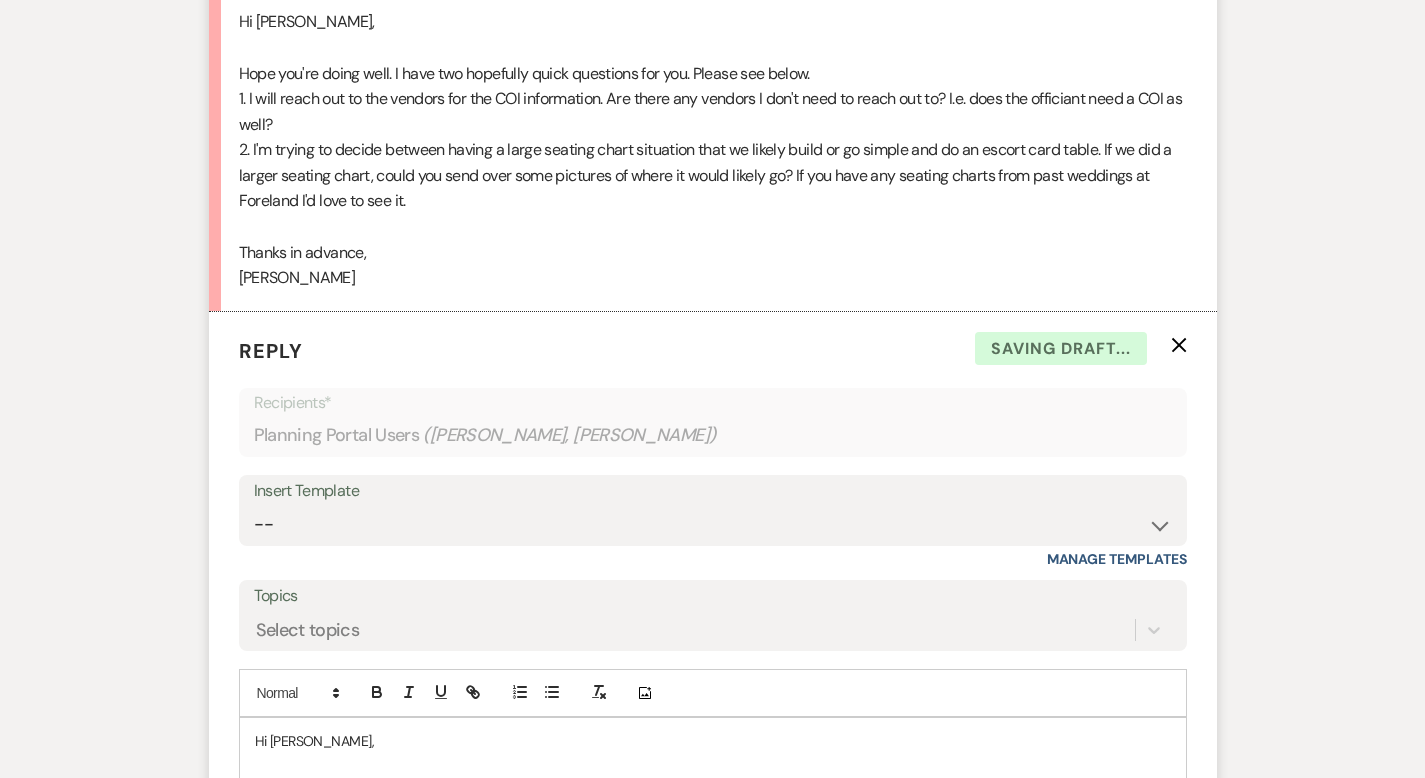 click on "The officiant and transportation are fine to omit from the COI collecting. I tend to require for people working in the buildings" at bounding box center [713, 786] 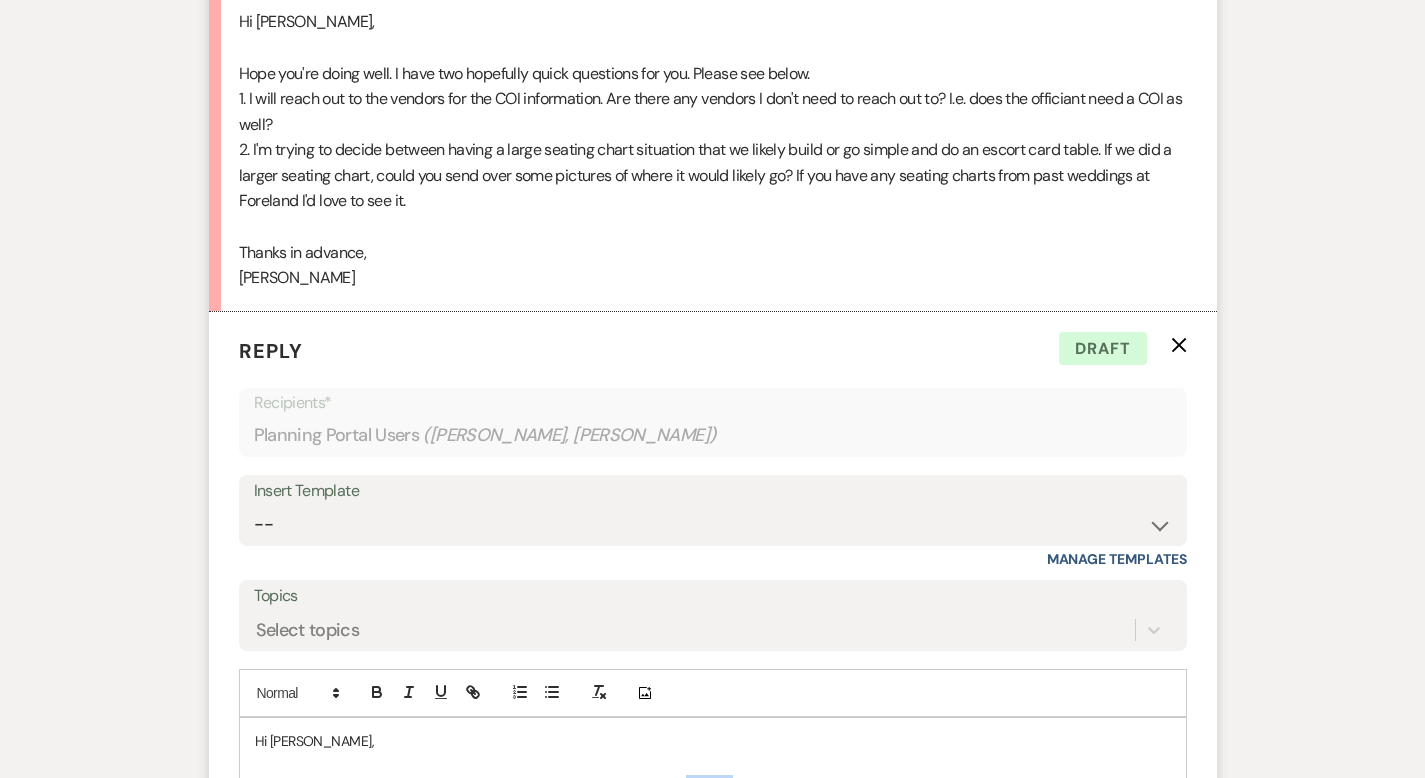 drag, startPoint x: 660, startPoint y: 740, endPoint x: 624, endPoint y: 740, distance: 36 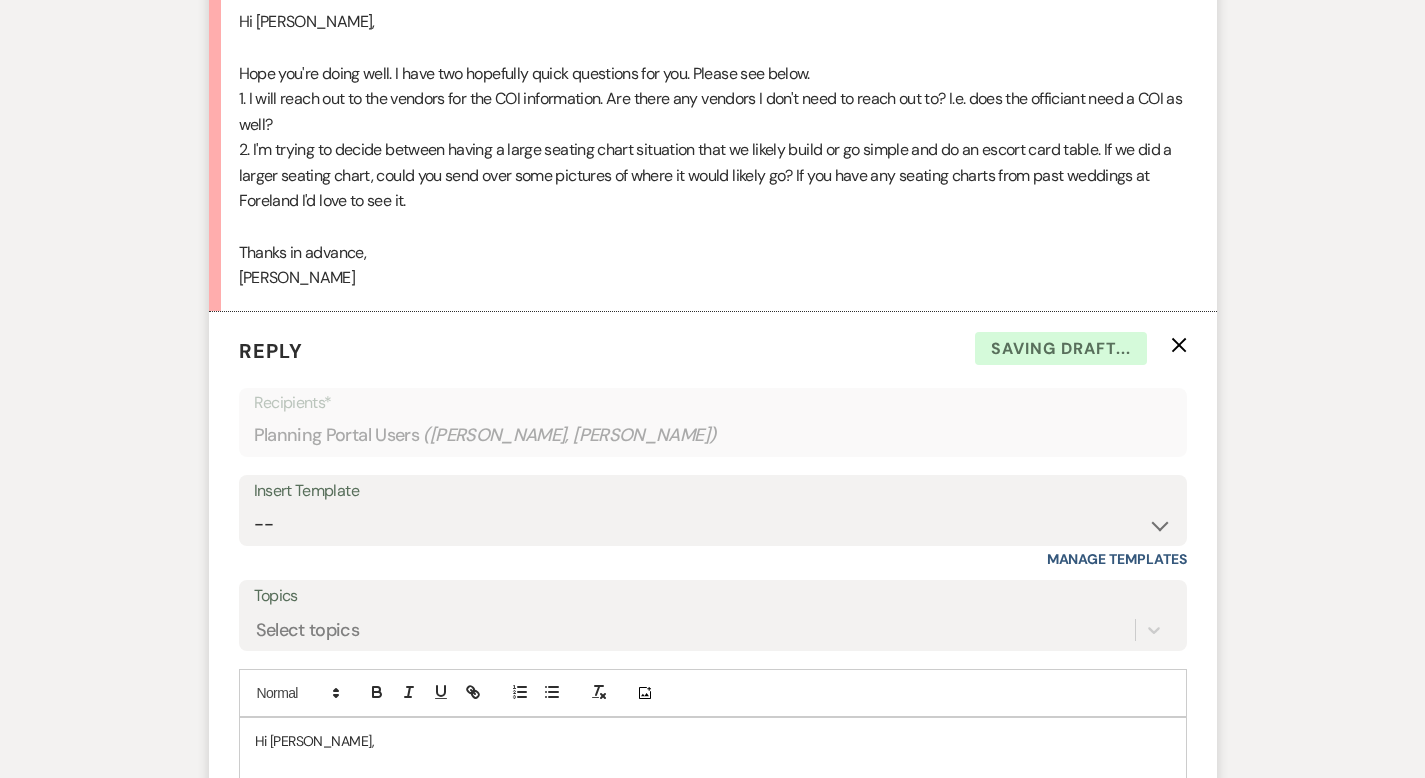 click on "The officiant and transportation are fine to omit from the COI collecting. I only require for people working in the buildings" at bounding box center [713, 786] 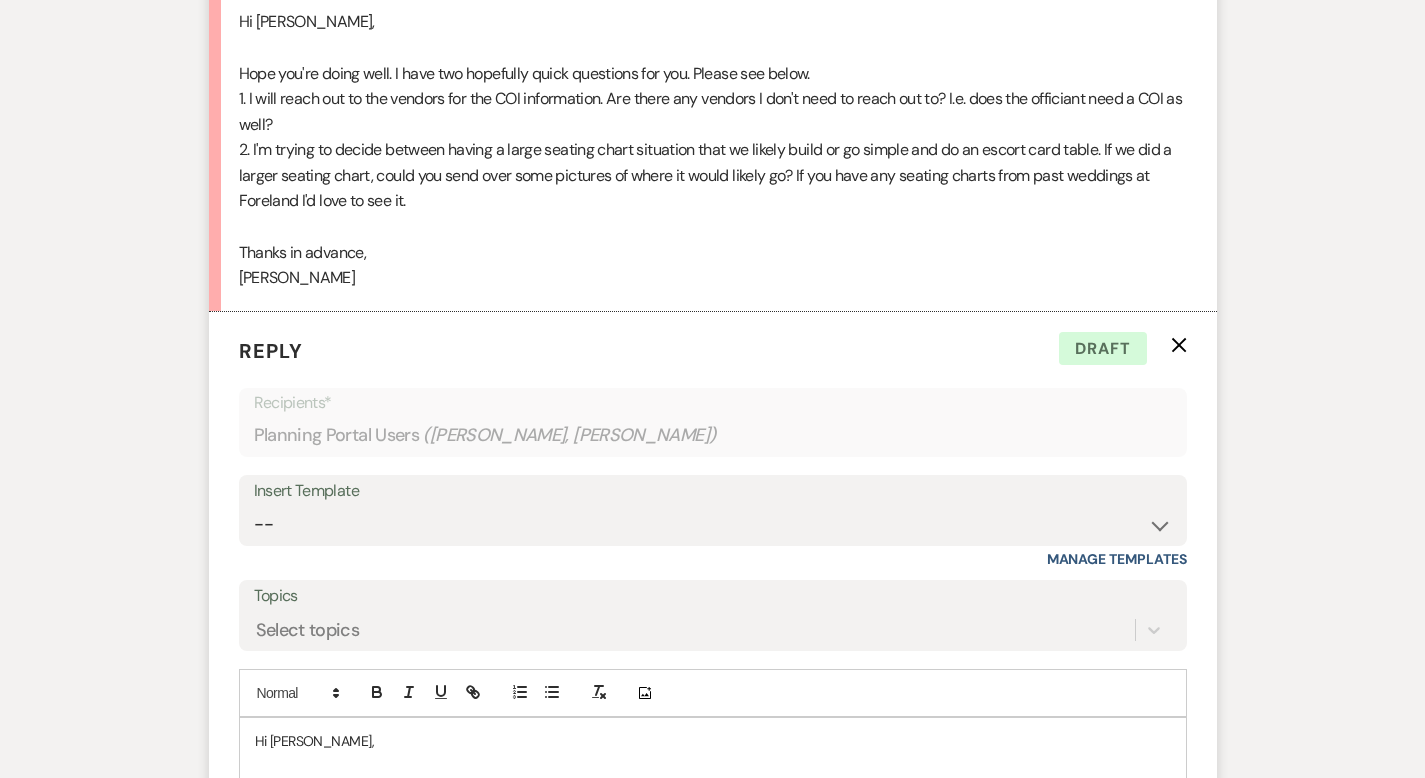scroll, scrollTop: 862, scrollLeft: 0, axis: vertical 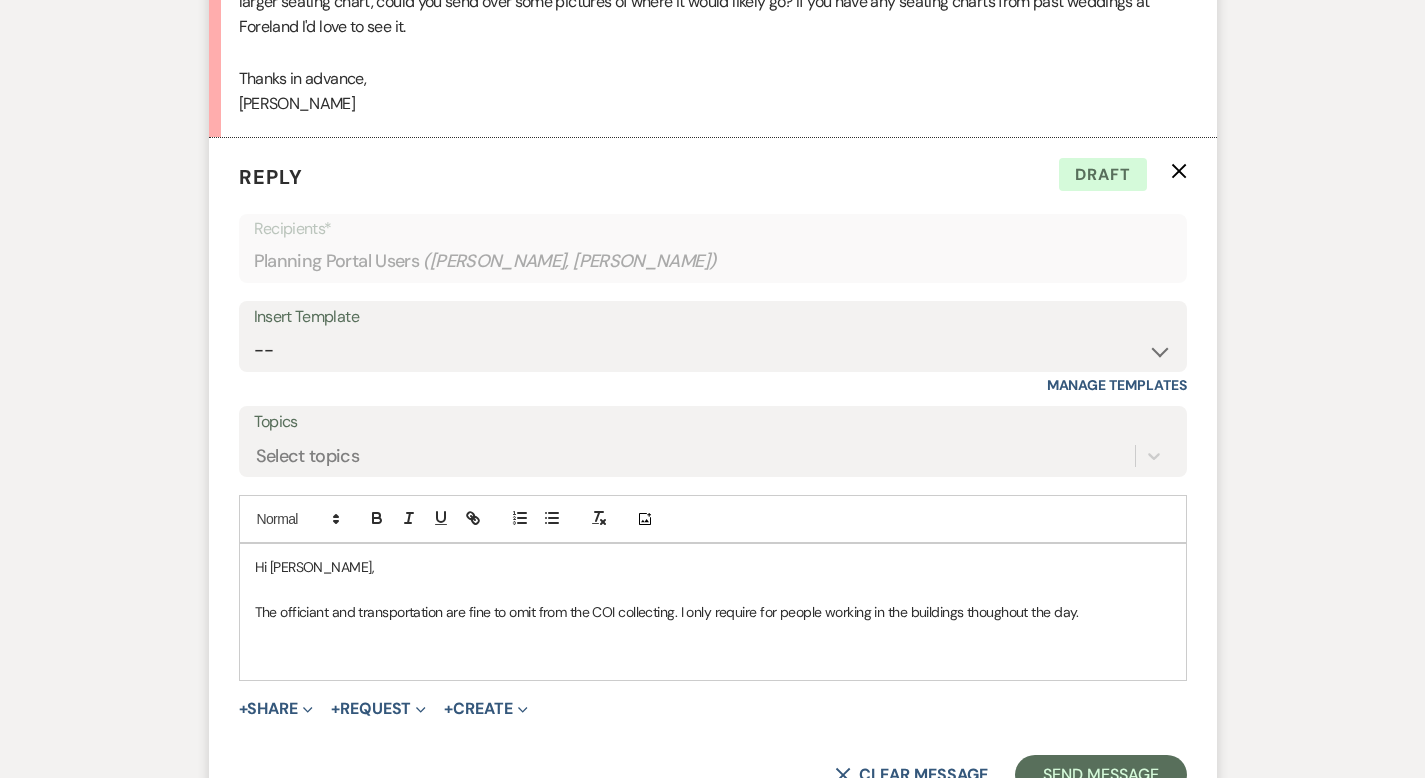 click on "The officiant and transportation are fine to omit from the COI collecting. I only require for people working in the buildings thoughout the day." at bounding box center [713, 612] 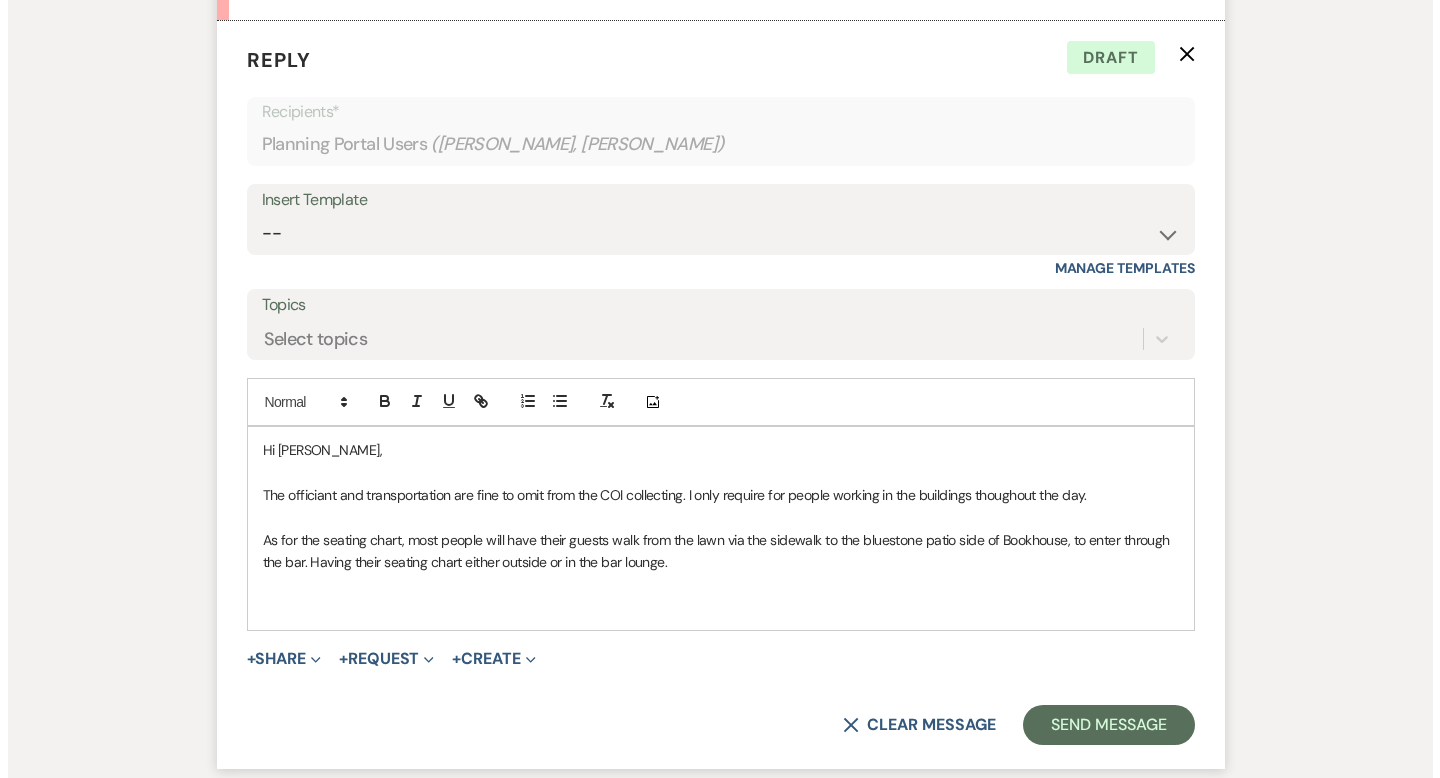 scroll, scrollTop: 1016, scrollLeft: 0, axis: vertical 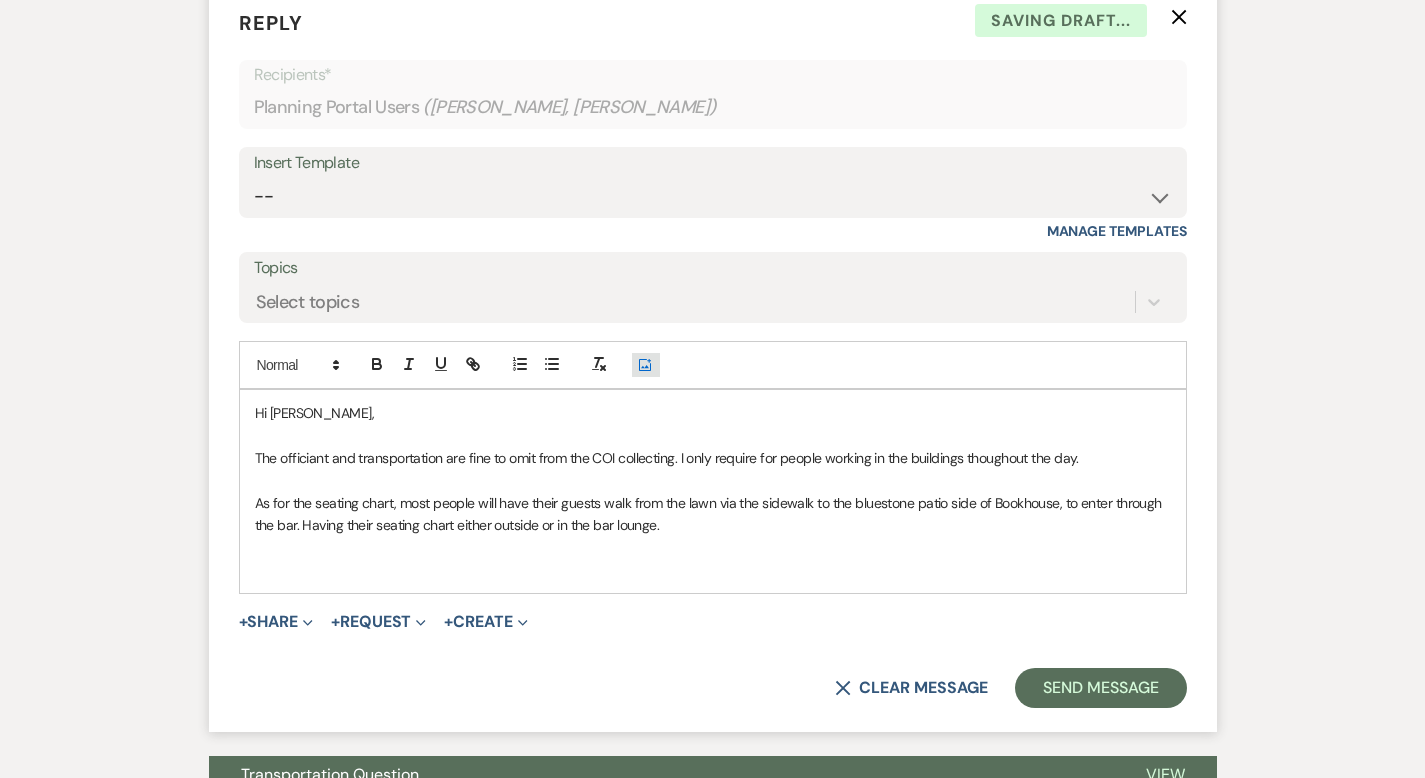 click on "Add Photo" 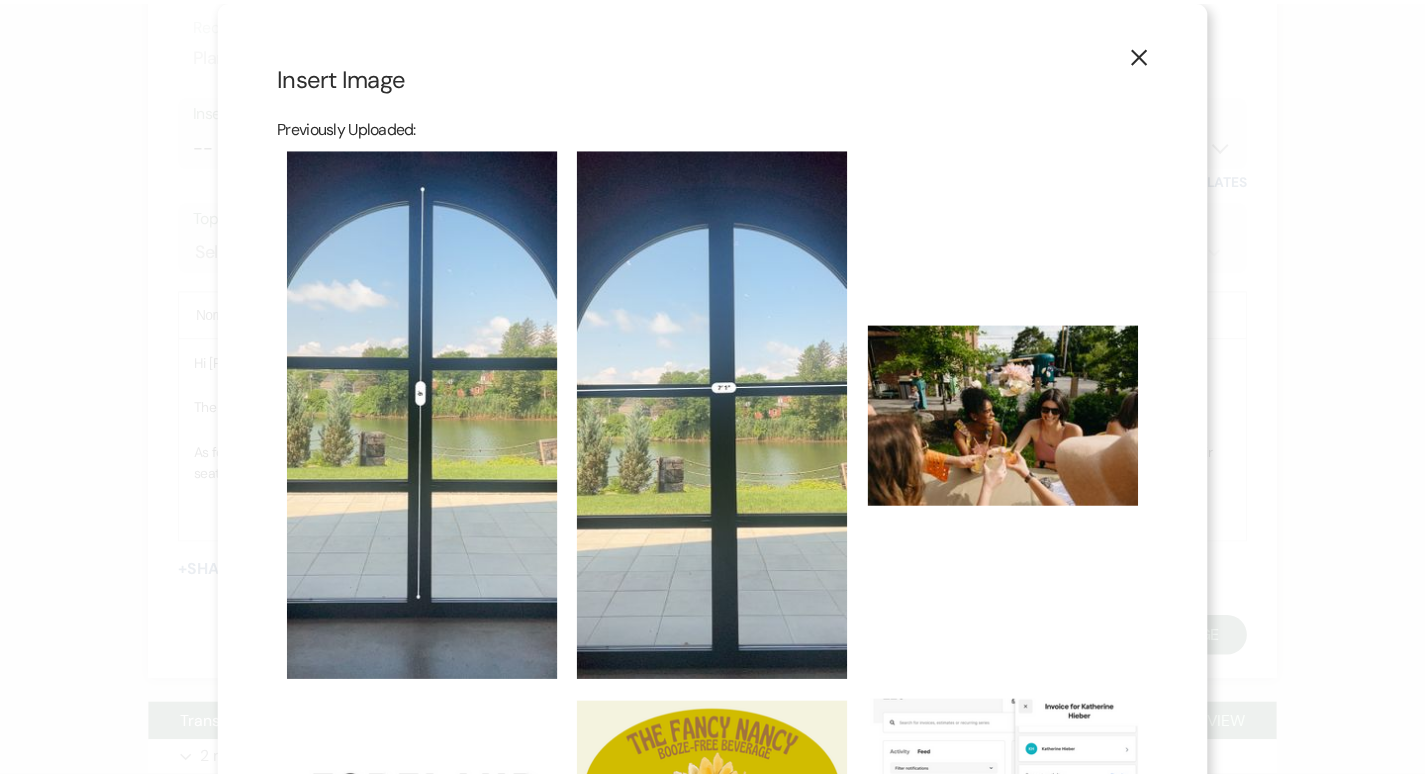 scroll, scrollTop: 1029, scrollLeft: 0, axis: vertical 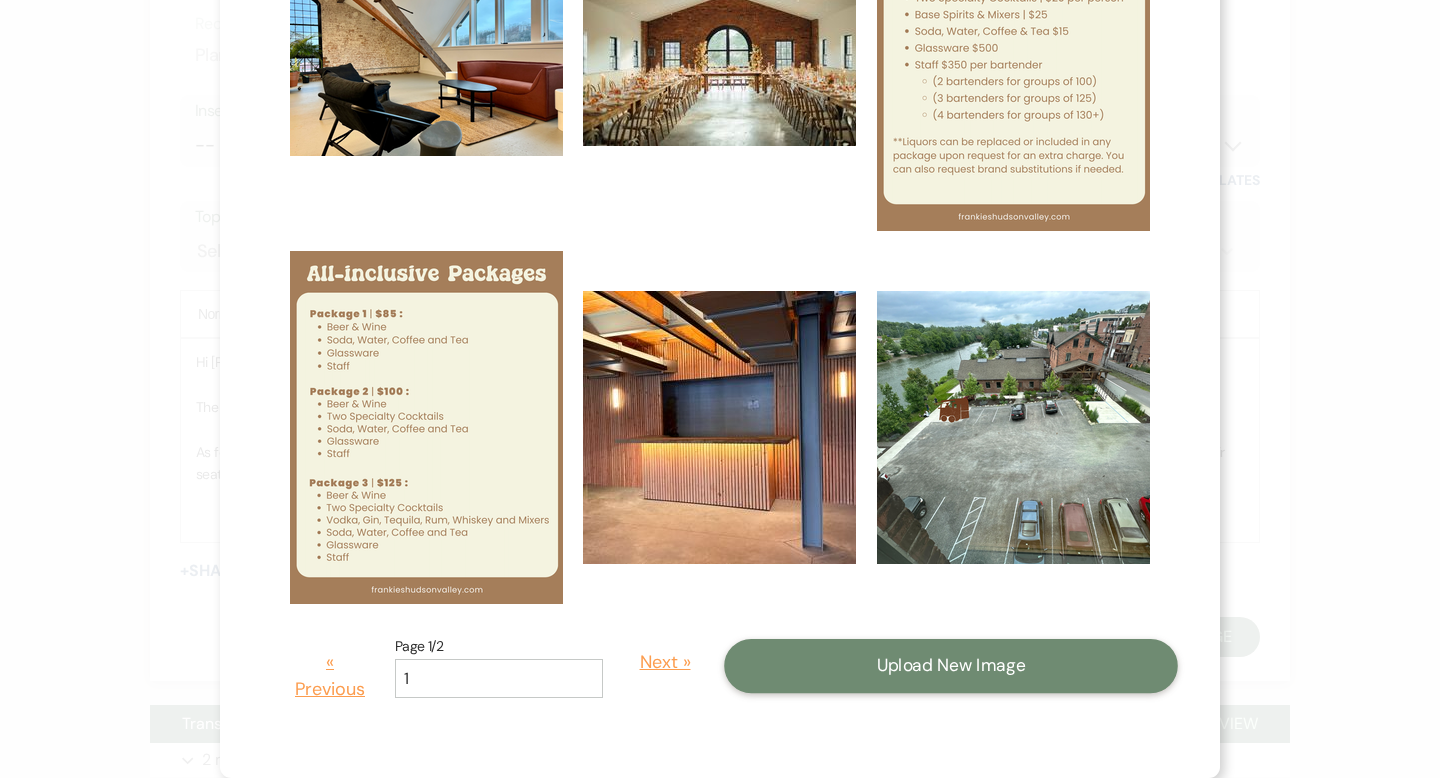 click on "Upload New Image" at bounding box center (951, 666) 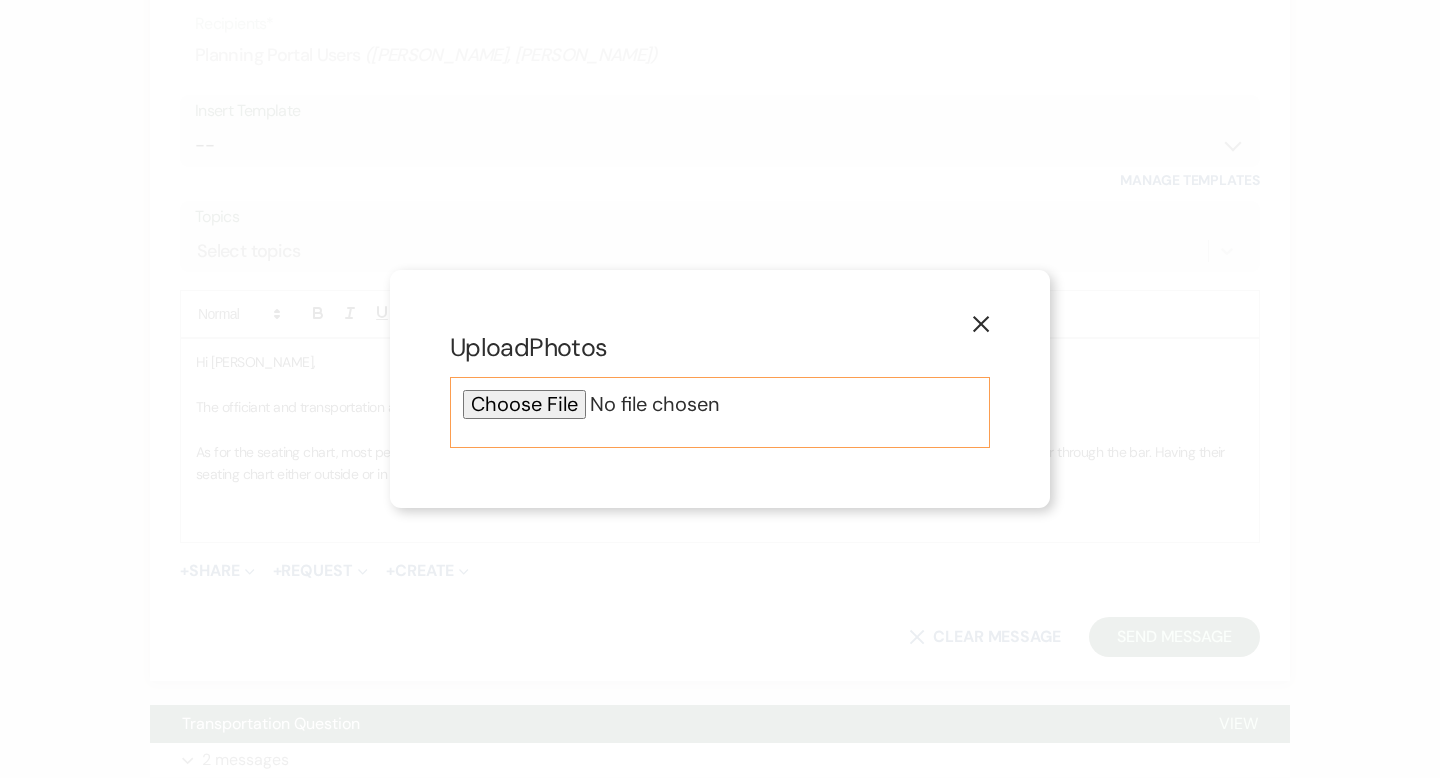 click at bounding box center (720, 404) 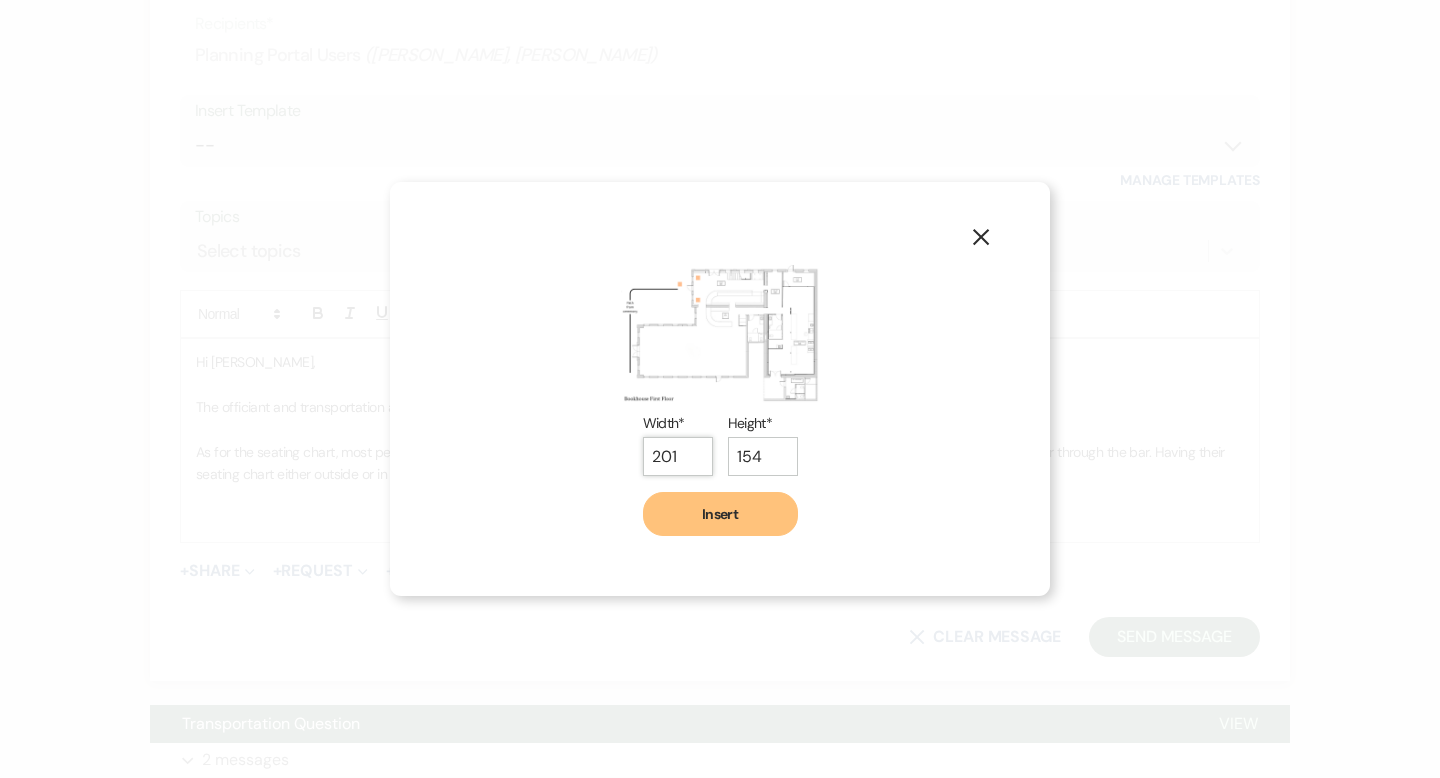 click on "201" at bounding box center [678, 456] 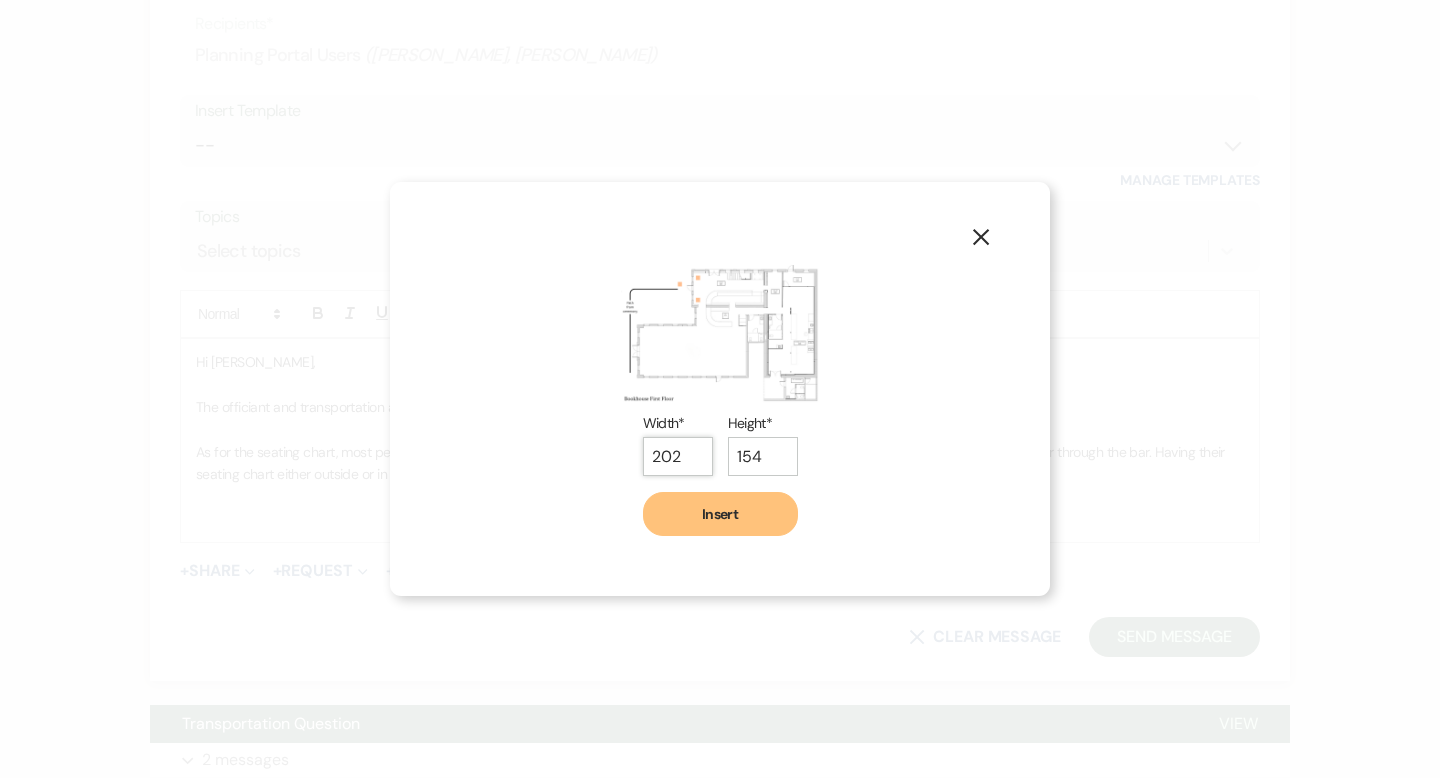 click on "202" at bounding box center [678, 456] 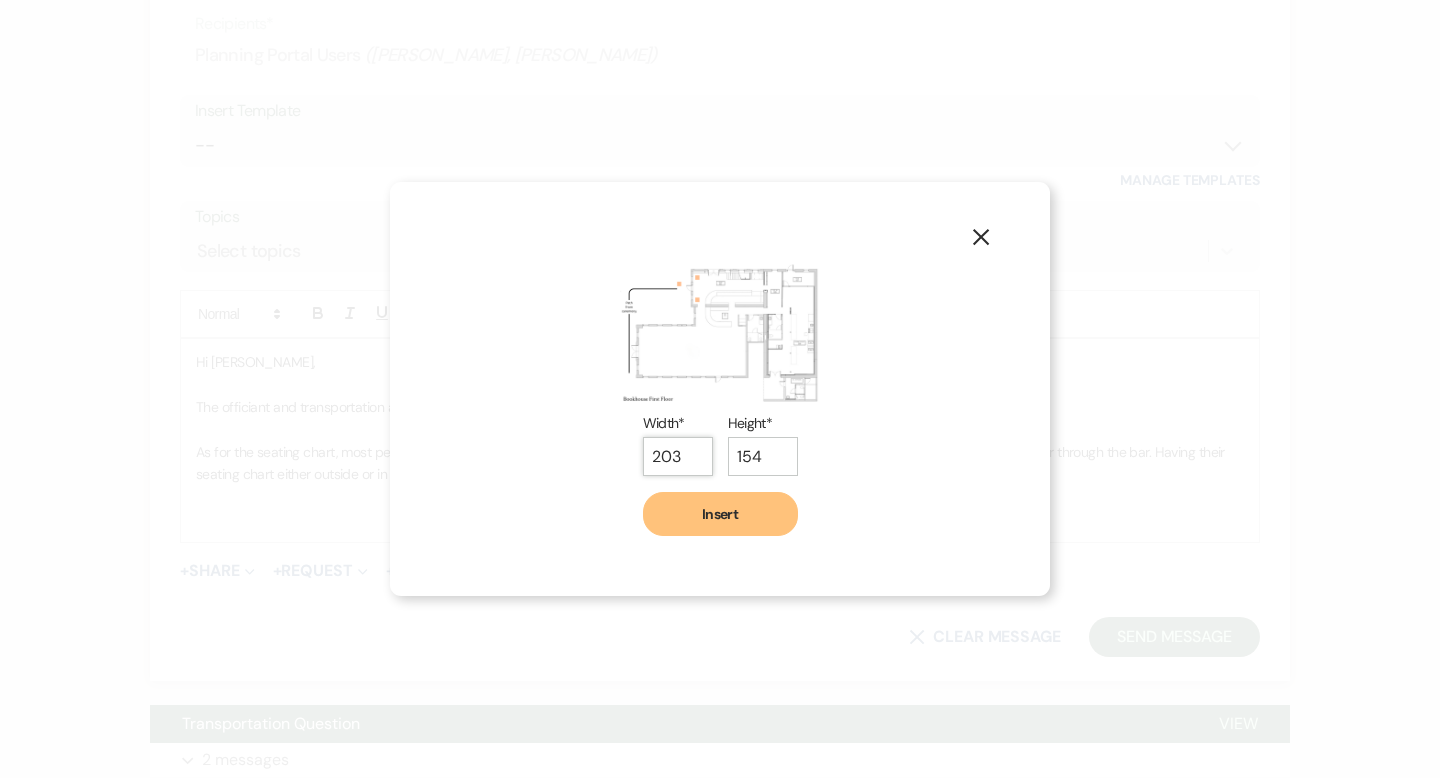 click on "203" at bounding box center [678, 456] 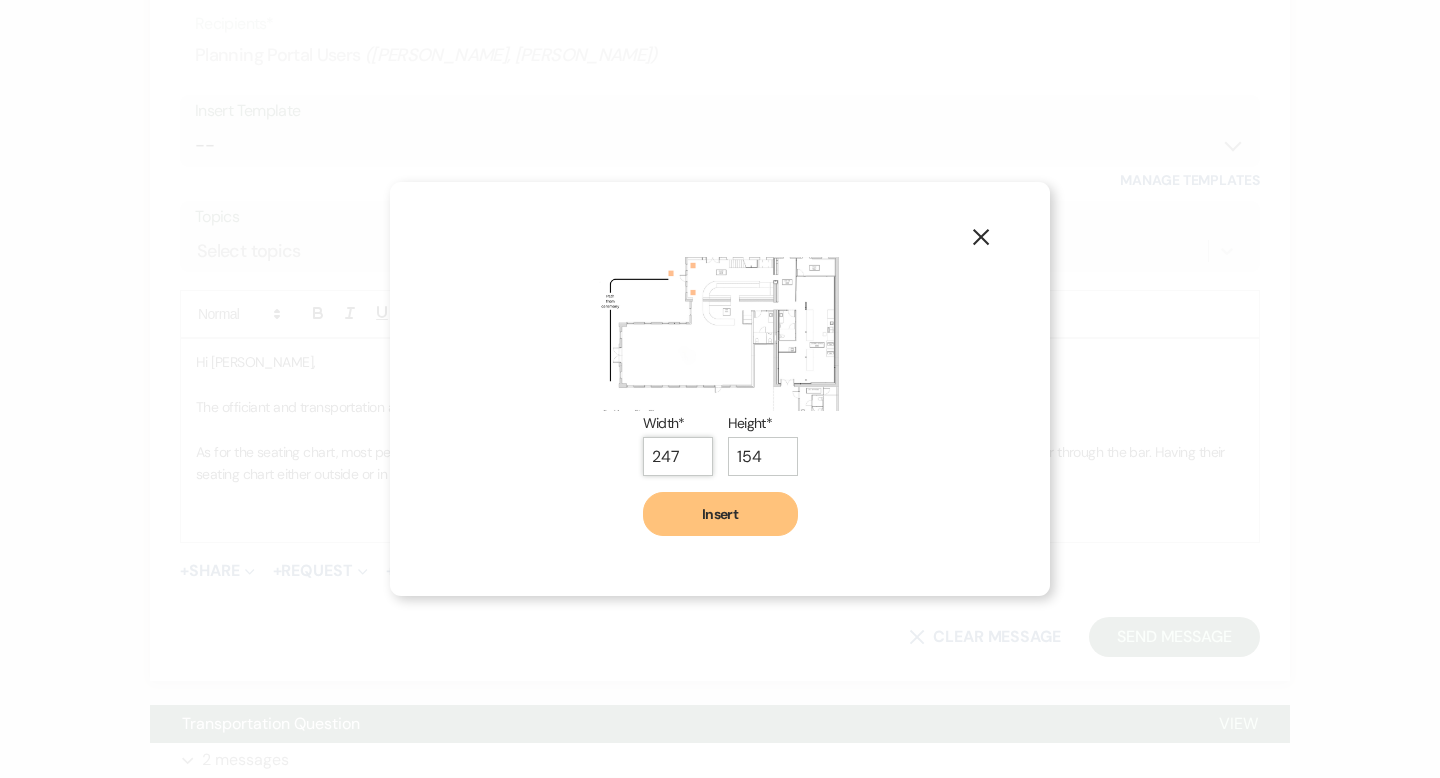 type on "247" 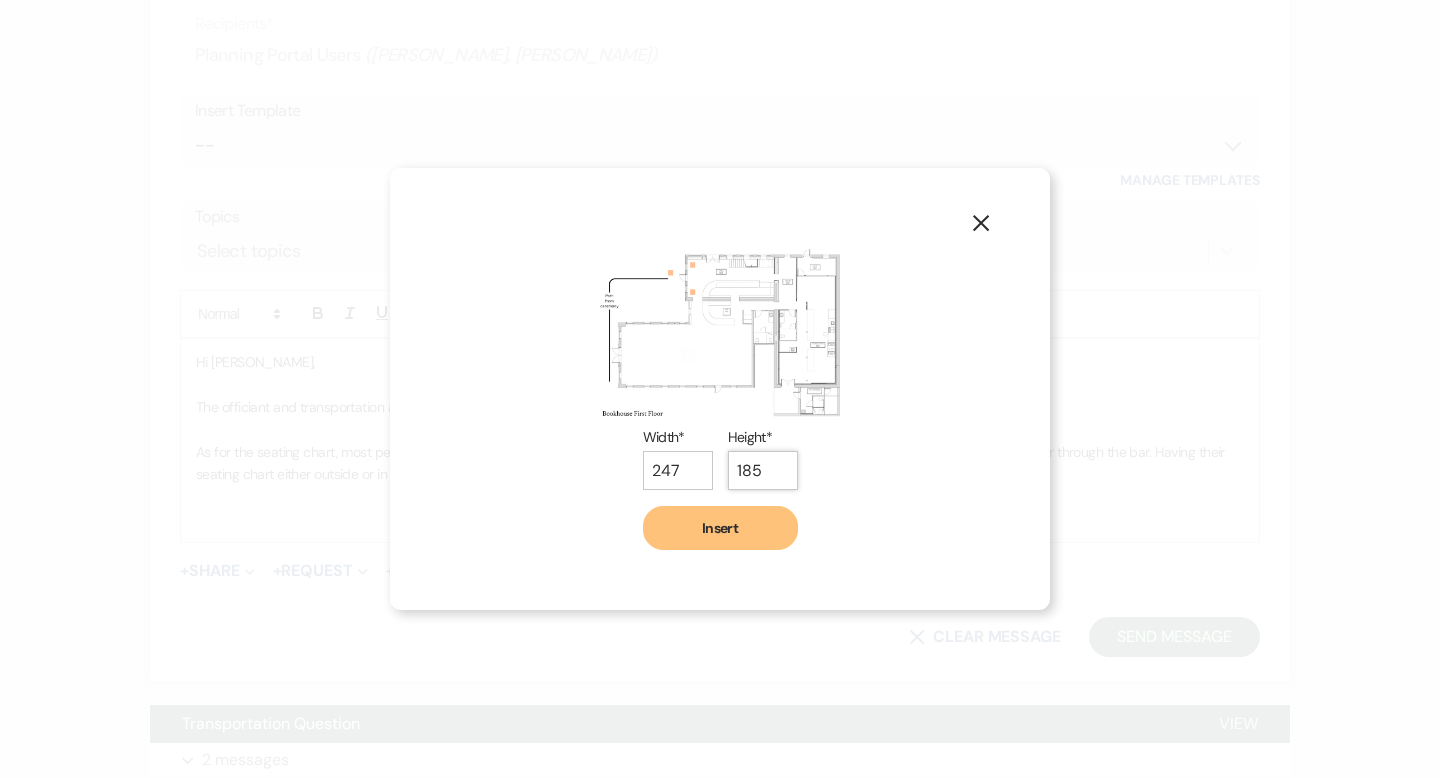 type on "185" 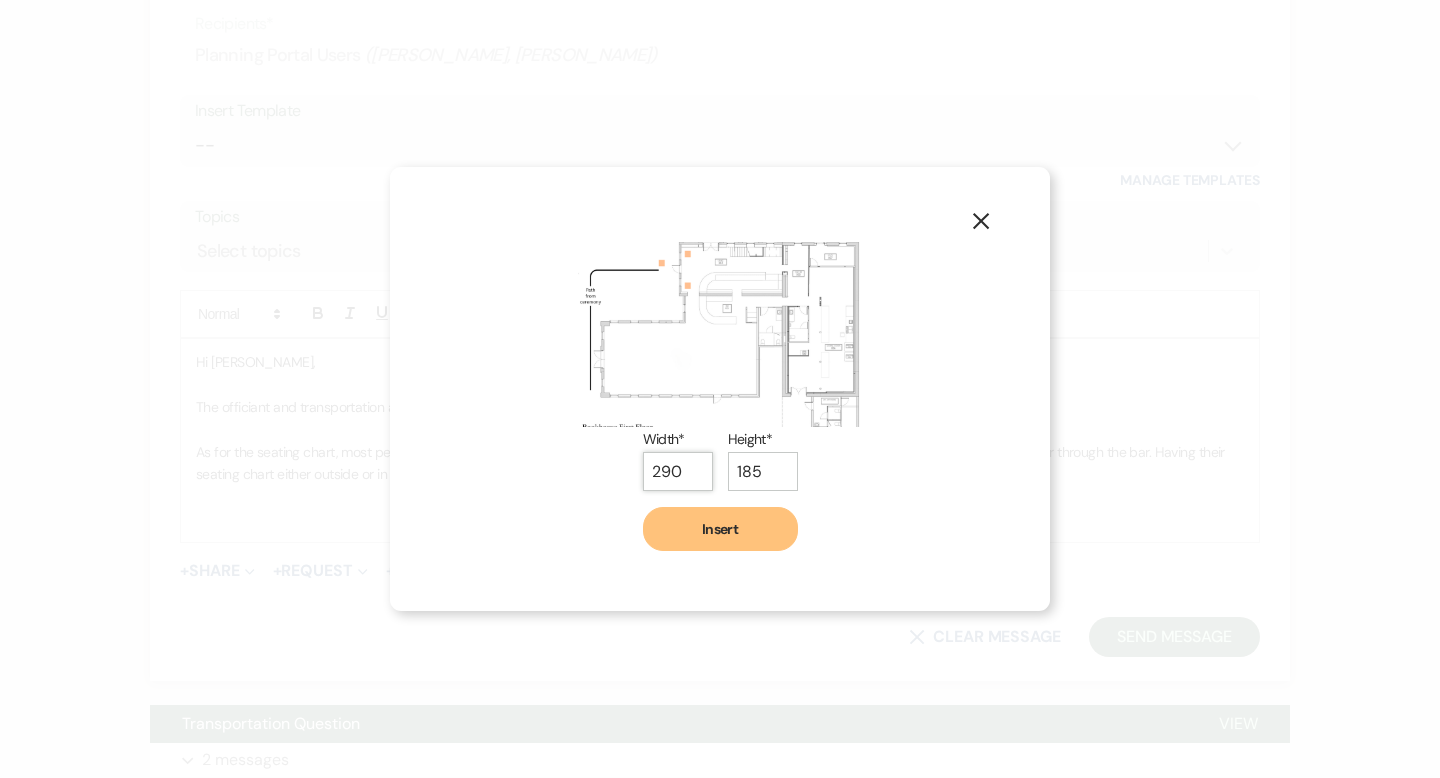 type on "290" 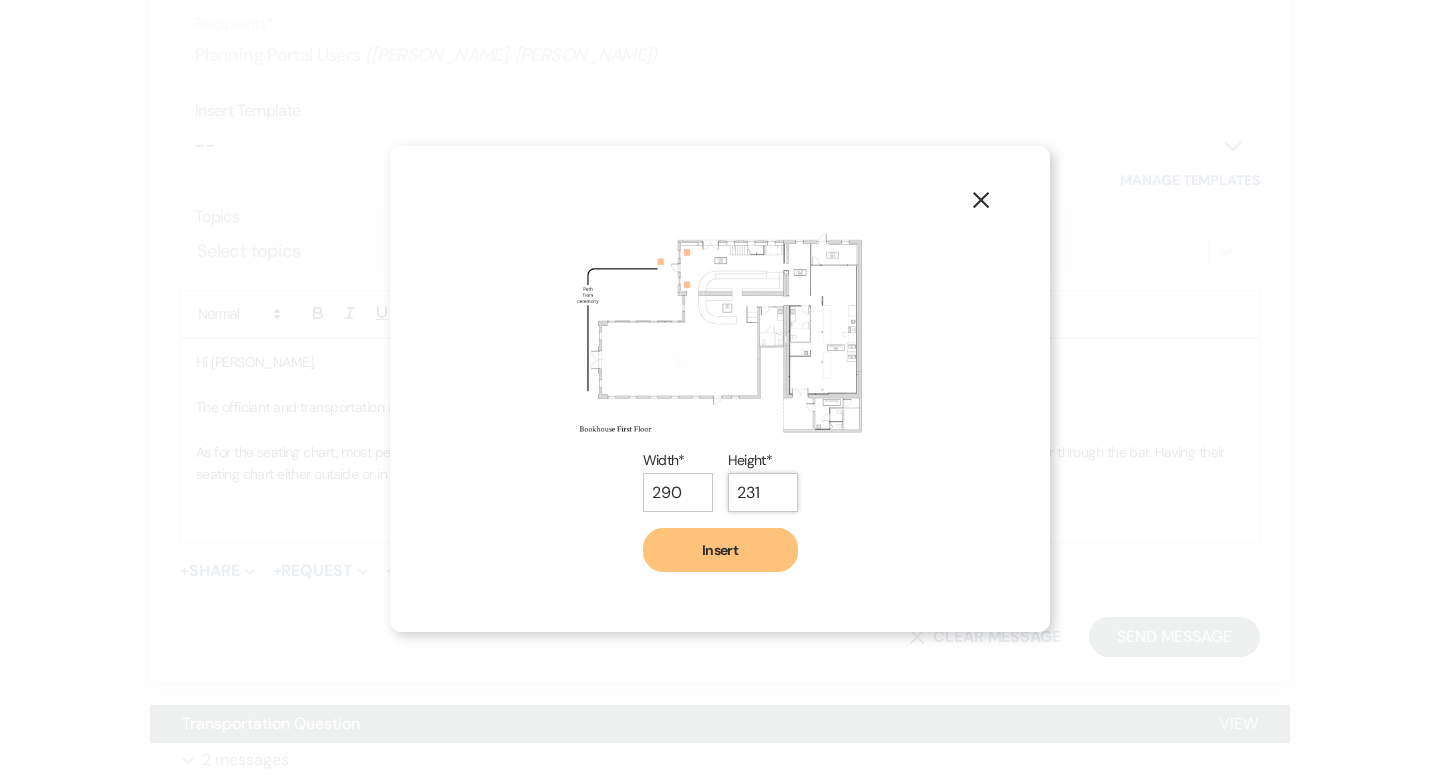click on "231" at bounding box center (763, 492) 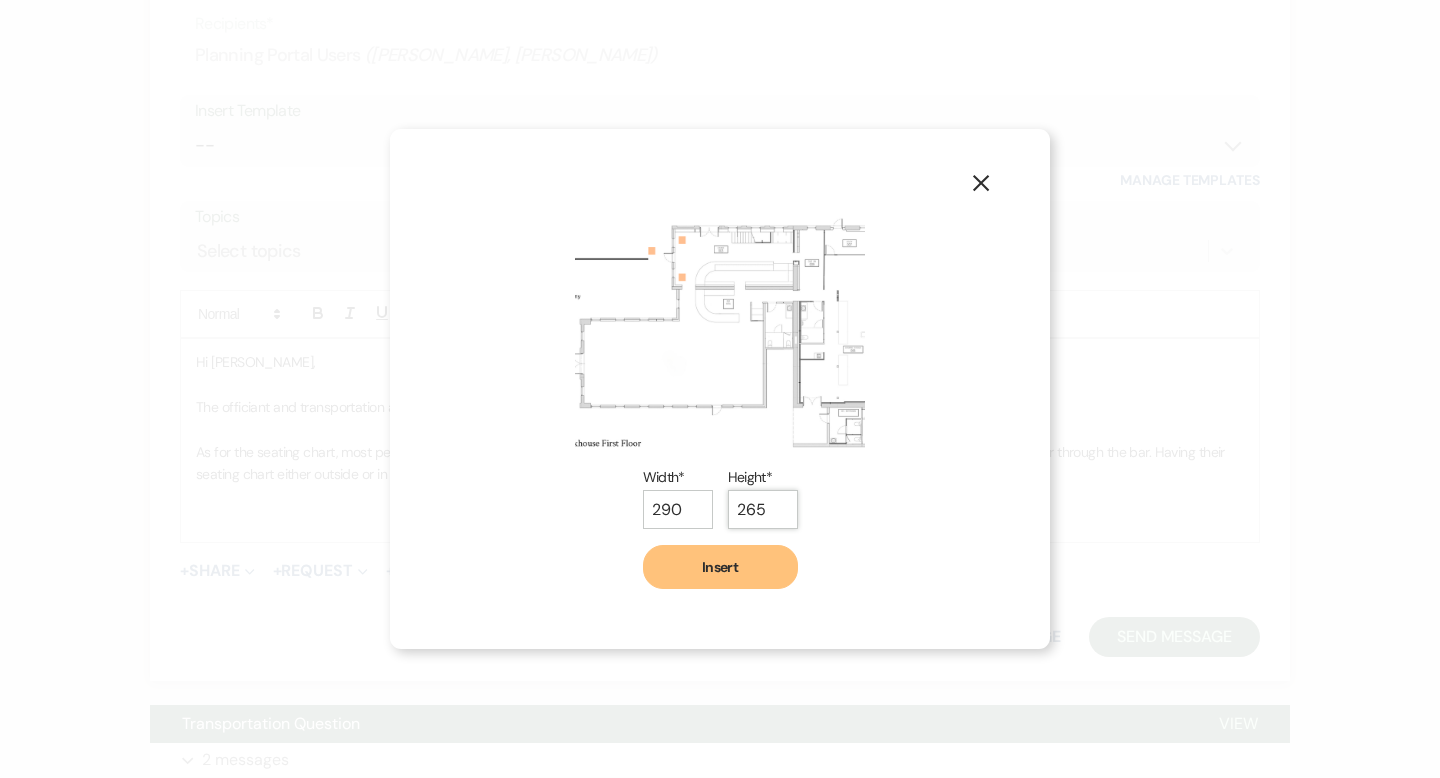type on "265" 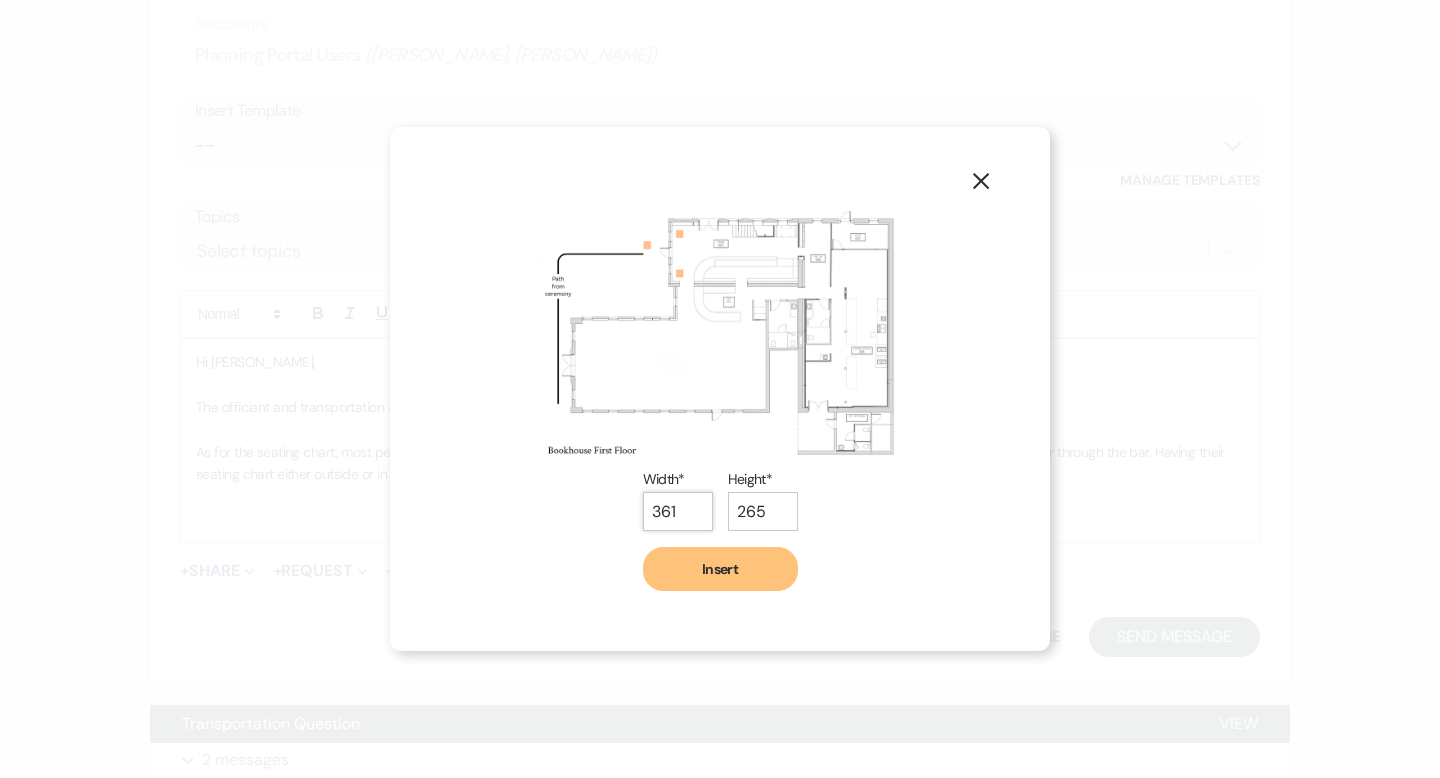 type on "362" 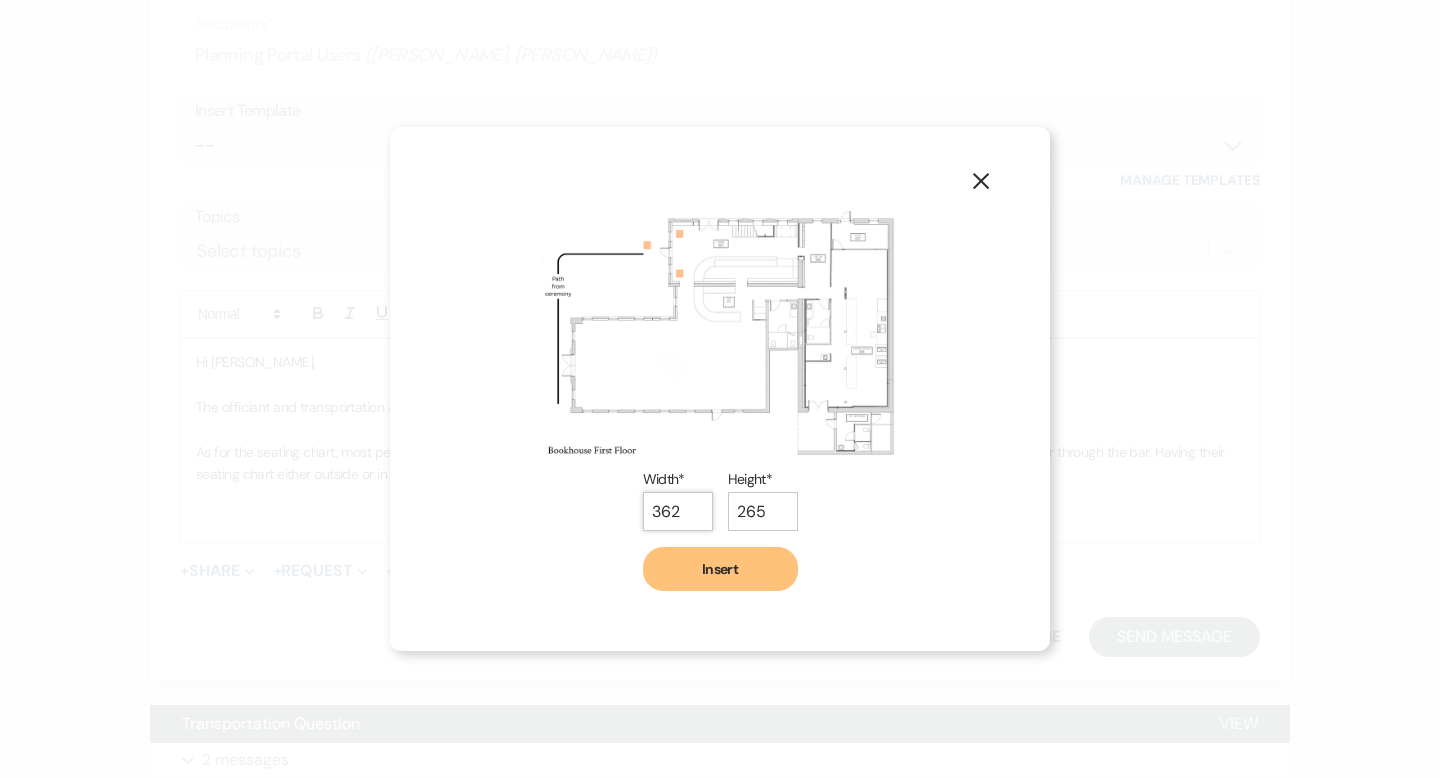 click on "362" at bounding box center (678, 511) 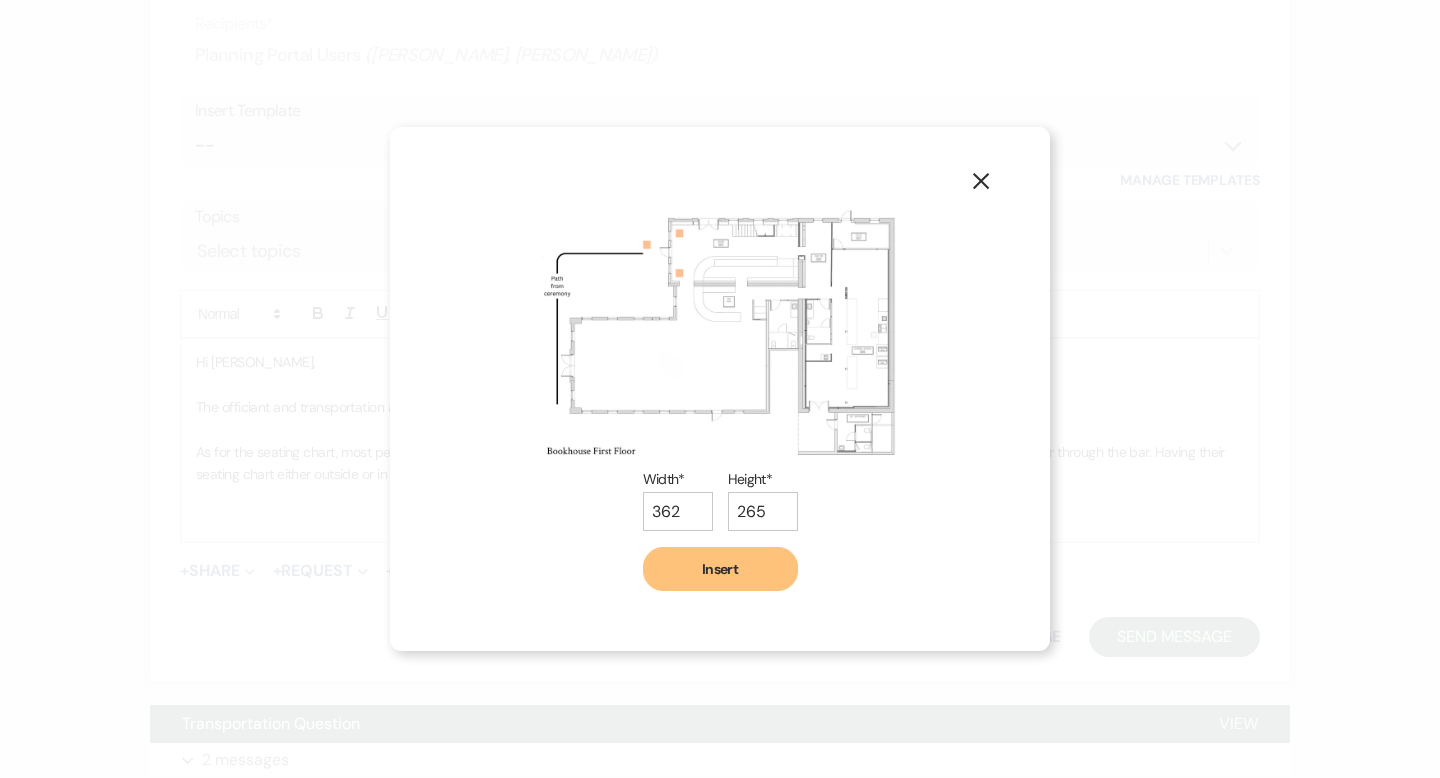 click on "Insert" at bounding box center [720, 569] 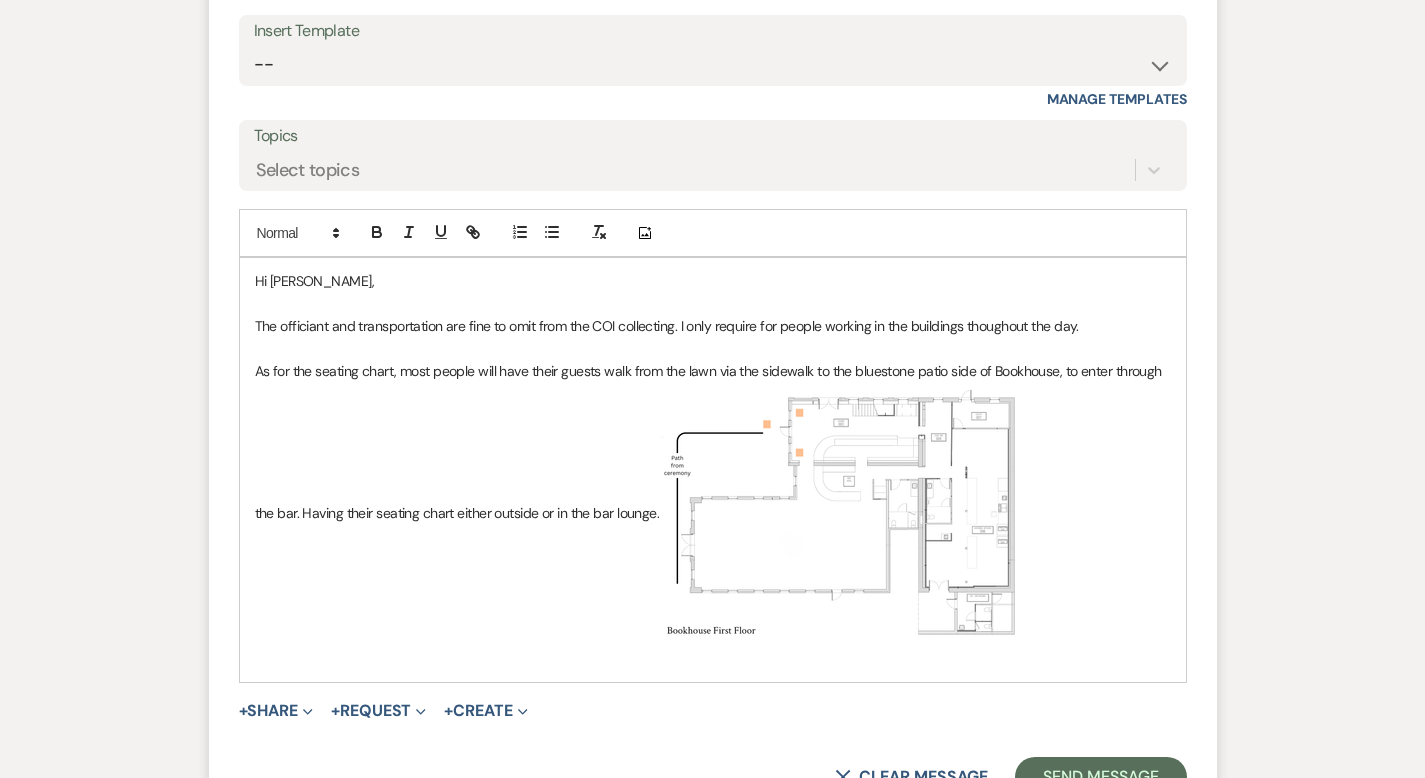 scroll, scrollTop: 1153, scrollLeft: 0, axis: vertical 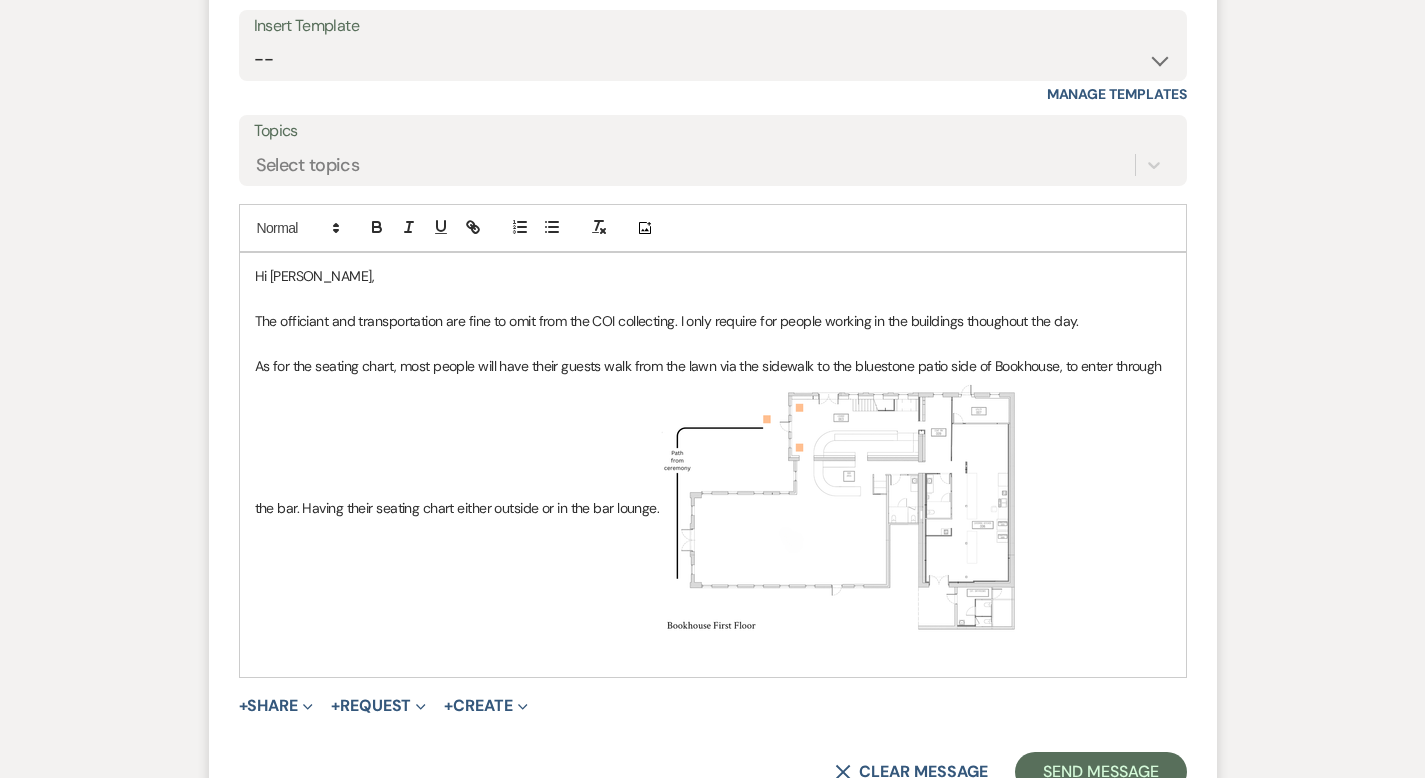 click on "As for the seating chart, most people will have their guests walk from the lawn via the sidewalk to the bluestone patio side of Bookhouse, to enter through the bar. Having their seating chart either outside or in the bar lounge.  ﻿ ﻿" at bounding box center [713, 498] 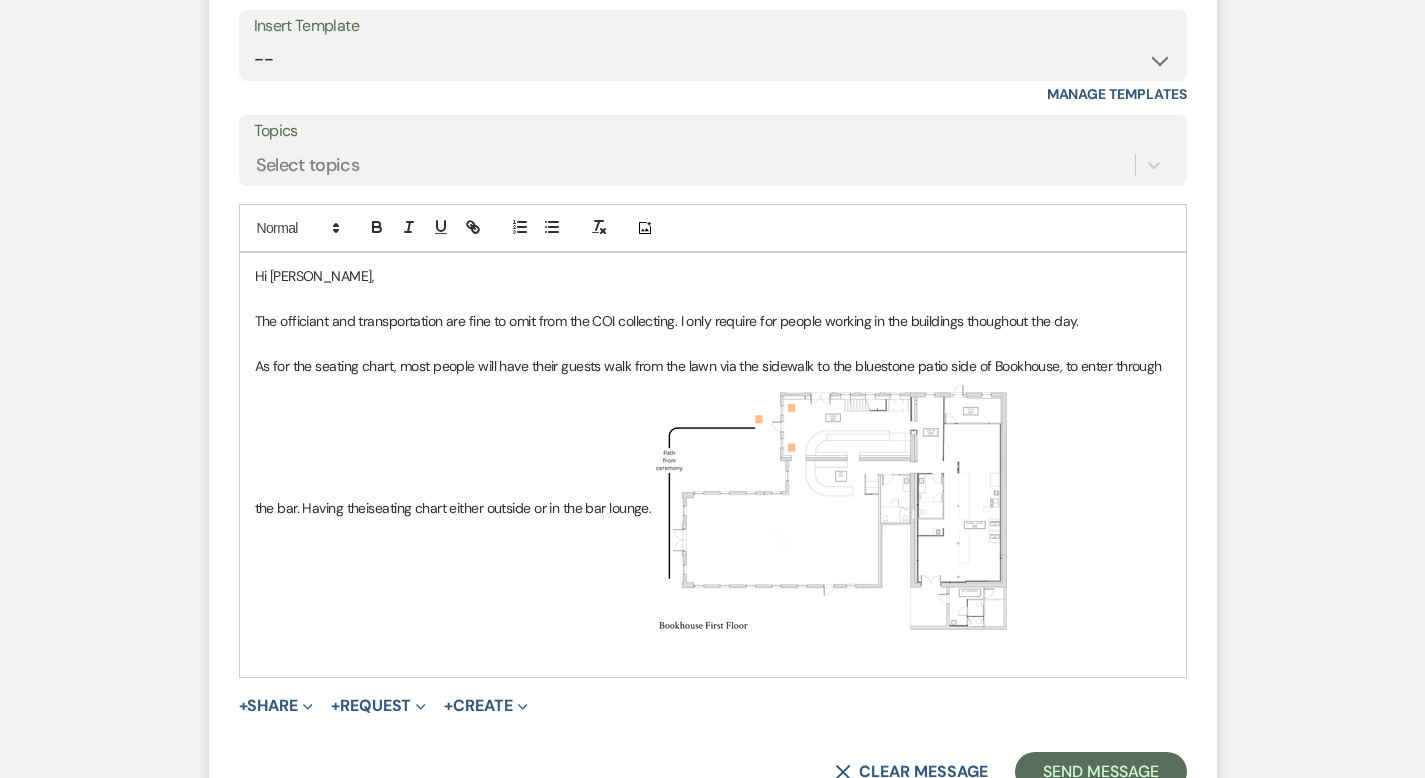 click on "As for the seating chart, most people will have their guests walk from the lawn via the sidewalk to the bluestone patio side of Bookhouse, to enter through the bar. Having theiseating chart either outside or in the bar lounge.  ﻿ ﻿" at bounding box center [713, 498] 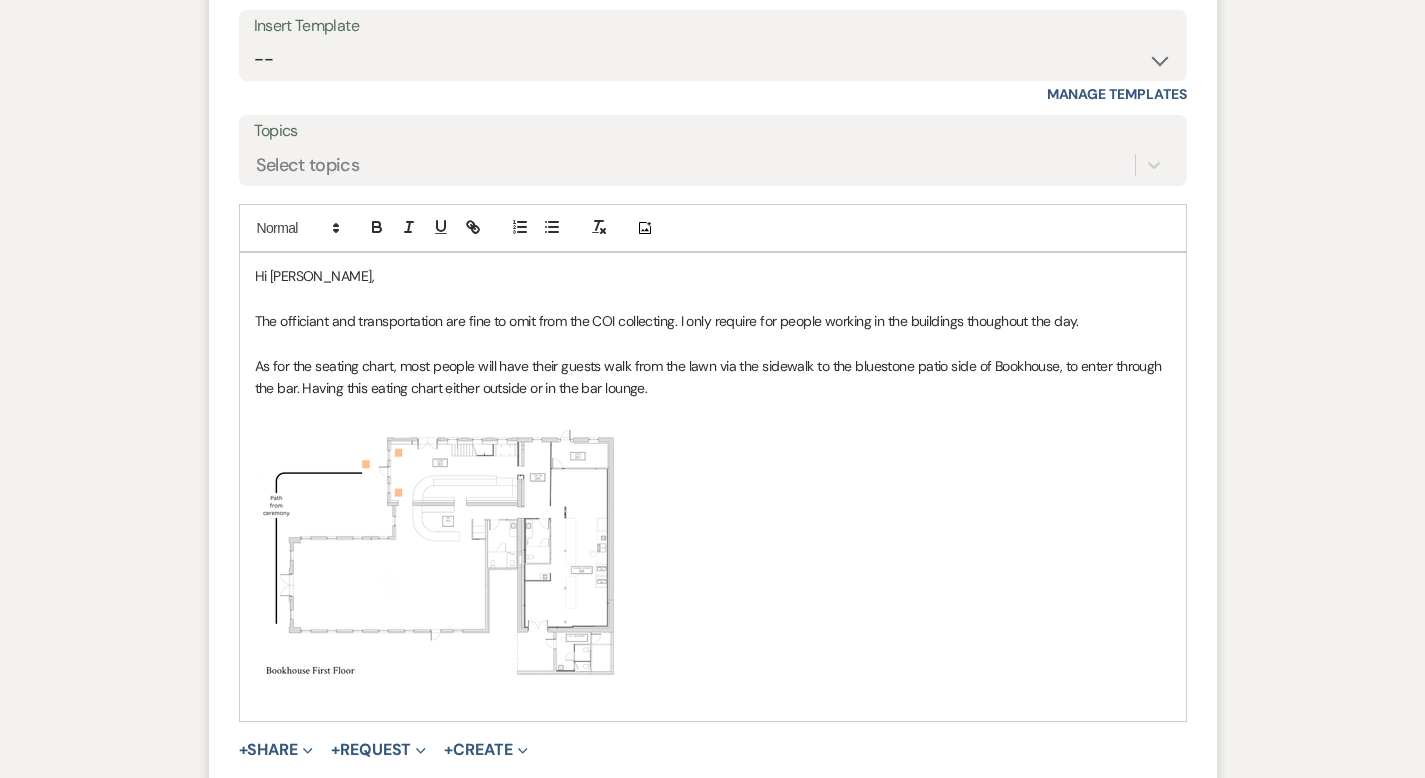 click on "As for the seating chart, most people will have their guests walk from the lawn via the sidewalk to the bluestone patio side of Bookhouse, to enter through the bar. Having this eating chart either outside or in the bar lounge." at bounding box center (713, 377) 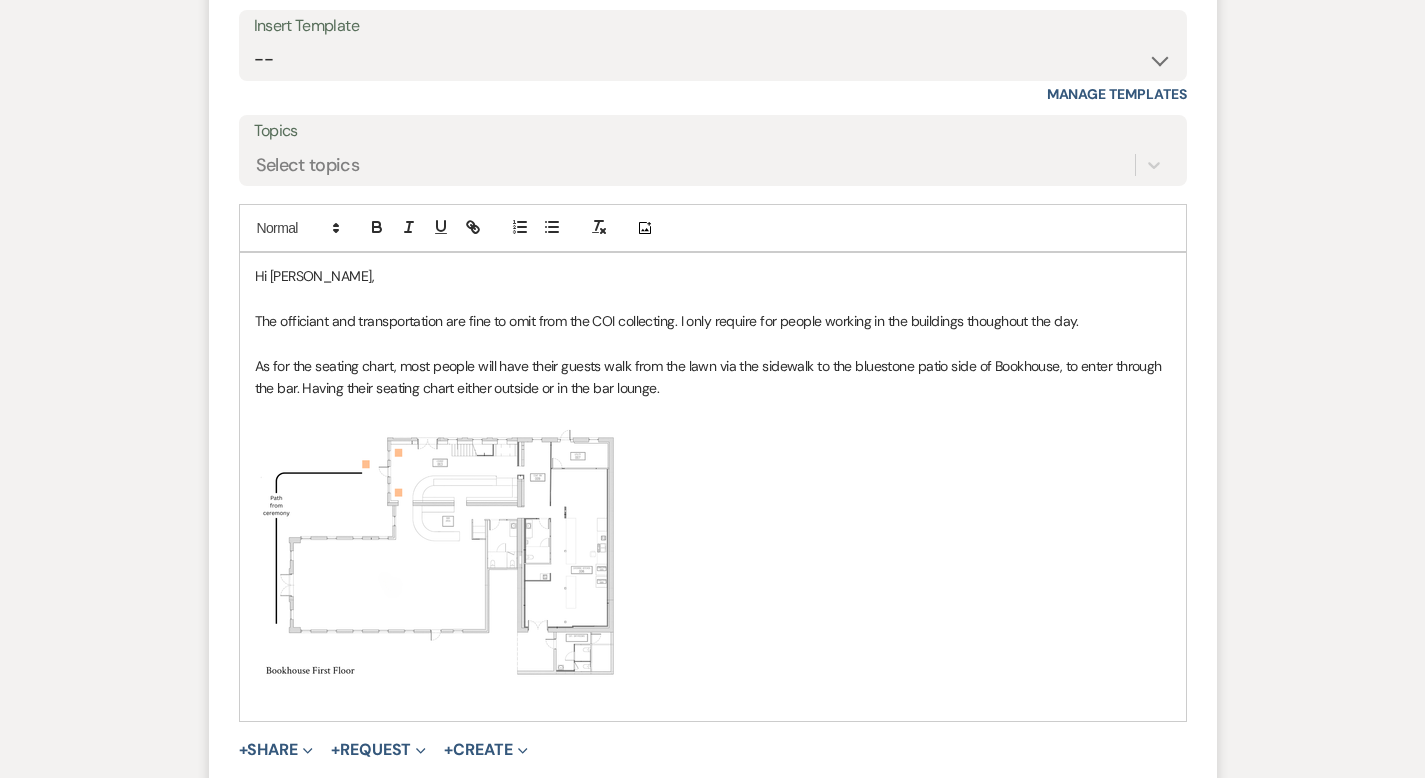 click on "﻿ ﻿" at bounding box center [713, 554] 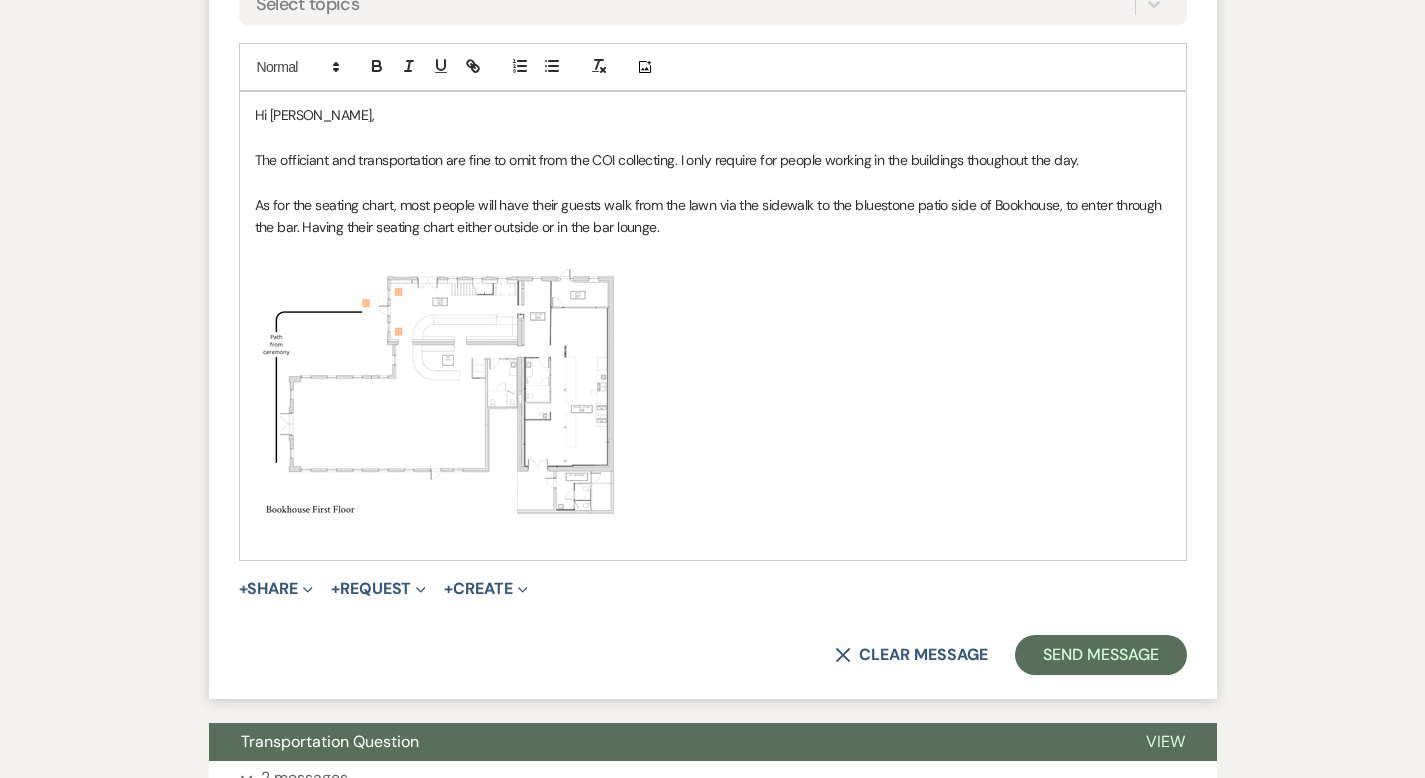 scroll, scrollTop: 1309, scrollLeft: 0, axis: vertical 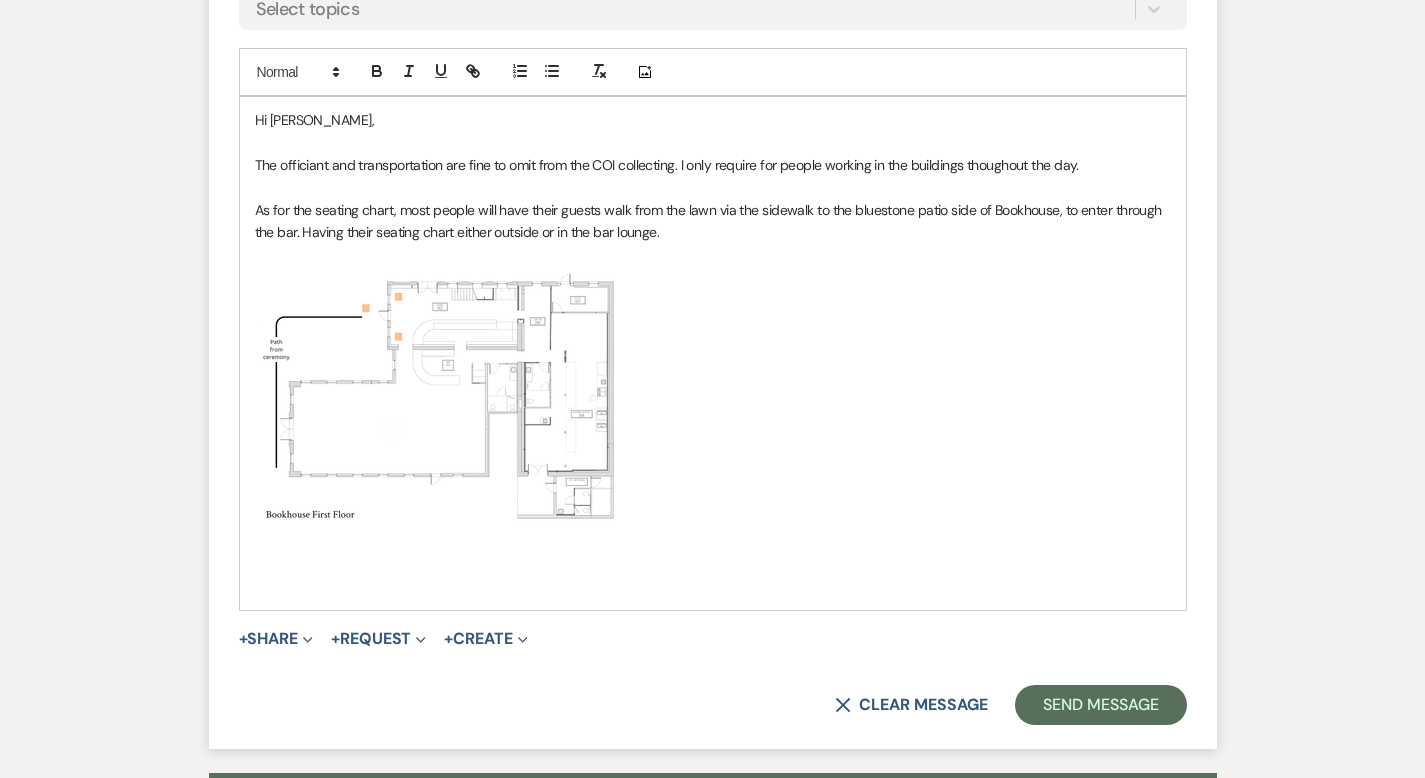 click on "﻿ ﻿" at bounding box center [439, 398] 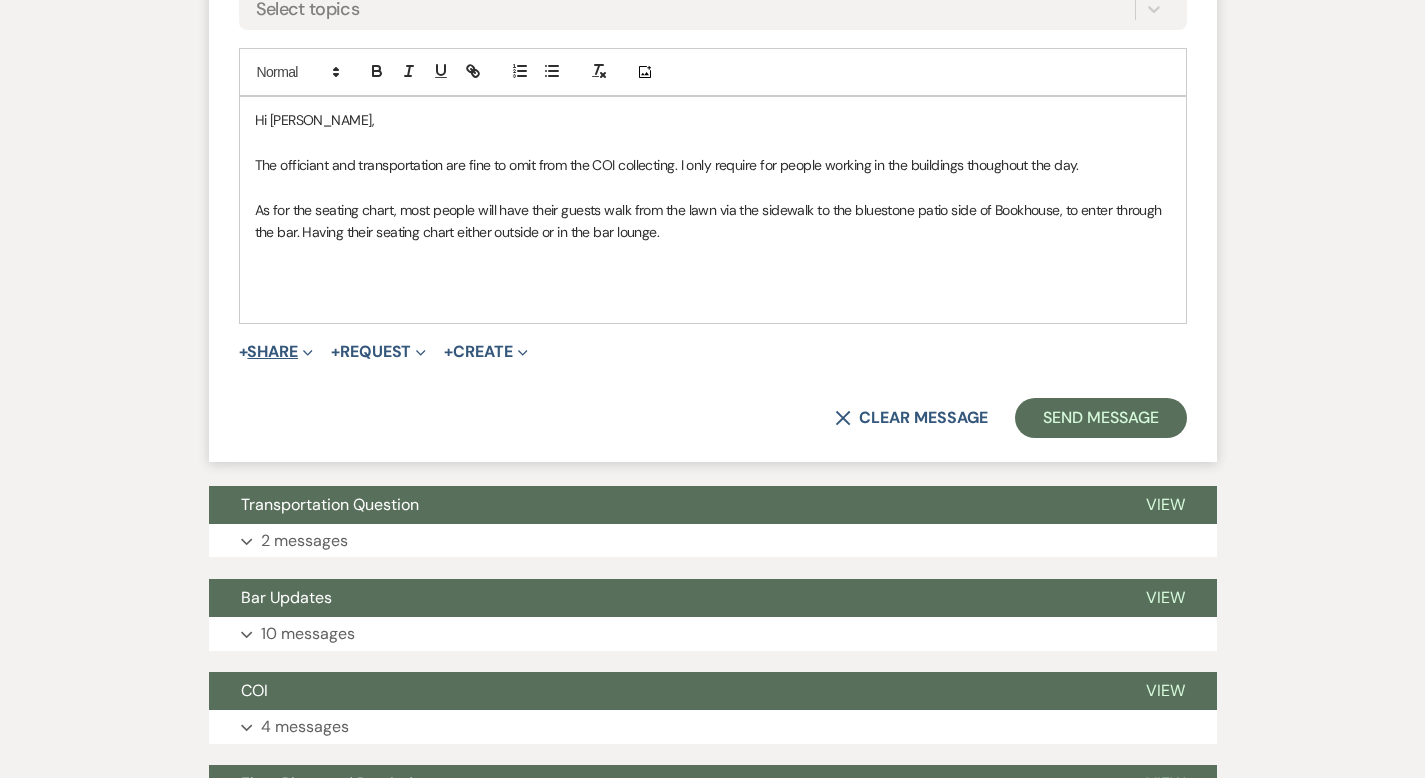 click on "+  Share Expand" at bounding box center (276, 352) 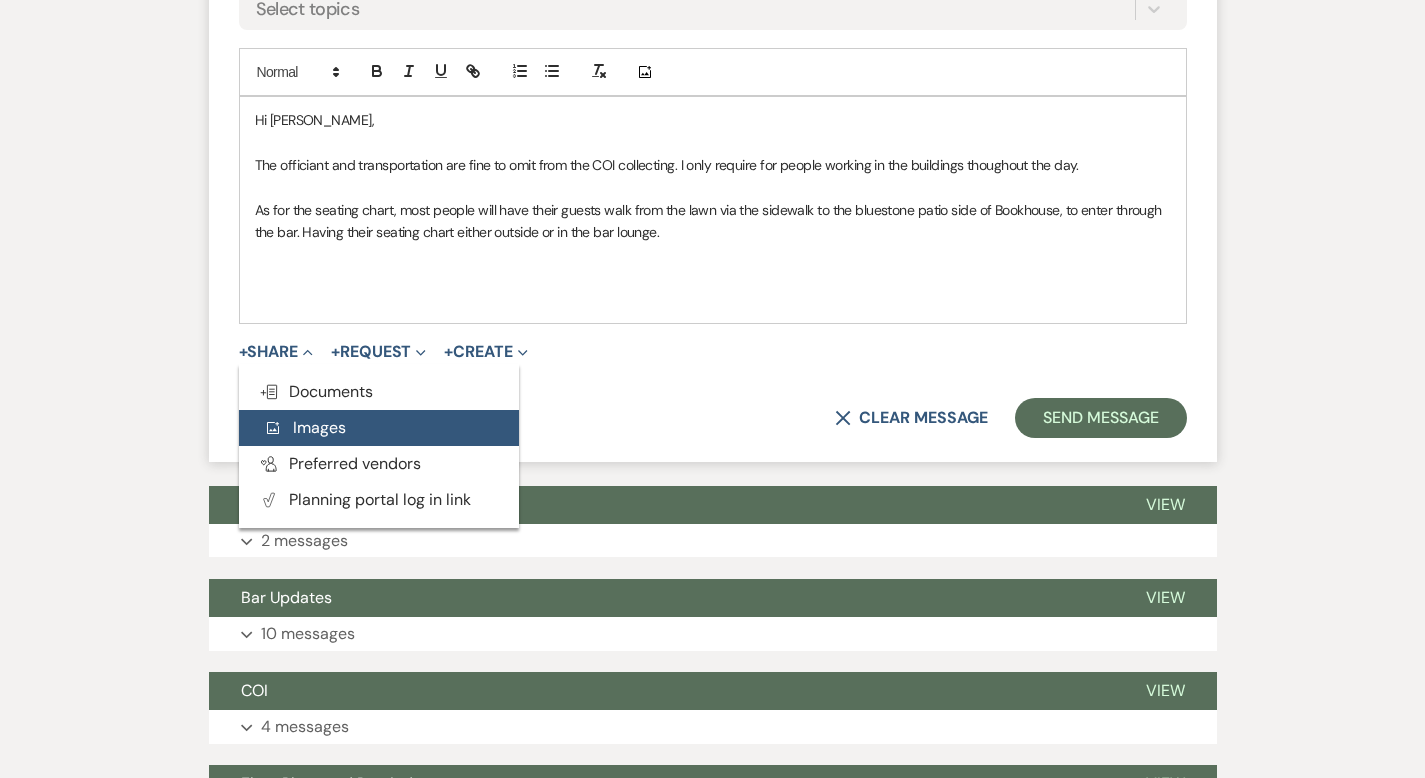 click on "Add Photo Images" at bounding box center [304, 427] 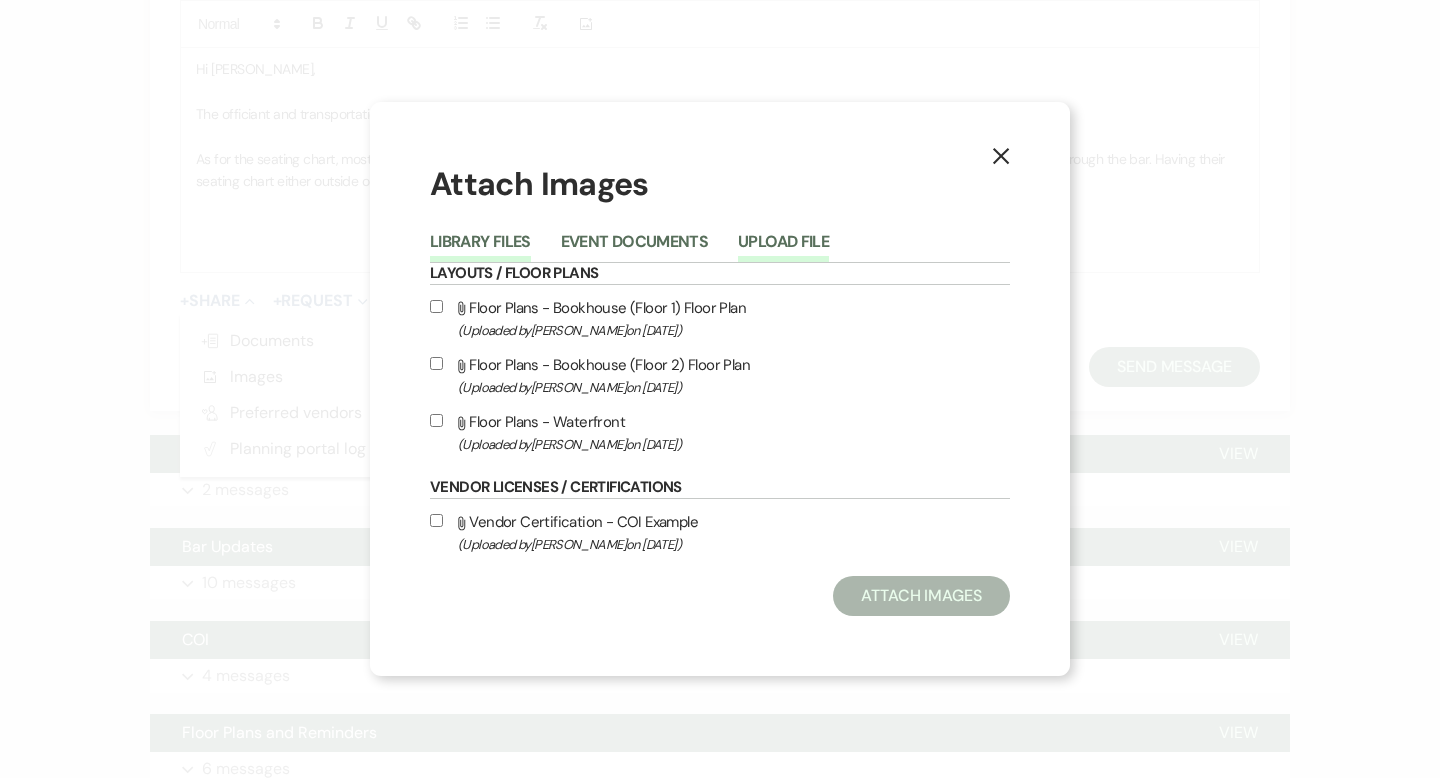 click on "Upload File" at bounding box center (783, 248) 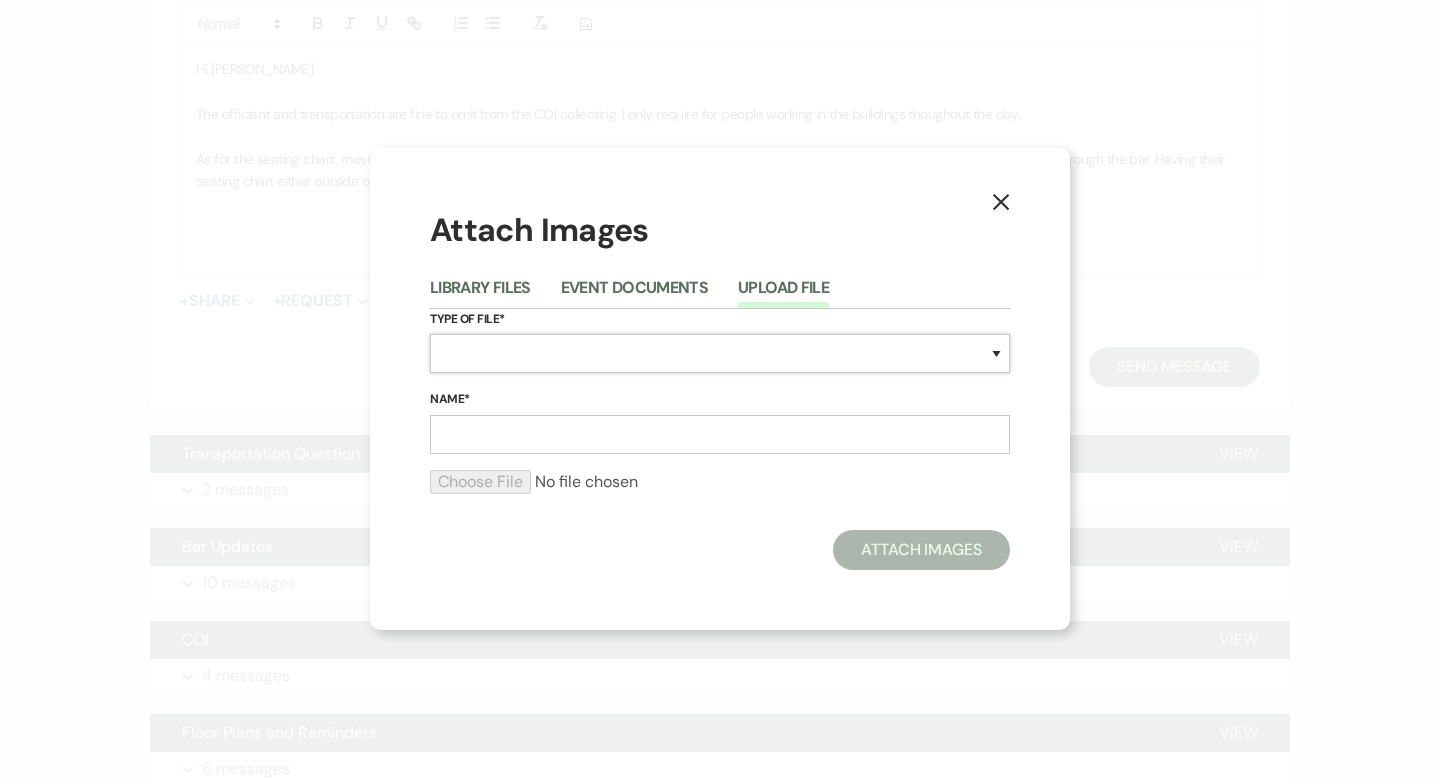 click on "Special Event Insurance Vendor Certificate of Insurance Contracts / Rental Agreements Invoices Receipts Event Maps Floor Plans Rain Plan Seating Charts Venue Layout Catering / Alcohol Permit Event Permit Fire Permit Fuel Permit Generator Permit Tent Permit Venue Permit Other Permit Inventory  Promotional Sample Venue Beverage Ceremony Event Finalize + Share Guests Lodging Menu Vendors Venue Beverage Brochure Menu Packages Product Specifications Quotes Beverage Event and Ceremony Details Finalize & Share Guests Lodging Menu Vendors Venue Event Timeline Family / Wedding Party Timeline Food and Beverage Timeline MC / DJ / Band Timeline Master Timeline Photography Timeline Set-Up / Clean-Up Vendor Timeline Bartender Safe Serve / TiPS Certification Vendor Certification Vendor License Other" at bounding box center (720, 353) 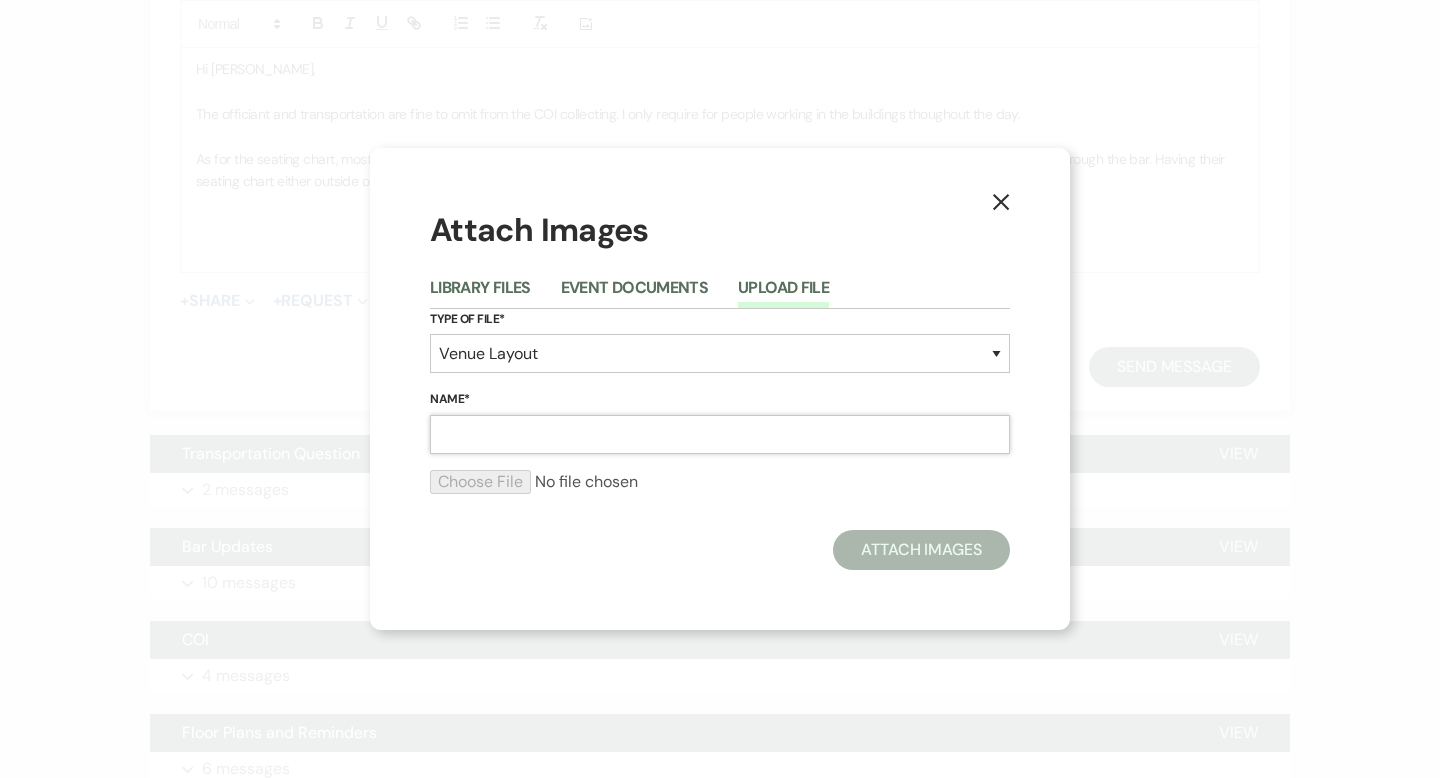click on "Name*" at bounding box center (720, 434) 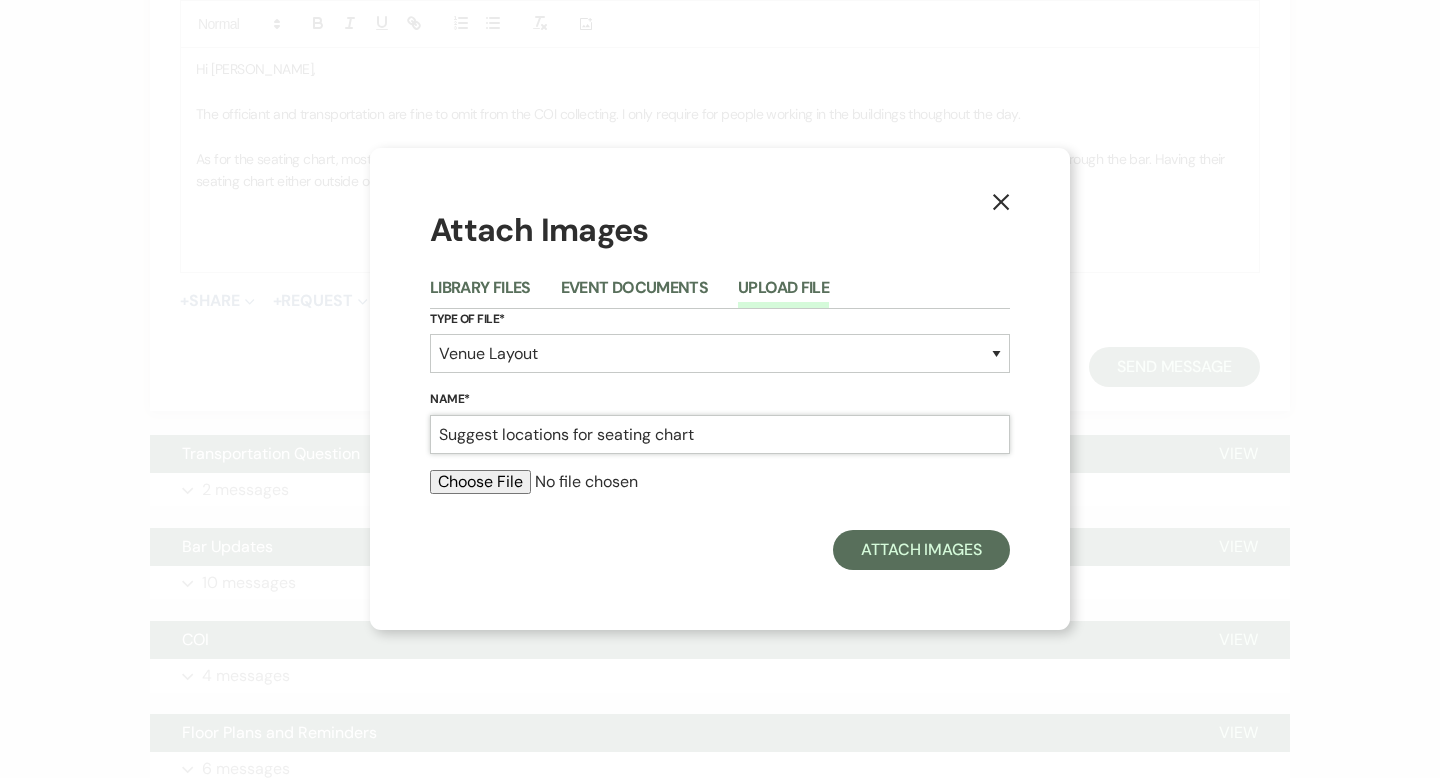 type on "Suggest locations for seating chart" 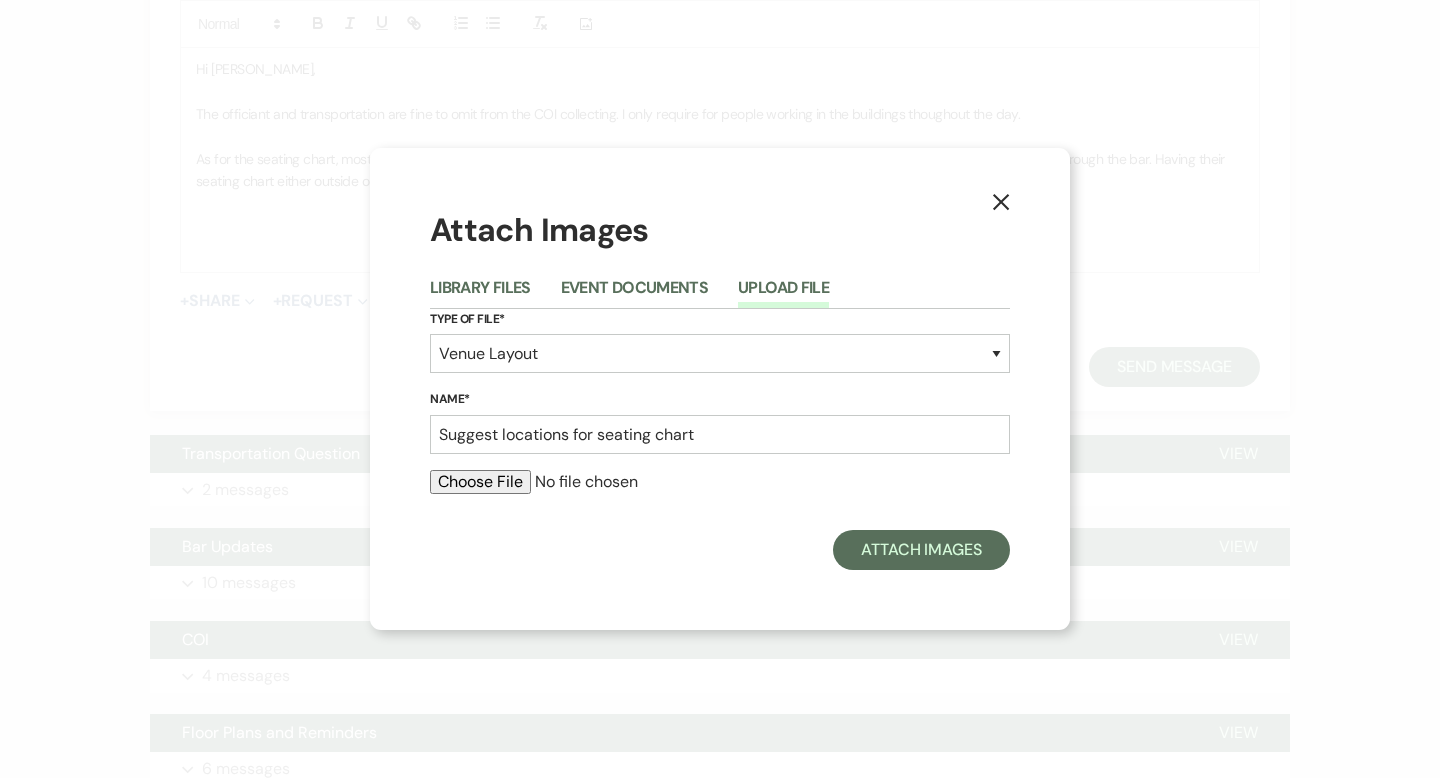 click at bounding box center [720, 490] 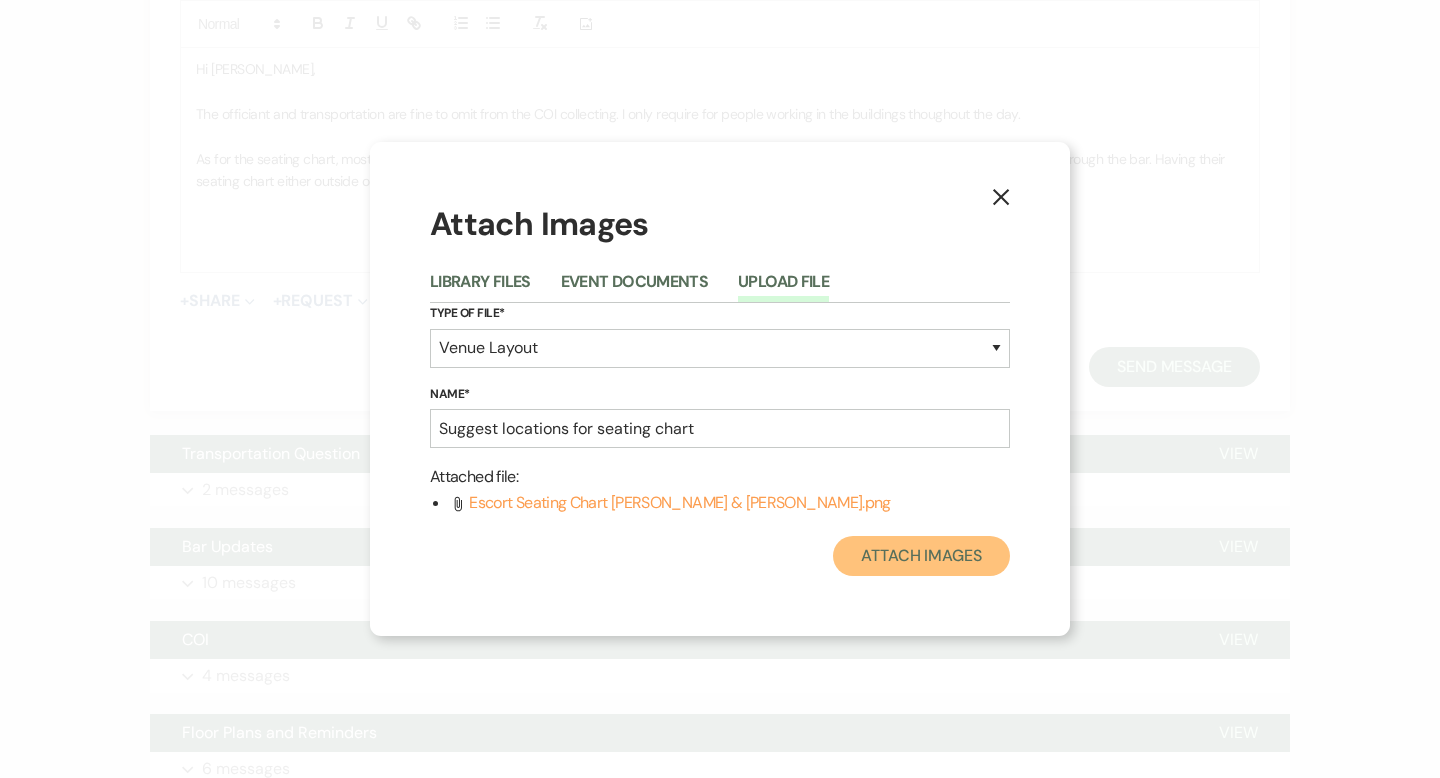 click on "Attach Images" at bounding box center (921, 556) 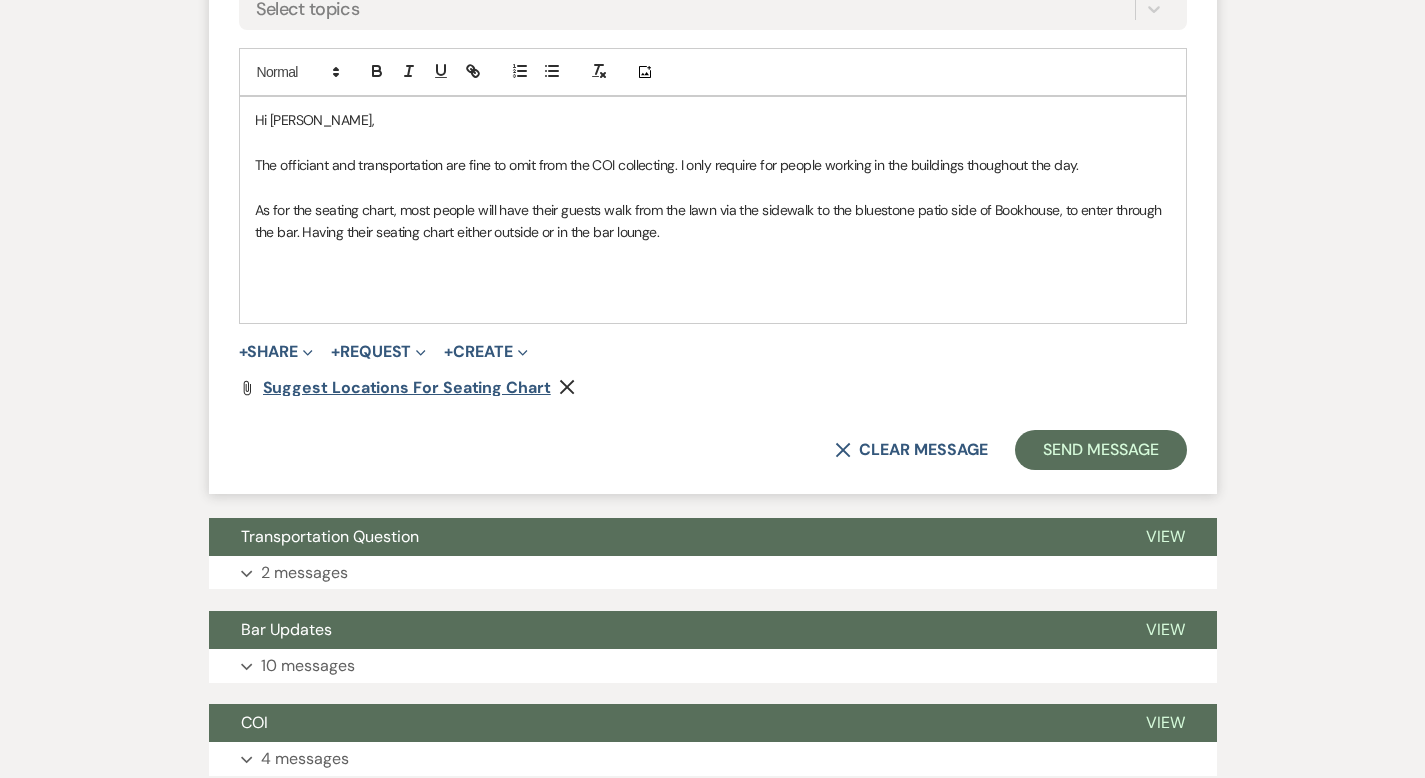 click on "Suggest locations for seating chart" at bounding box center (407, 387) 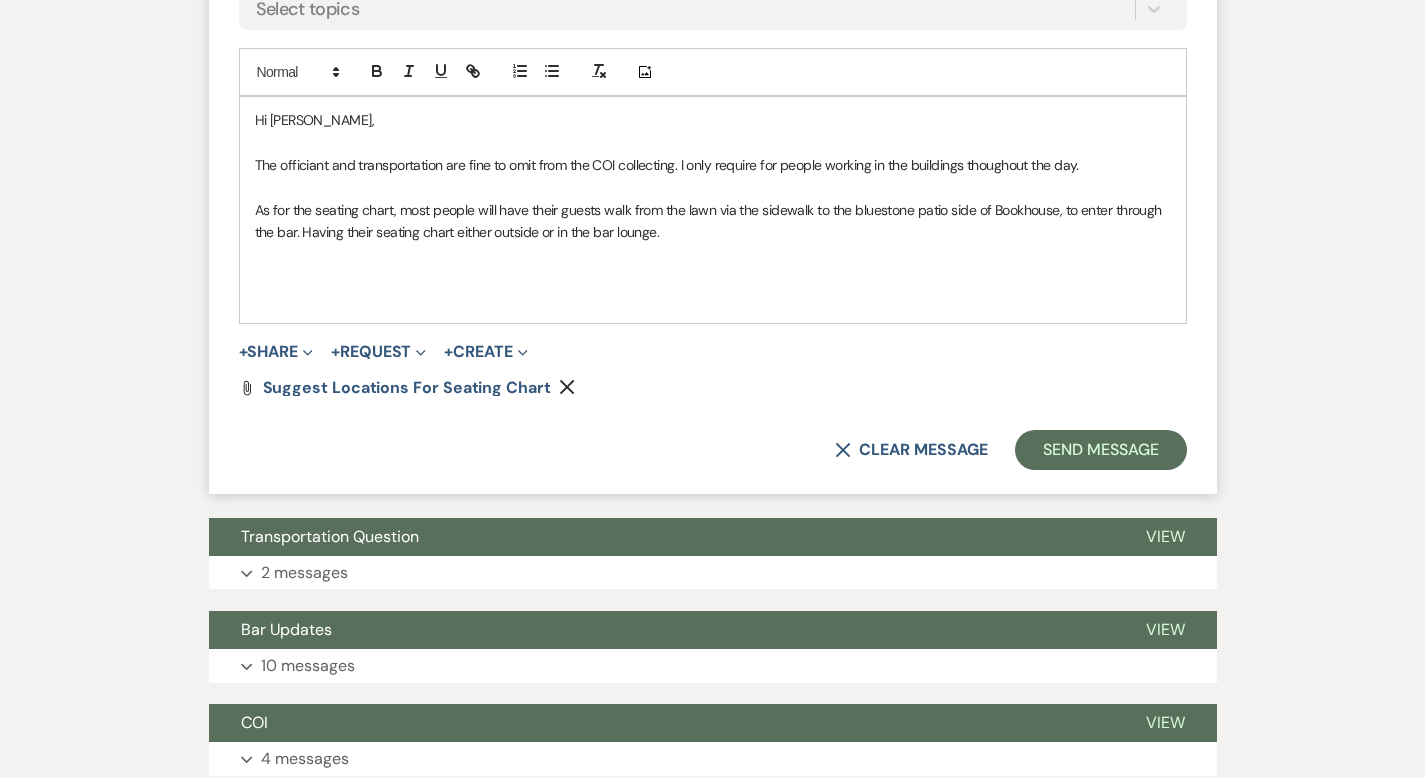 click on "Remove" 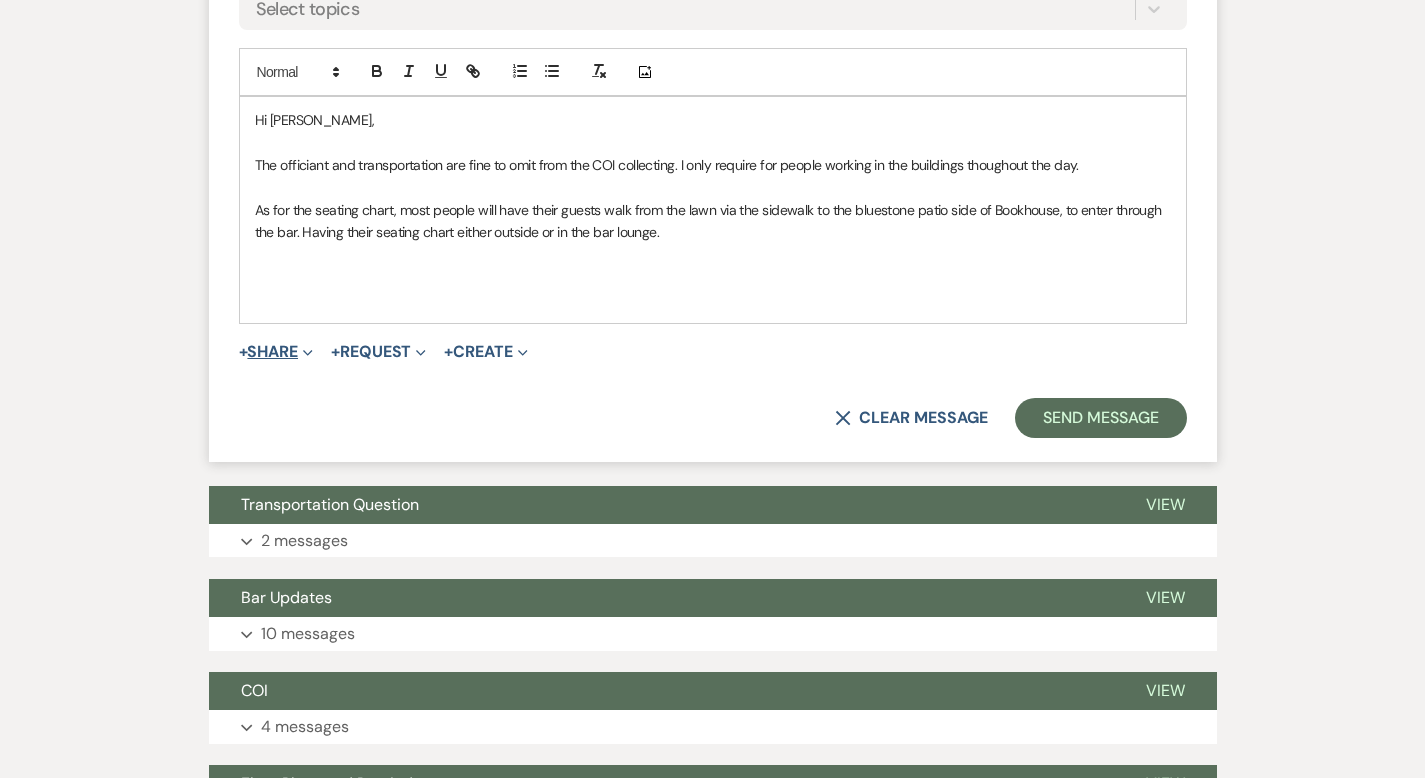 click on "+  Share Expand" at bounding box center (276, 352) 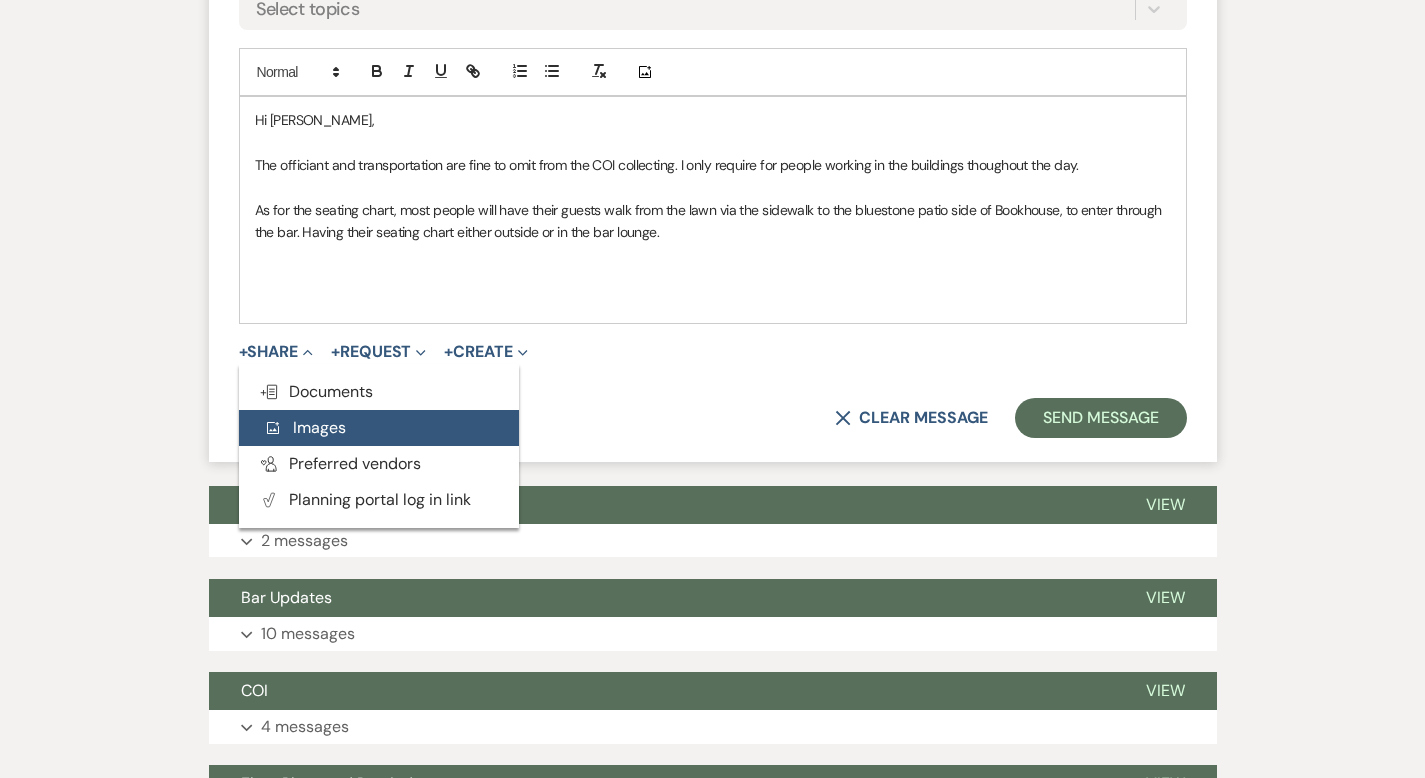 click on "Add Photo Images" at bounding box center [304, 427] 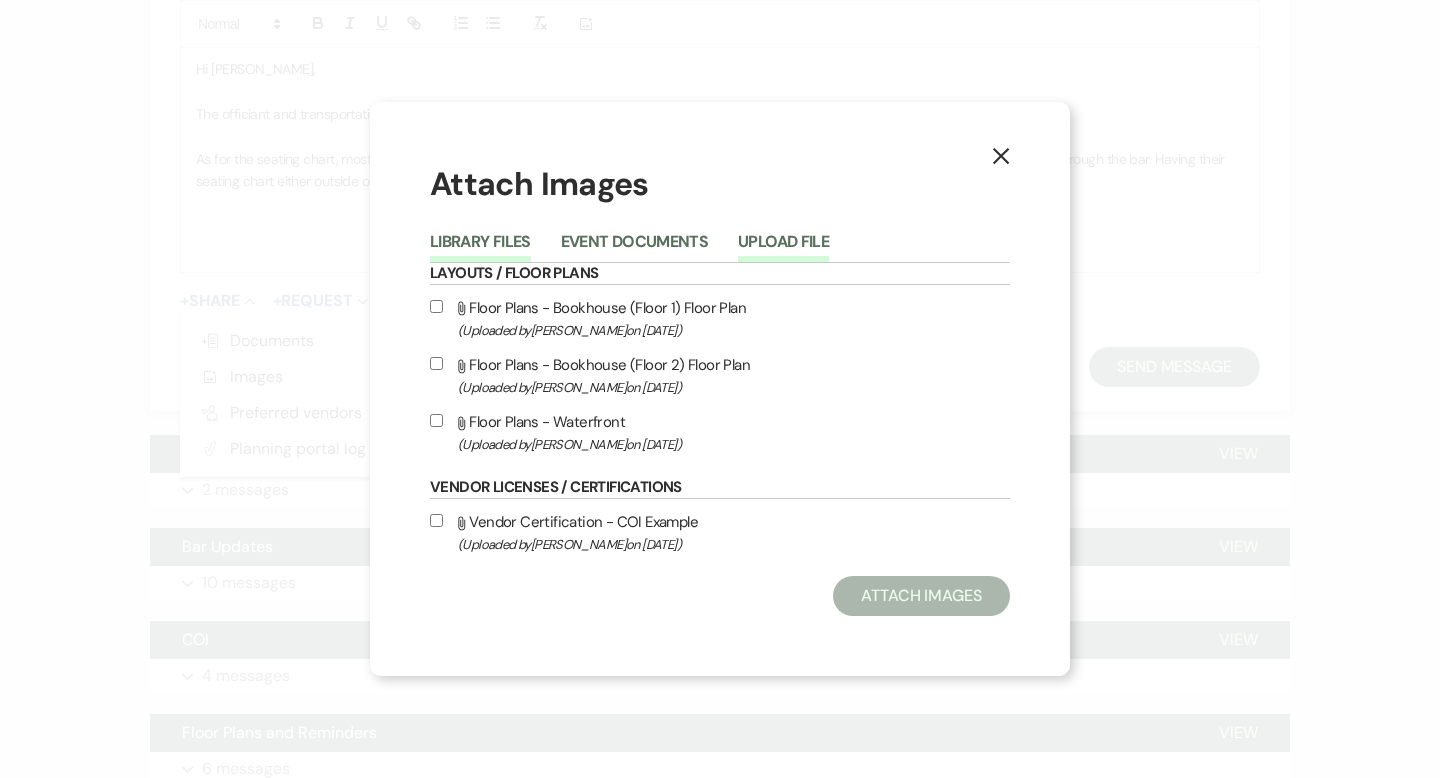 click on "Upload File" at bounding box center [783, 248] 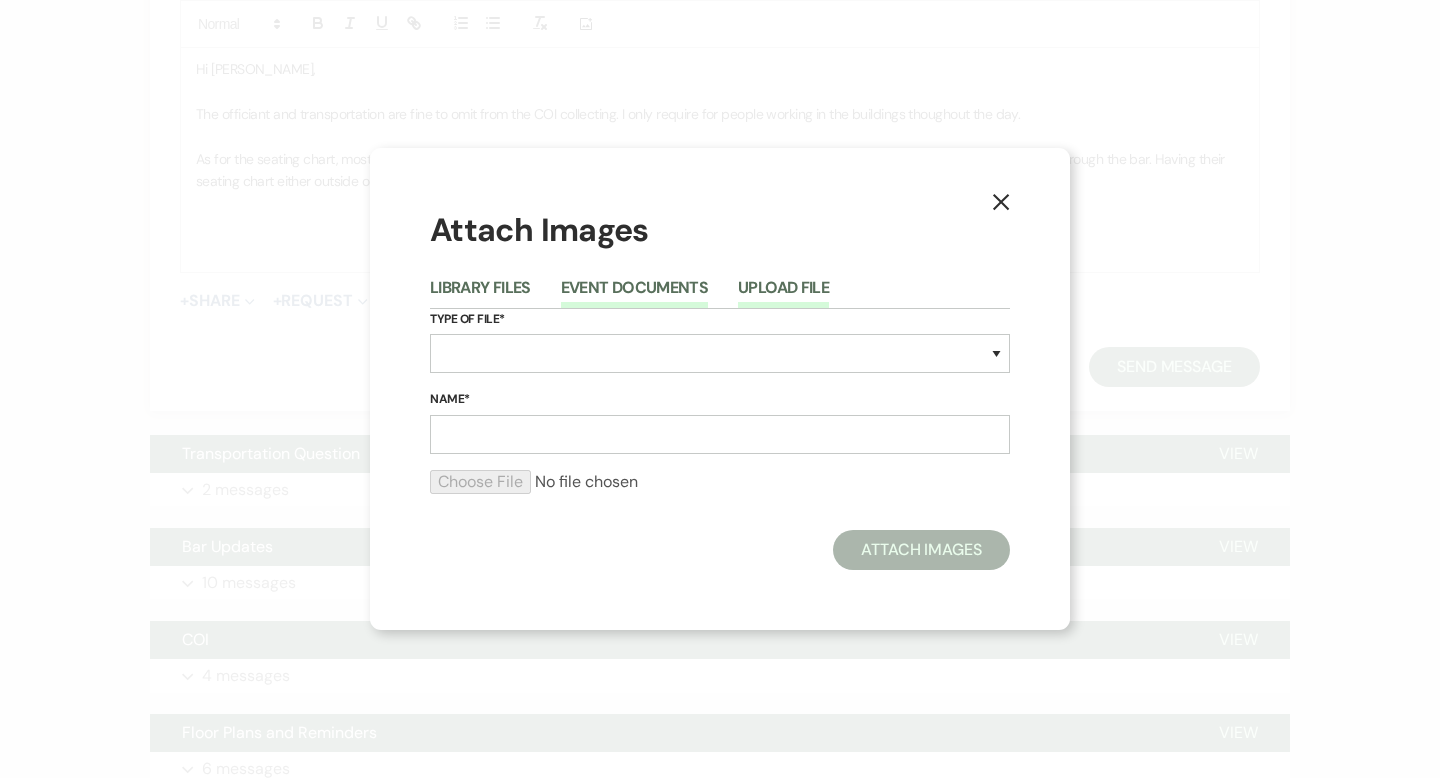 click on "Event Documents" at bounding box center (634, 294) 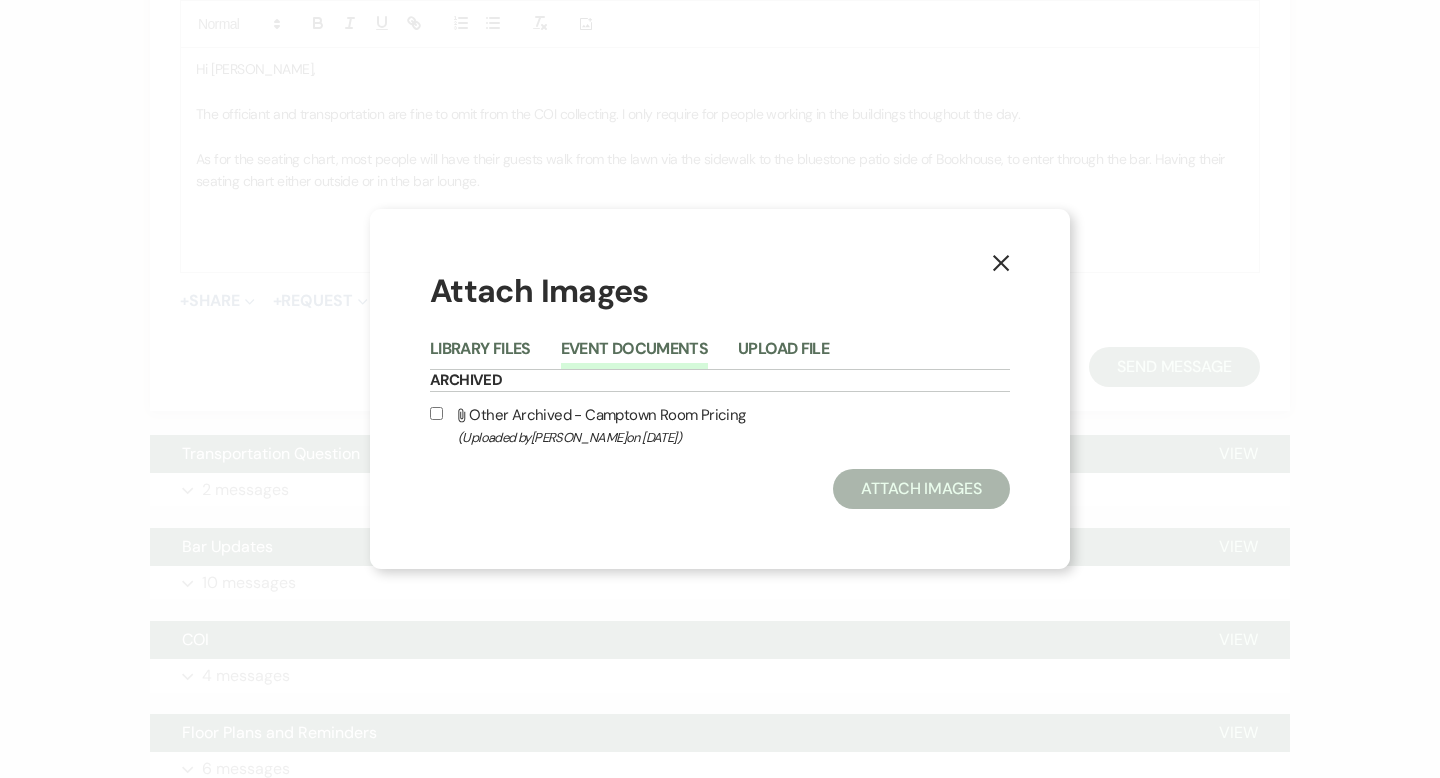 click on "Library Files Event Documents Upload File" at bounding box center (720, 349) 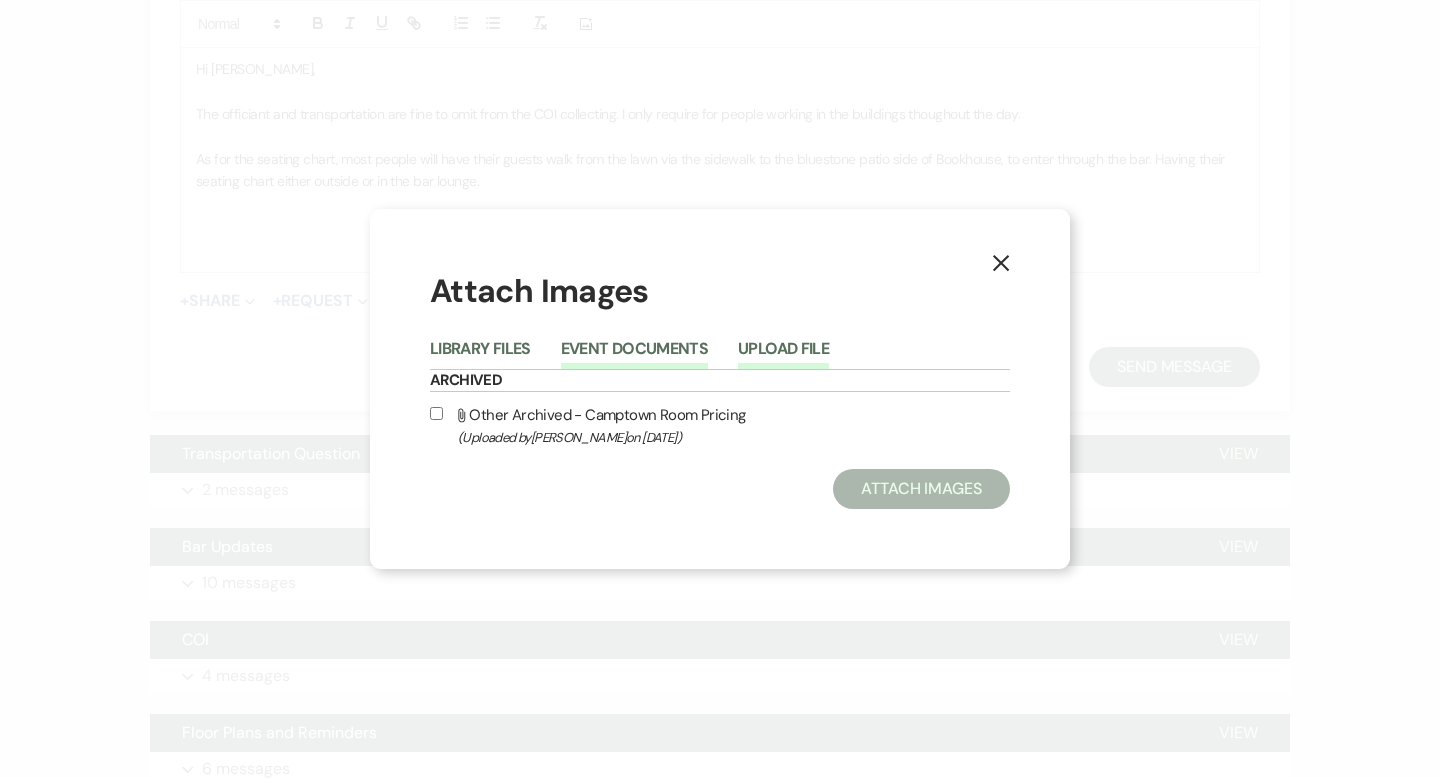 click on "Upload File" at bounding box center [783, 355] 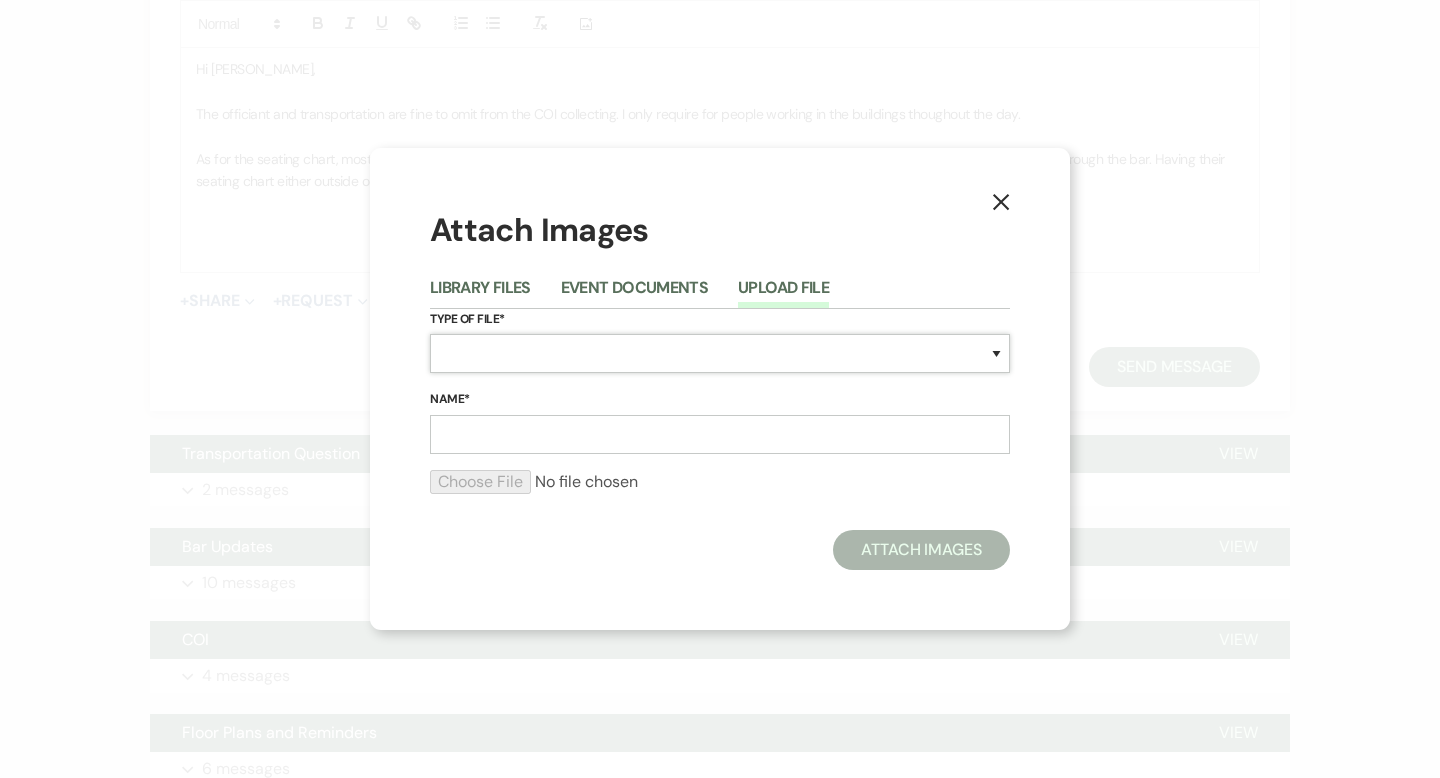 click on "Special Event Insurance Vendor Certificate of Insurance Contracts / Rental Agreements Invoices Receipts Event Maps Floor Plans Rain Plan Seating Charts Venue Layout Catering / Alcohol Permit Event Permit Fire Permit Fuel Permit Generator Permit Tent Permit Venue Permit Other Permit Inventory  Promotional Sample Venue Beverage Ceremony Event Finalize + Share Guests Lodging Menu Vendors Venue Beverage Brochure Menu Packages Product Specifications Quotes Beverage Event and Ceremony Details Finalize & Share Guests Lodging Menu Vendors Venue Event Timeline Family / Wedding Party Timeline Food and Beverage Timeline MC / DJ / Band Timeline Master Timeline Photography Timeline Set-Up / Clean-Up Vendor Timeline Bartender Safe Serve / TiPS Certification Vendor Certification Vendor License Other" at bounding box center (720, 353) 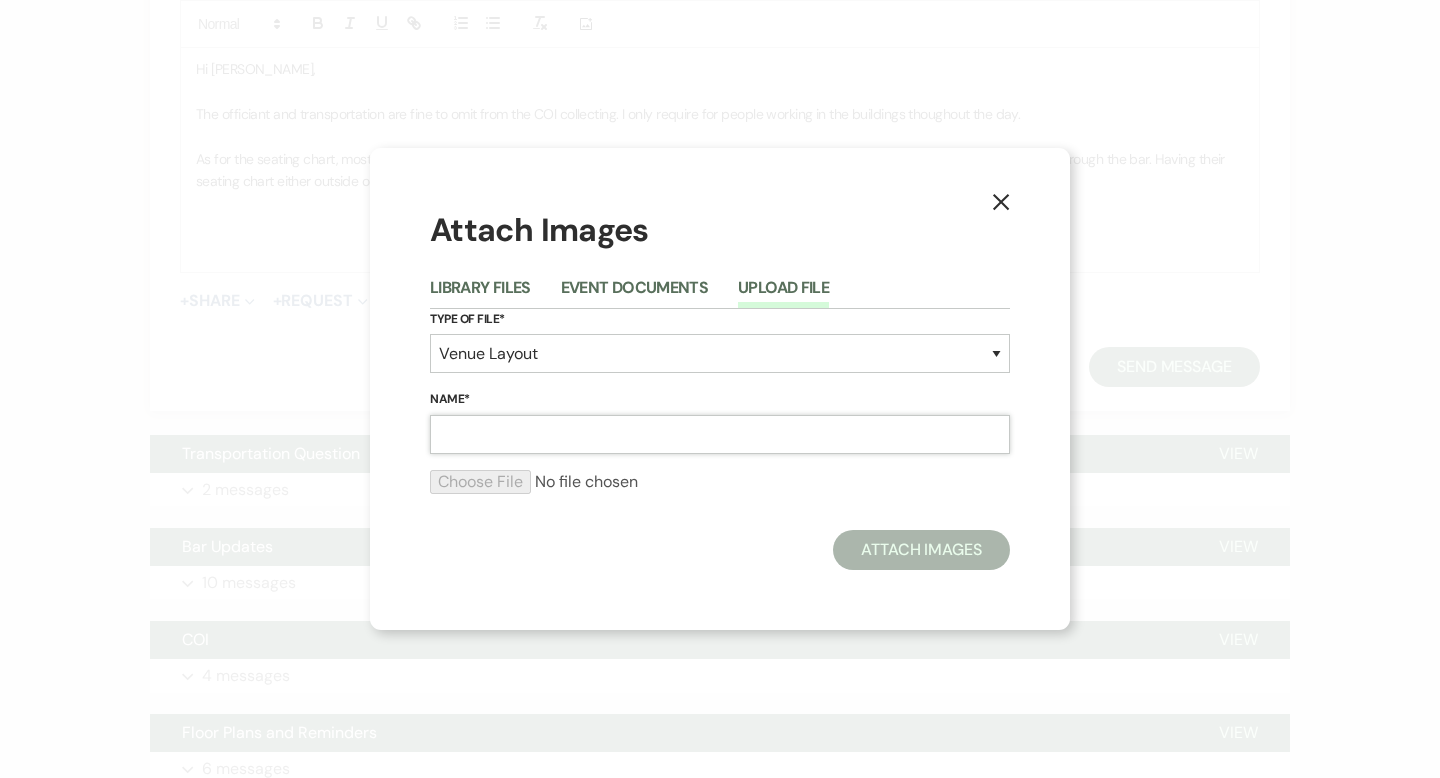 click on "Name*" at bounding box center (720, 434) 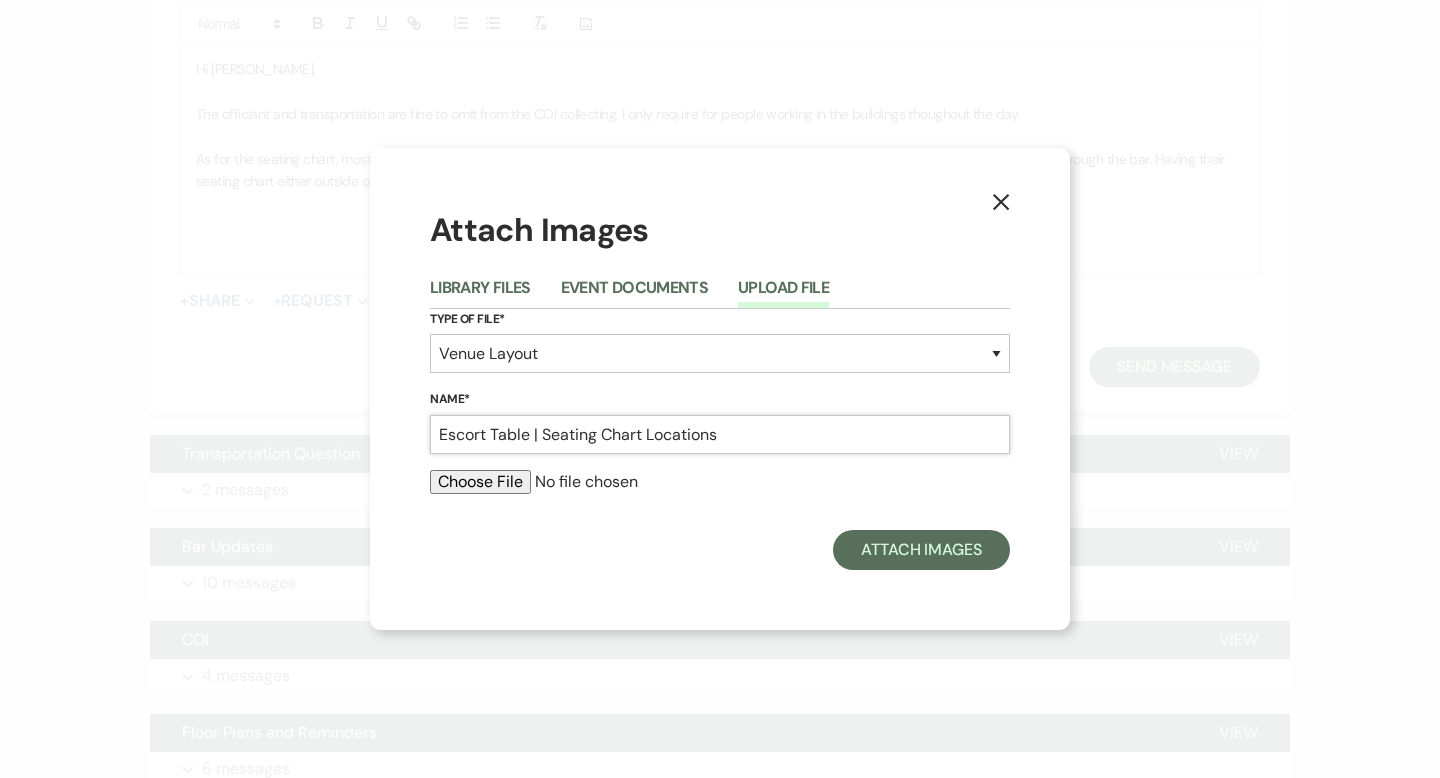 type on "Escort Table | Seating Chart Locations" 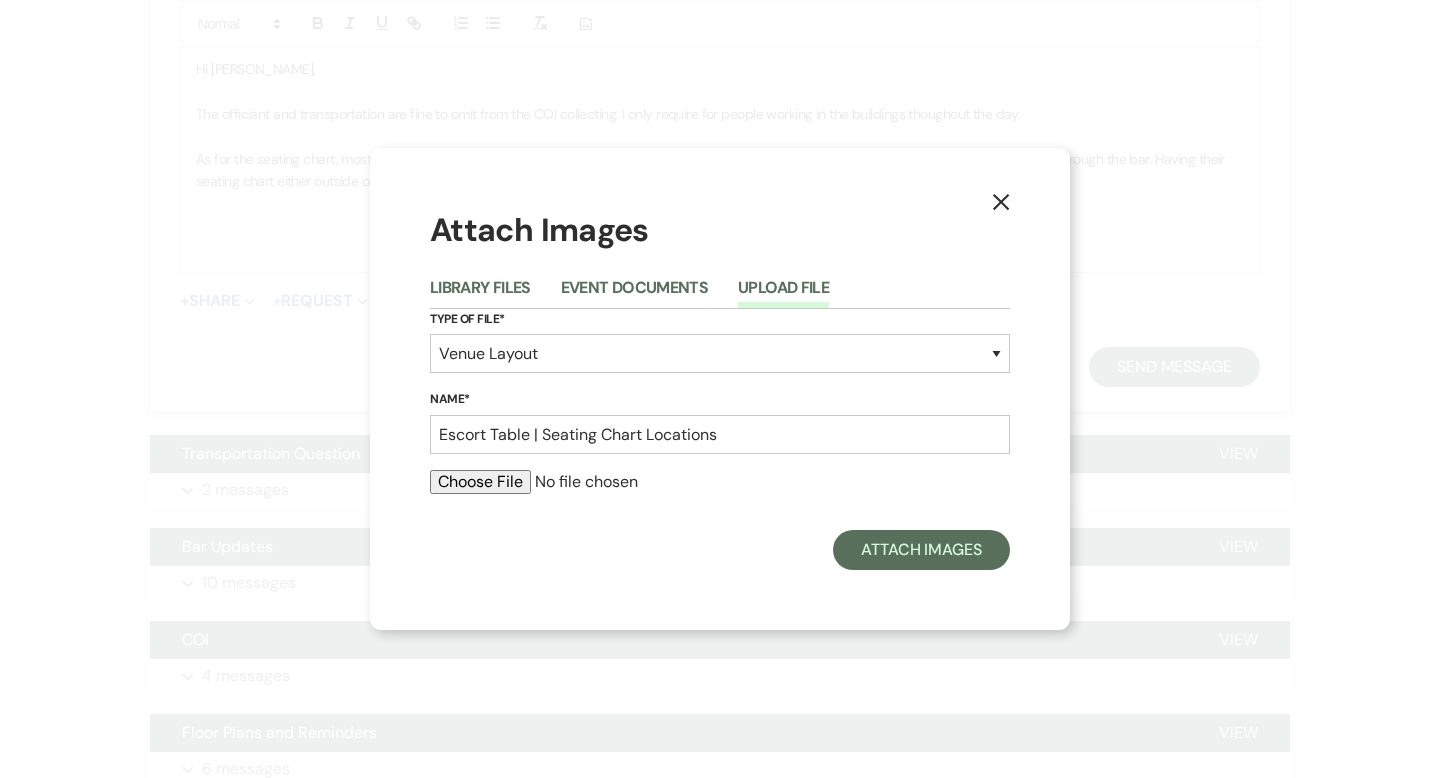 click at bounding box center [720, 482] 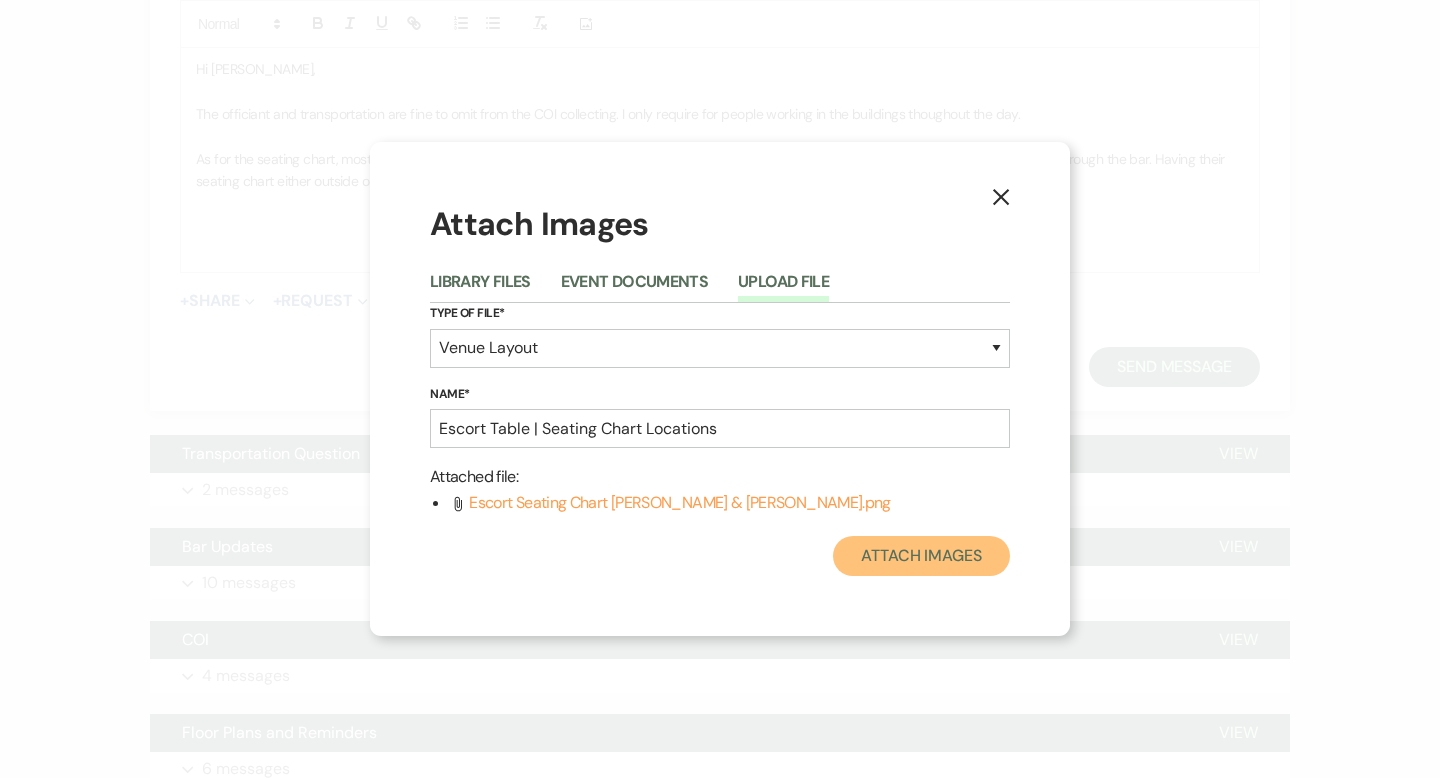 click on "Attach Images" at bounding box center (921, 556) 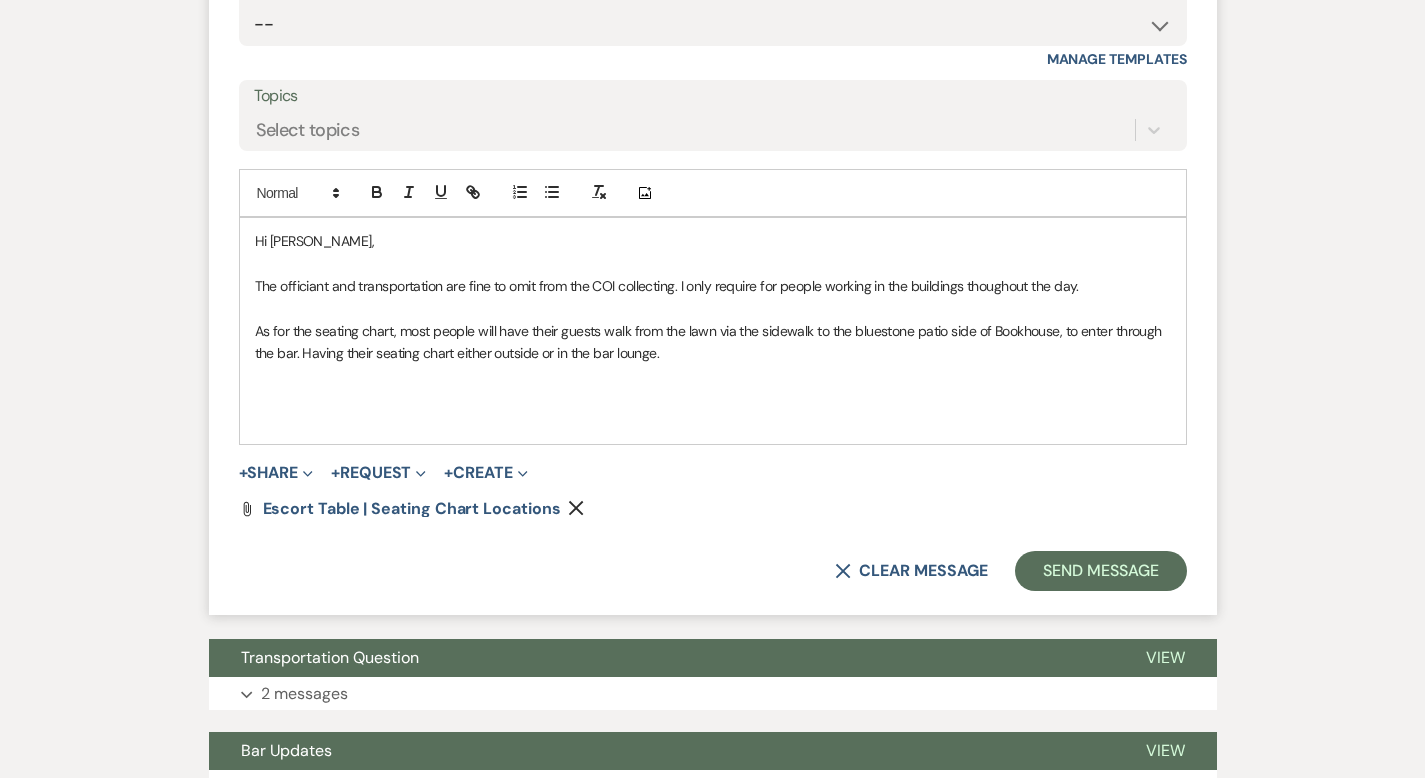 scroll, scrollTop: 1141, scrollLeft: 0, axis: vertical 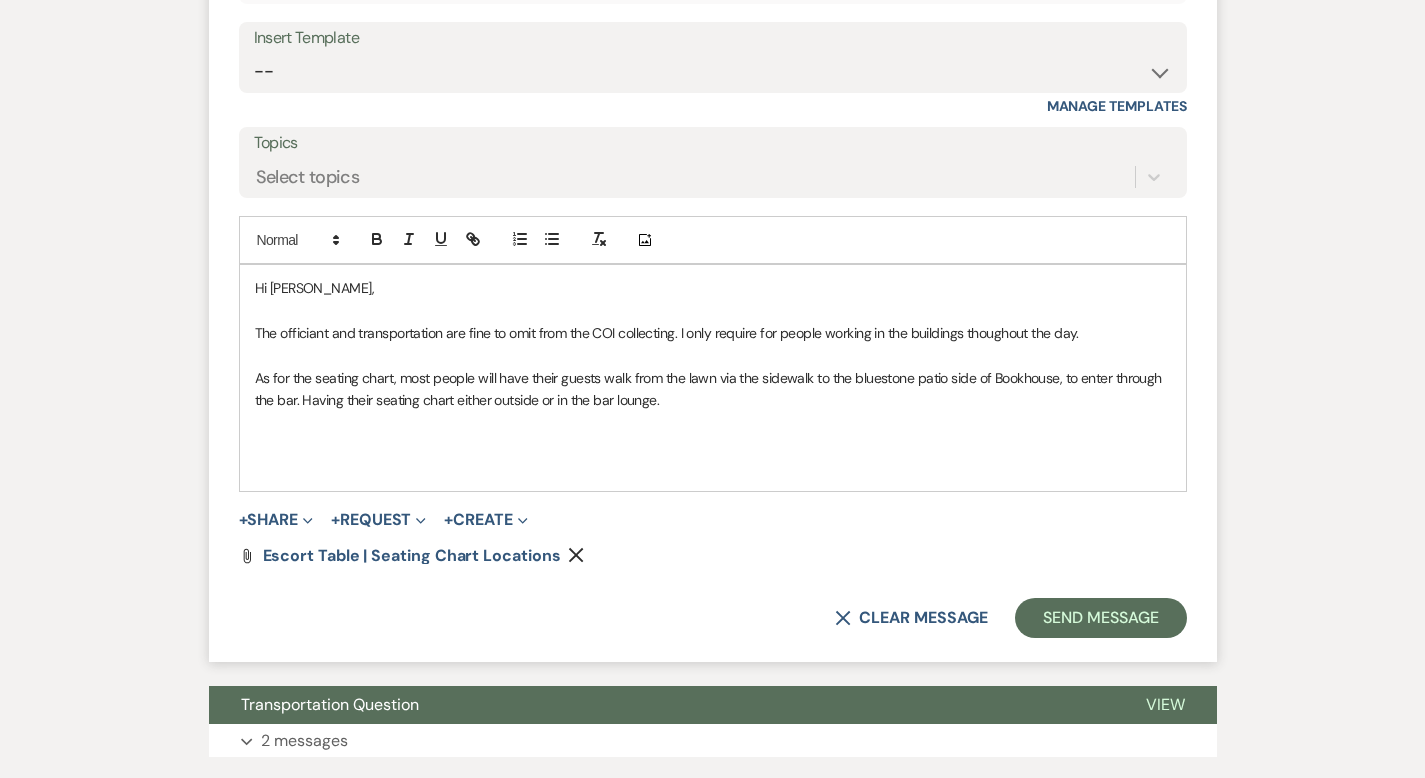 click at bounding box center [713, 423] 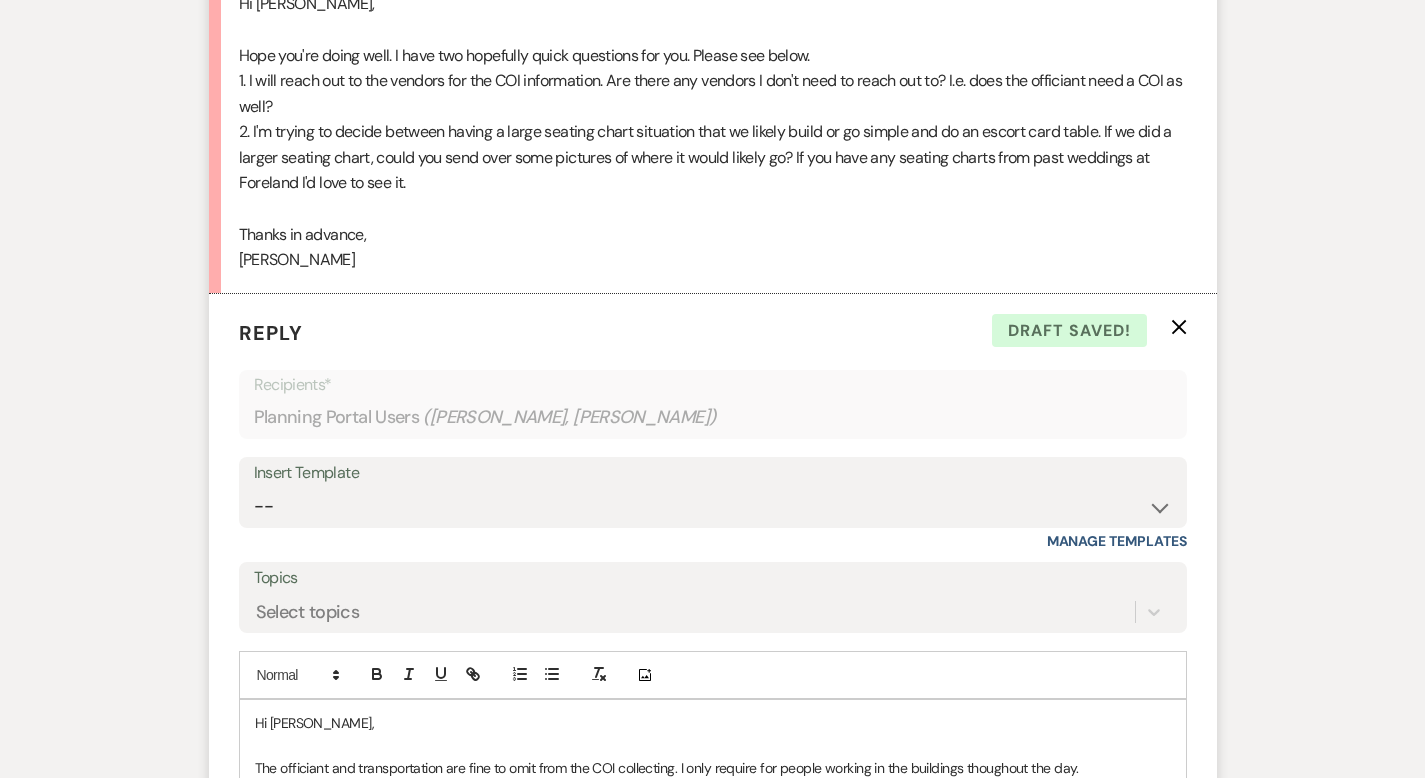 scroll, scrollTop: 950, scrollLeft: 0, axis: vertical 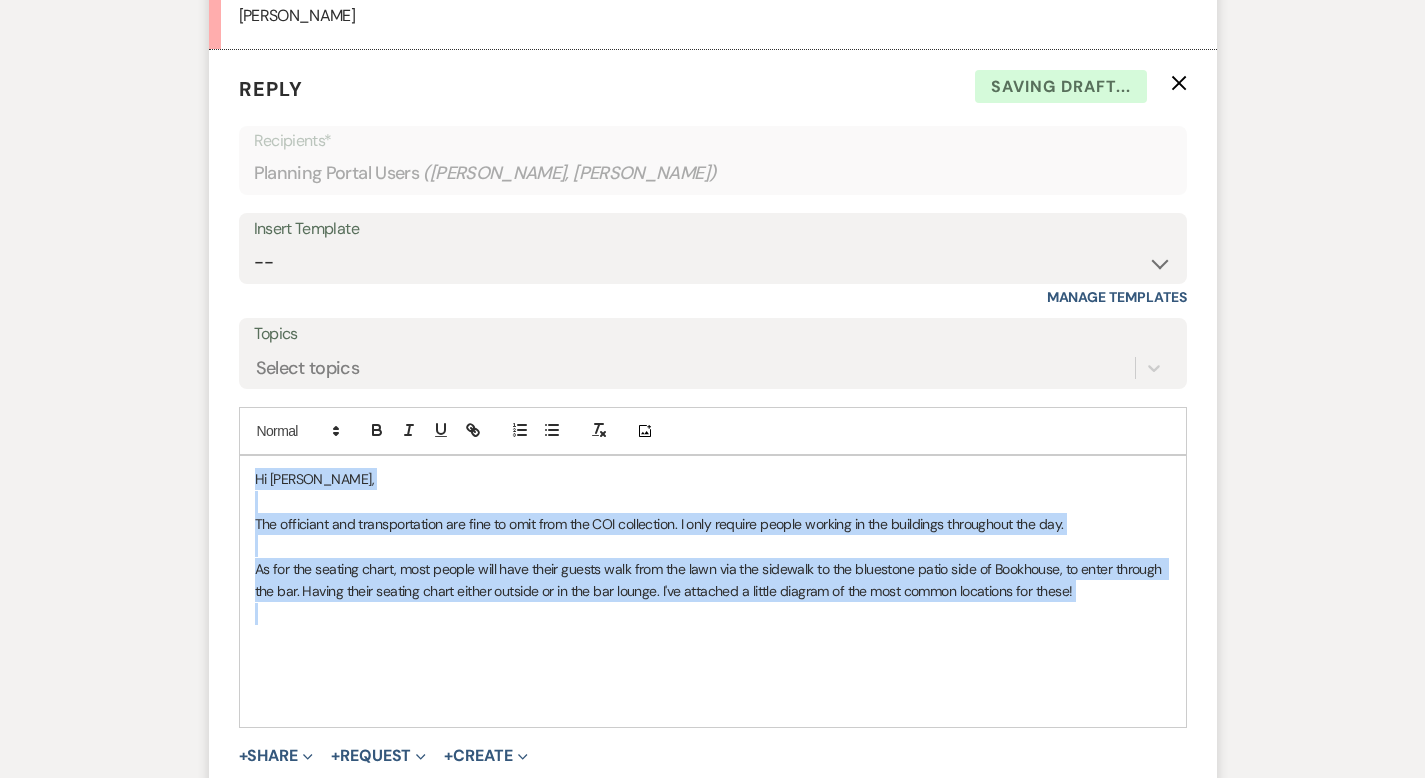 drag, startPoint x: 927, startPoint y: 551, endPoint x: 211, endPoint y: 314, distance: 754.2049 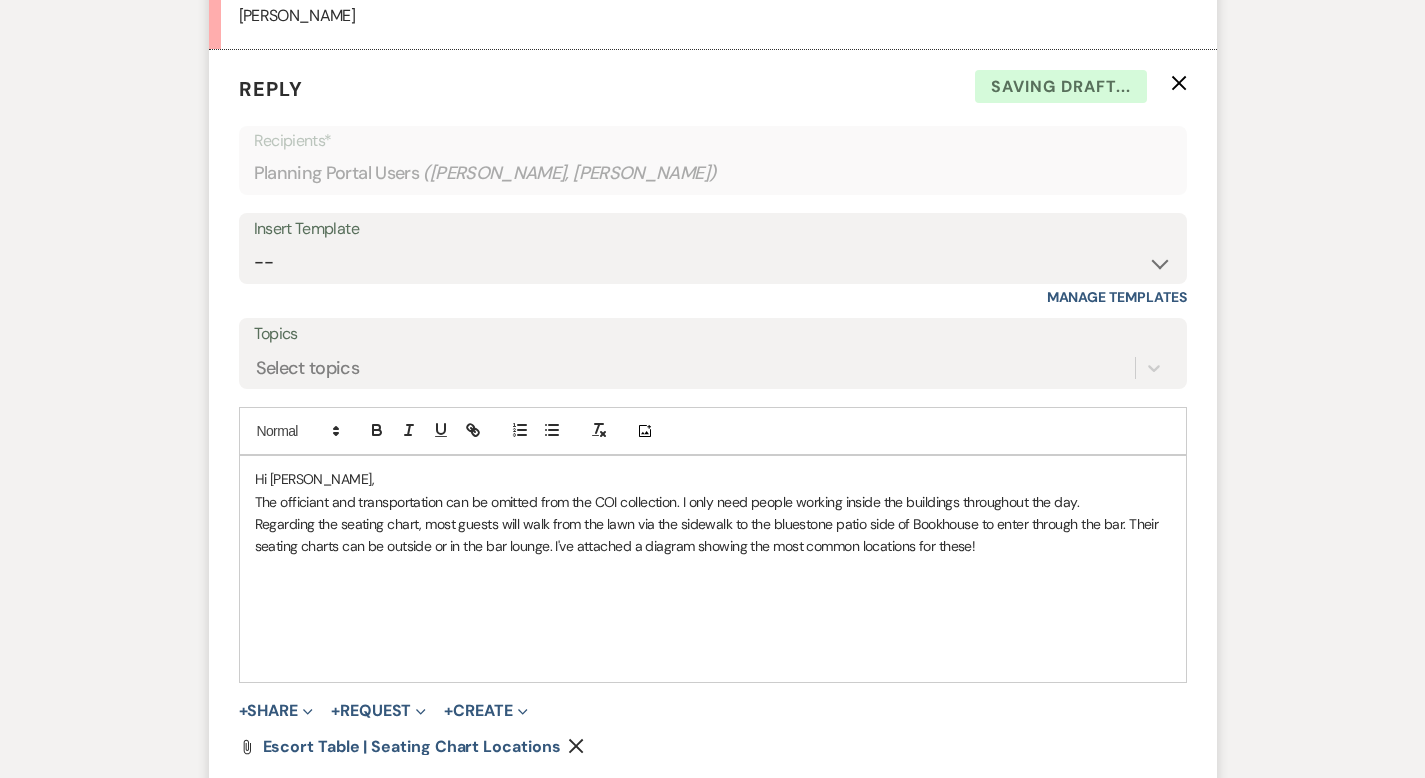 click on "The officiant and transportation can be omitted from the COI collection. I only need people working inside the buildings throughout the day." at bounding box center (713, 502) 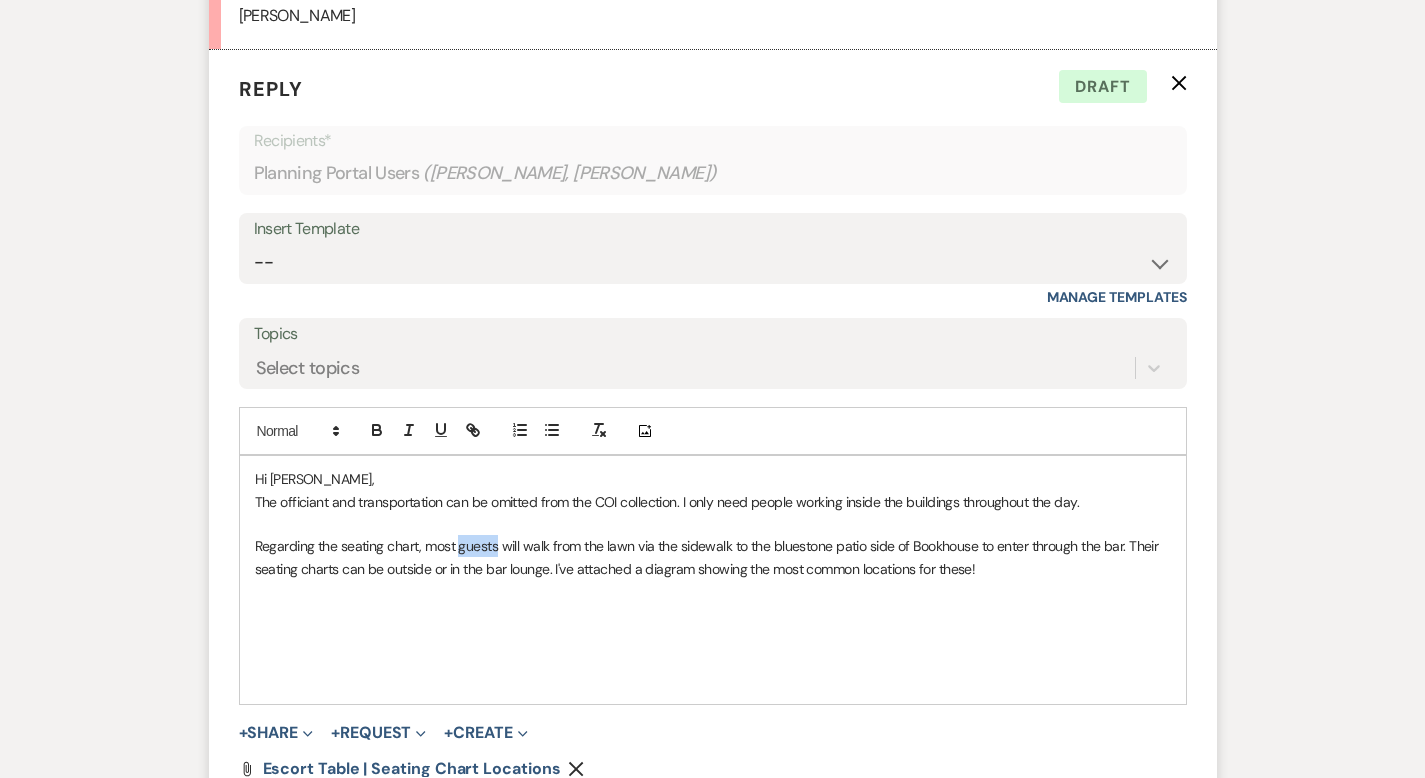 drag, startPoint x: 431, startPoint y: 495, endPoint x: 394, endPoint y: 500, distance: 37.336308 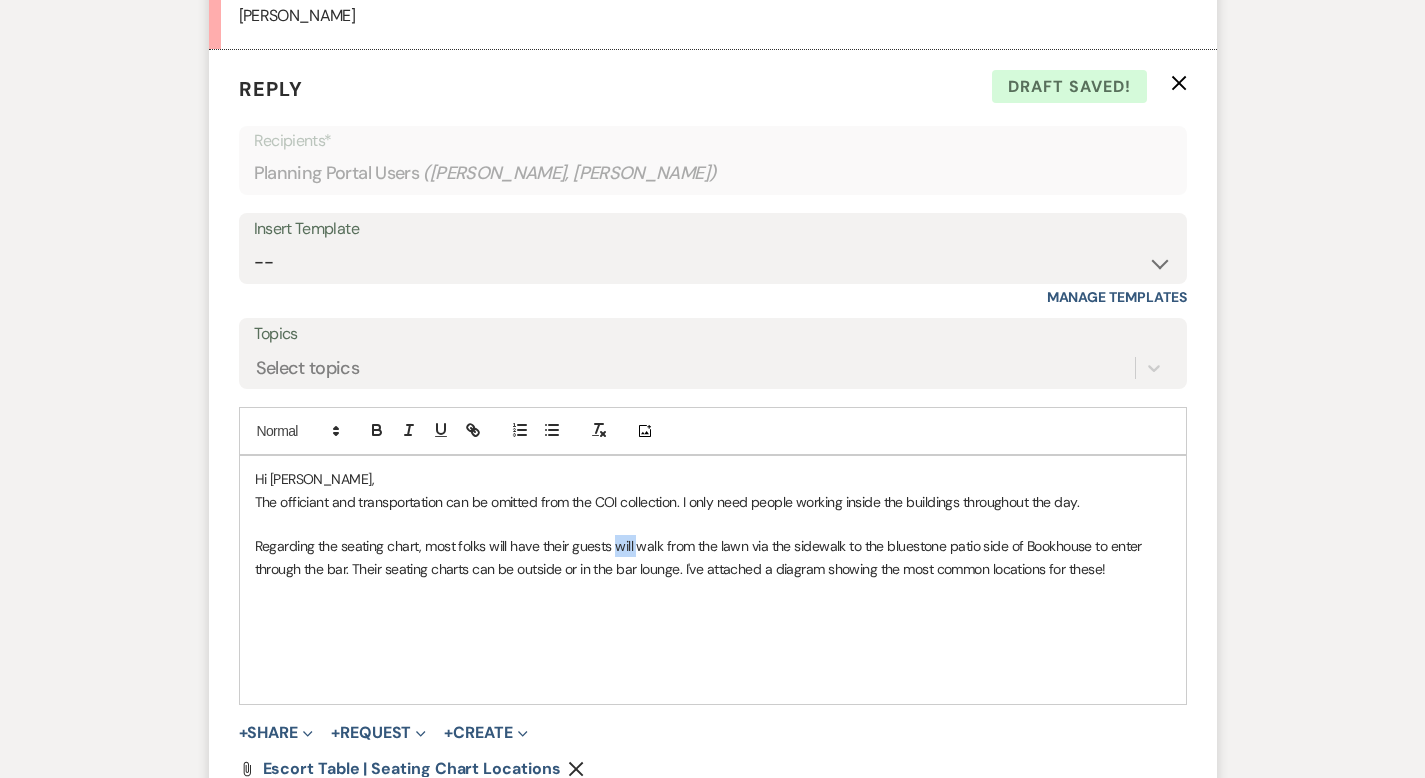 drag, startPoint x: 568, startPoint y: 495, endPoint x: 548, endPoint y: 496, distance: 20.024984 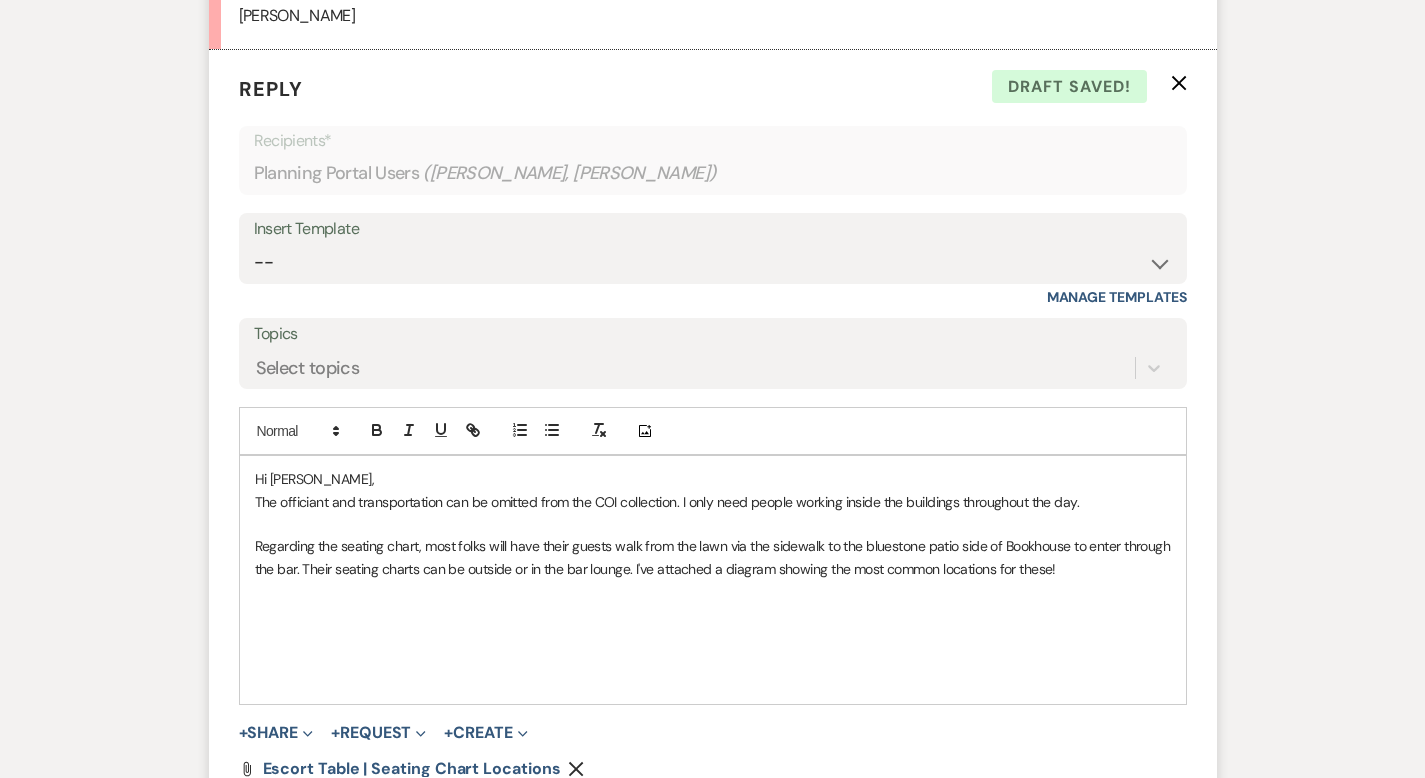 click at bounding box center [713, 658] 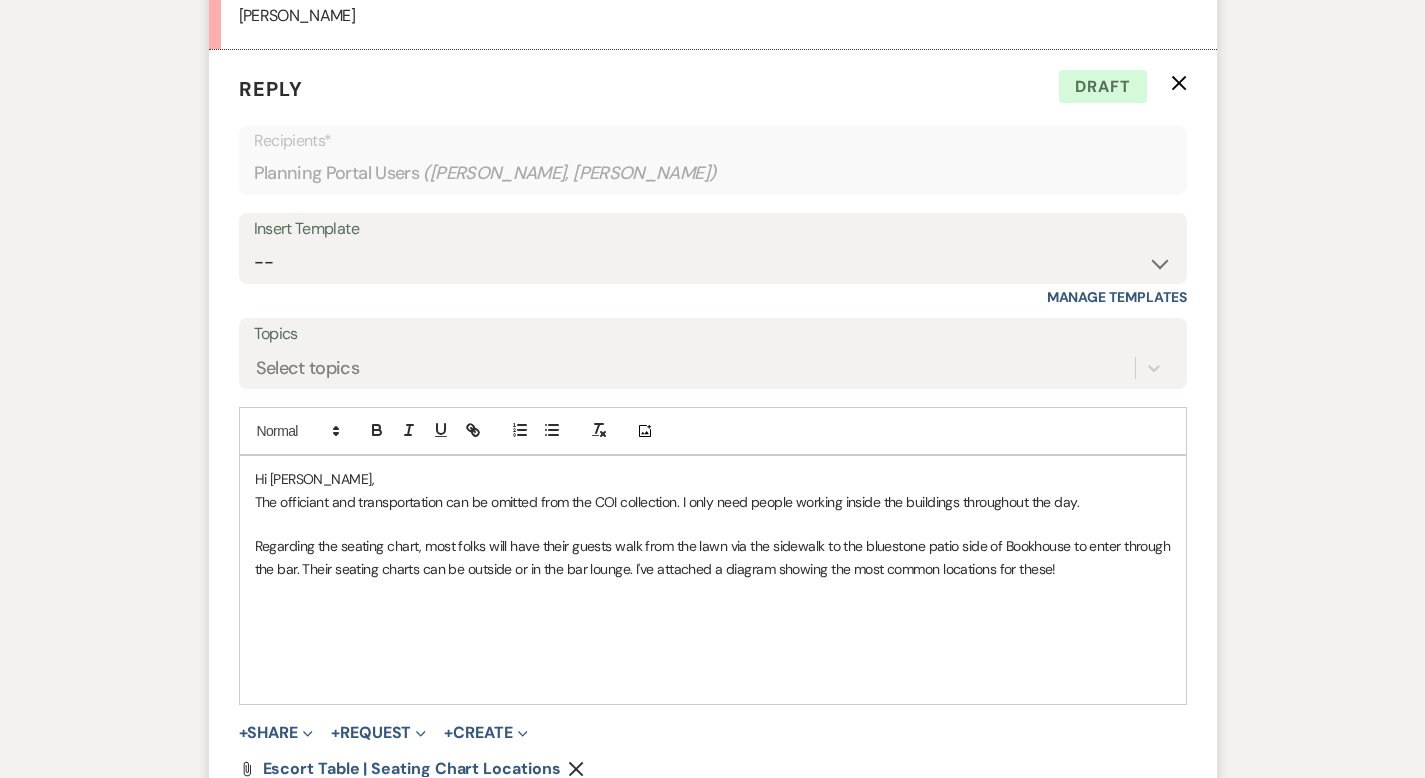 click at bounding box center [713, 614] 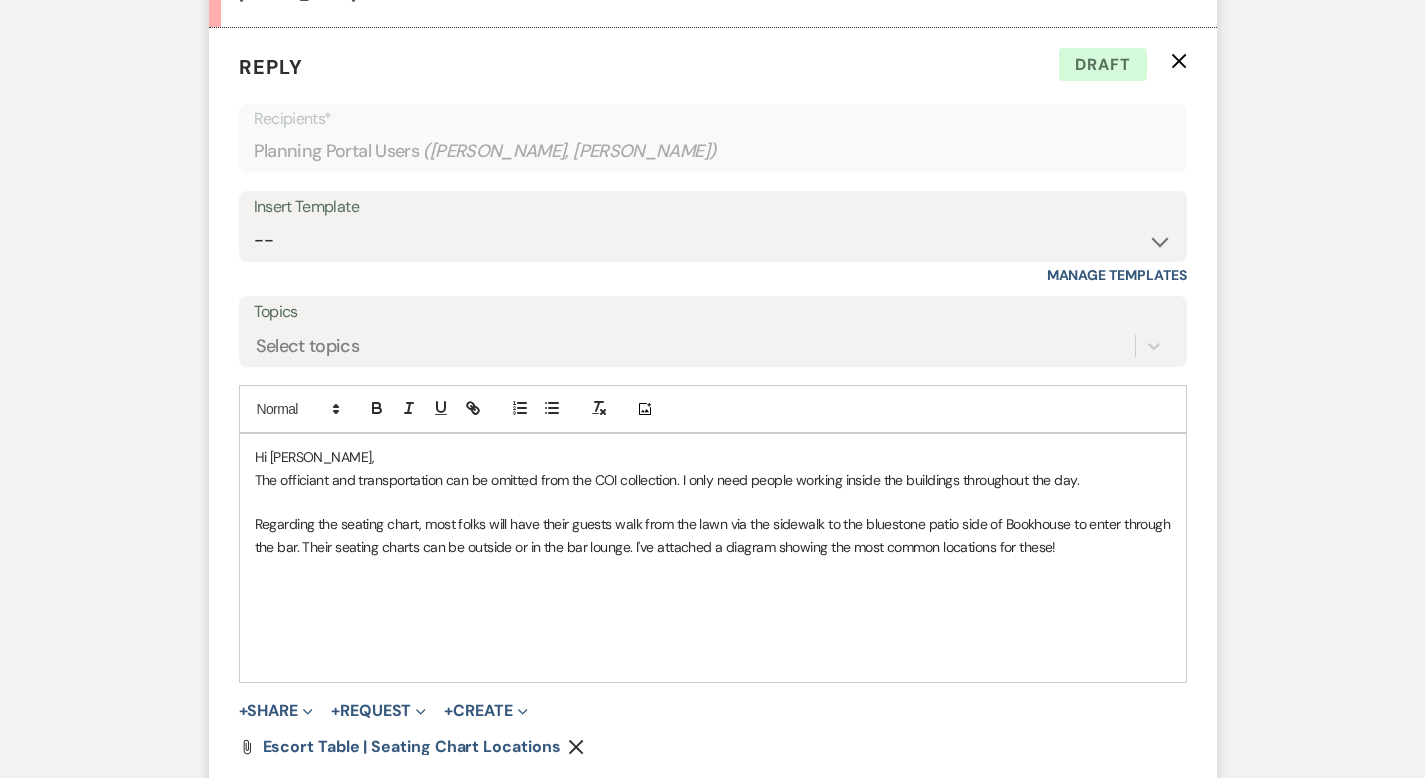 scroll, scrollTop: 977, scrollLeft: 0, axis: vertical 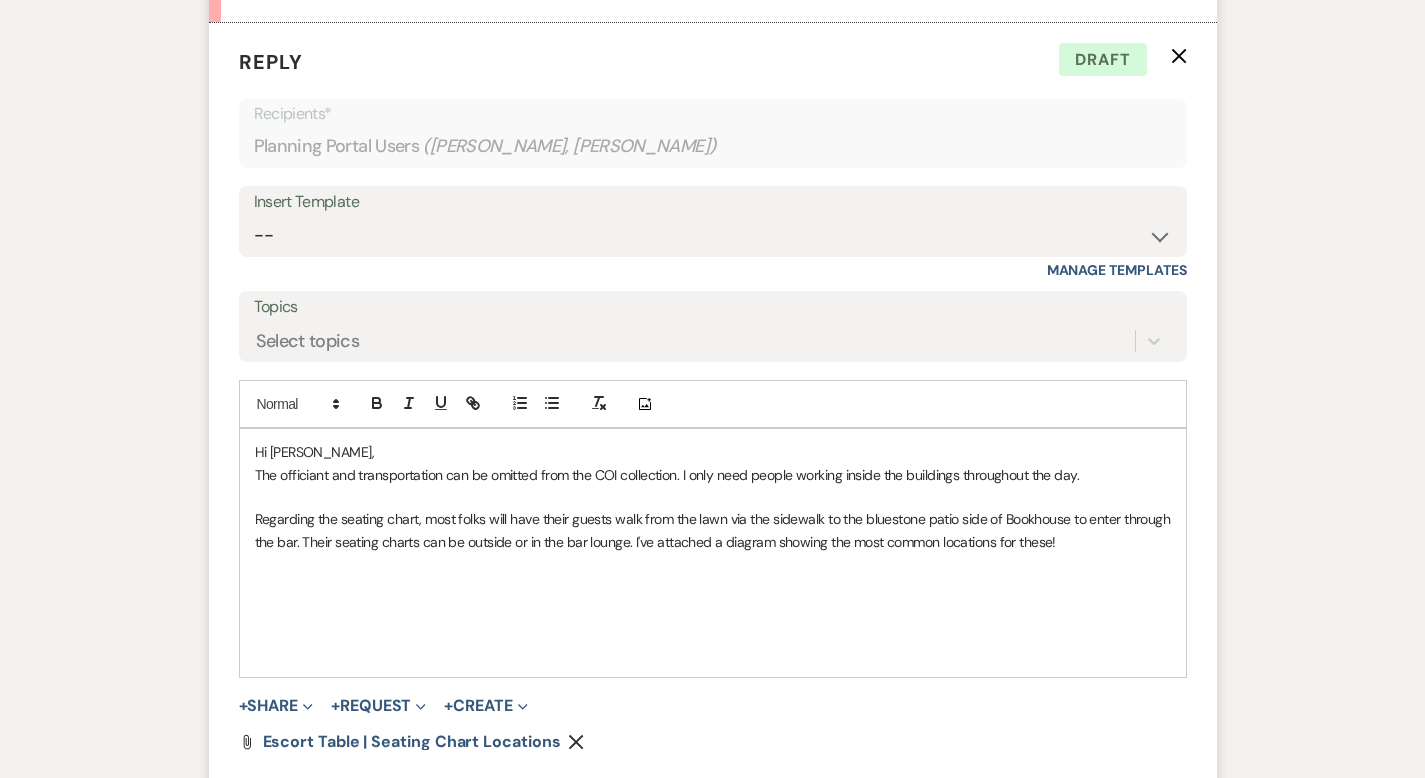 click on "Regarding the seating chart, most folks will have their guests walk from the lawn via the sidewalk to the bluestone patio side of Bookhouse to enter through the bar. Their seating charts can be outside or in the bar lounge. I've attached a diagram showing the most common locations for these!" at bounding box center (713, 530) 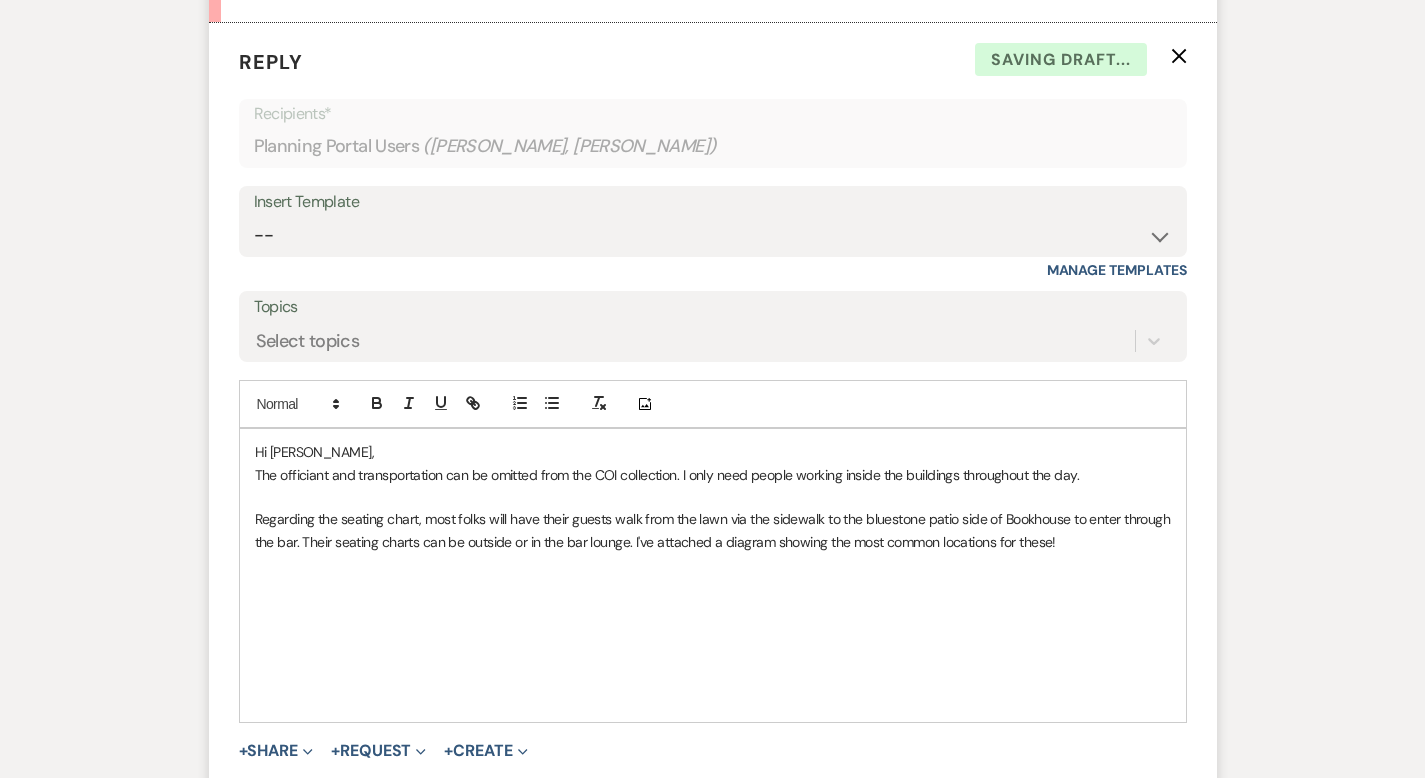click at bounding box center (713, 699) 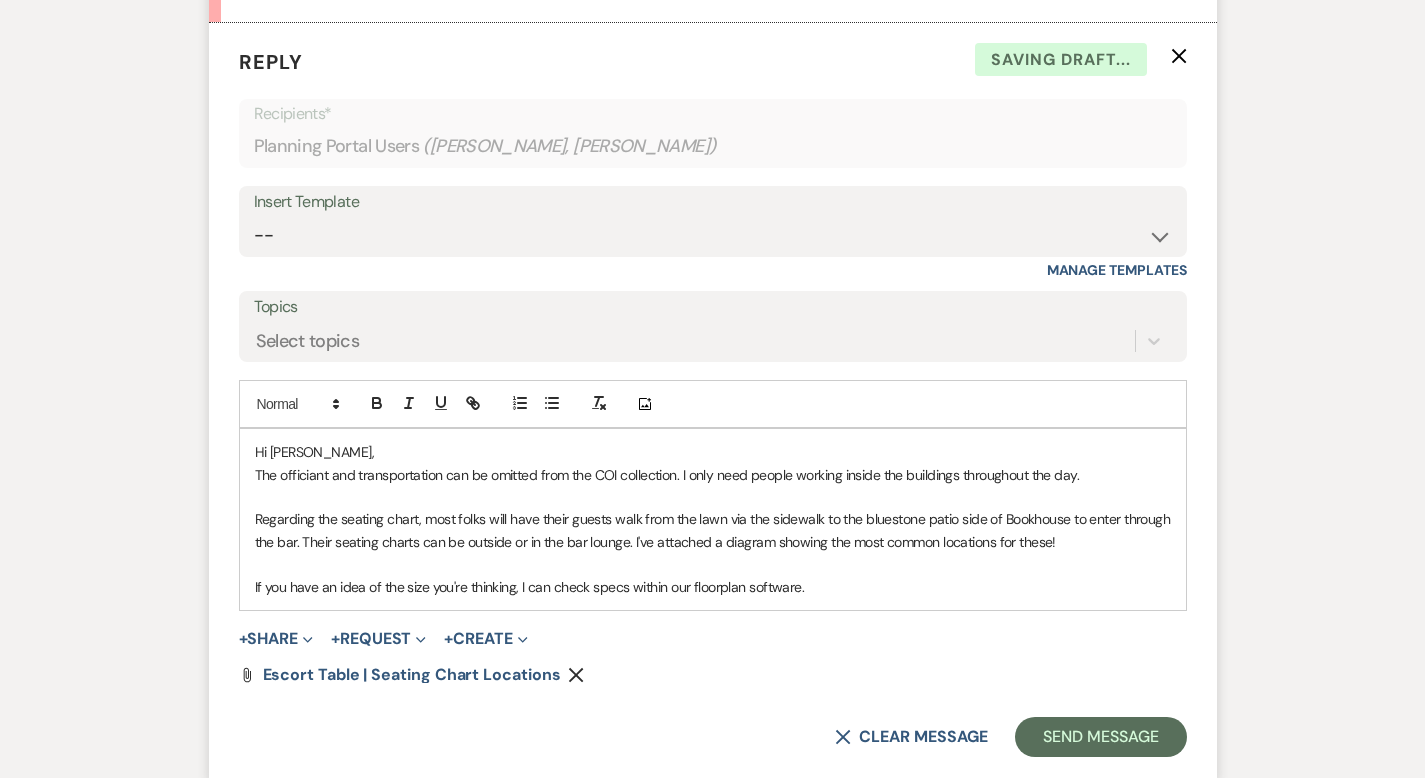 click on "If you have an idea of the size you're thinking, I can check specs within our floorplan software." at bounding box center (713, 587) 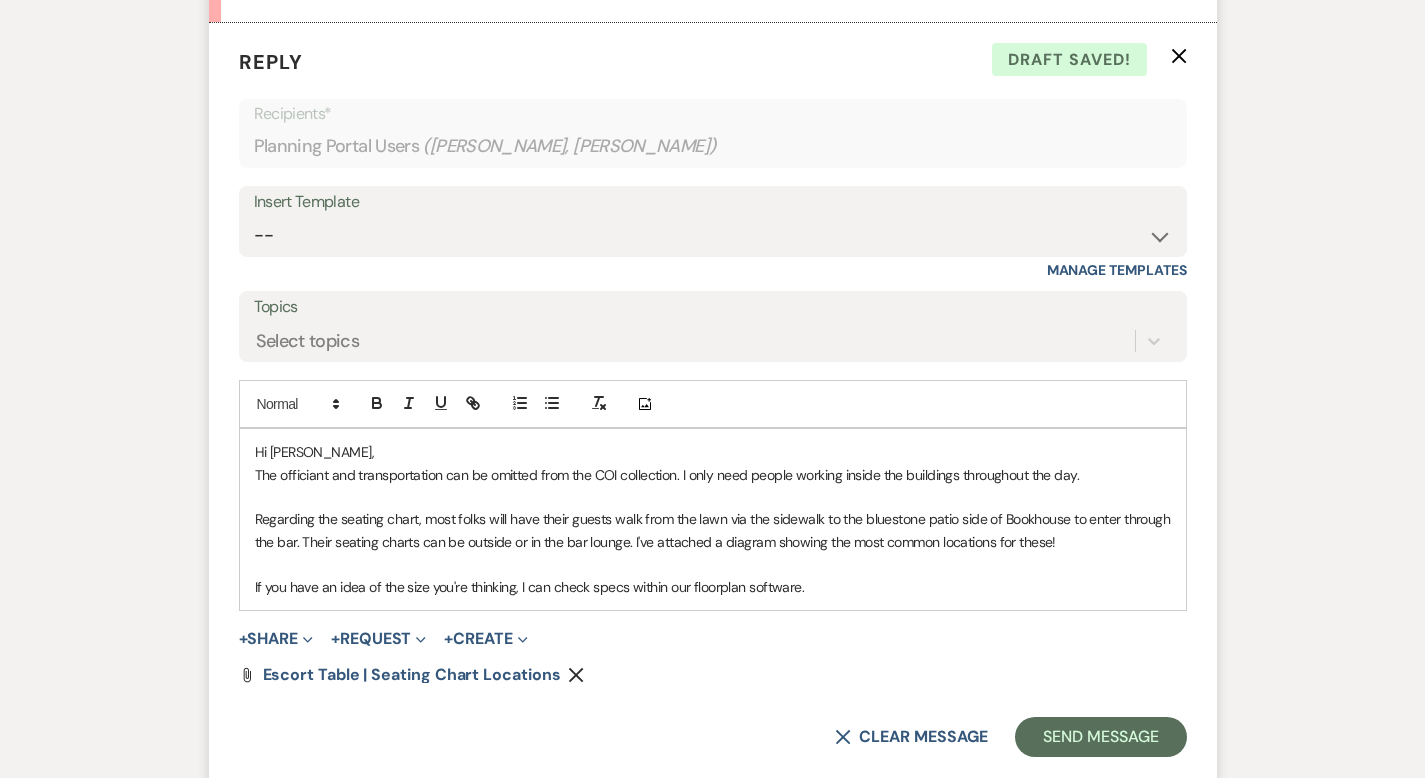 click on "If you have an idea of the size you're thinking, I can check specs within our floorplan software." at bounding box center [713, 587] 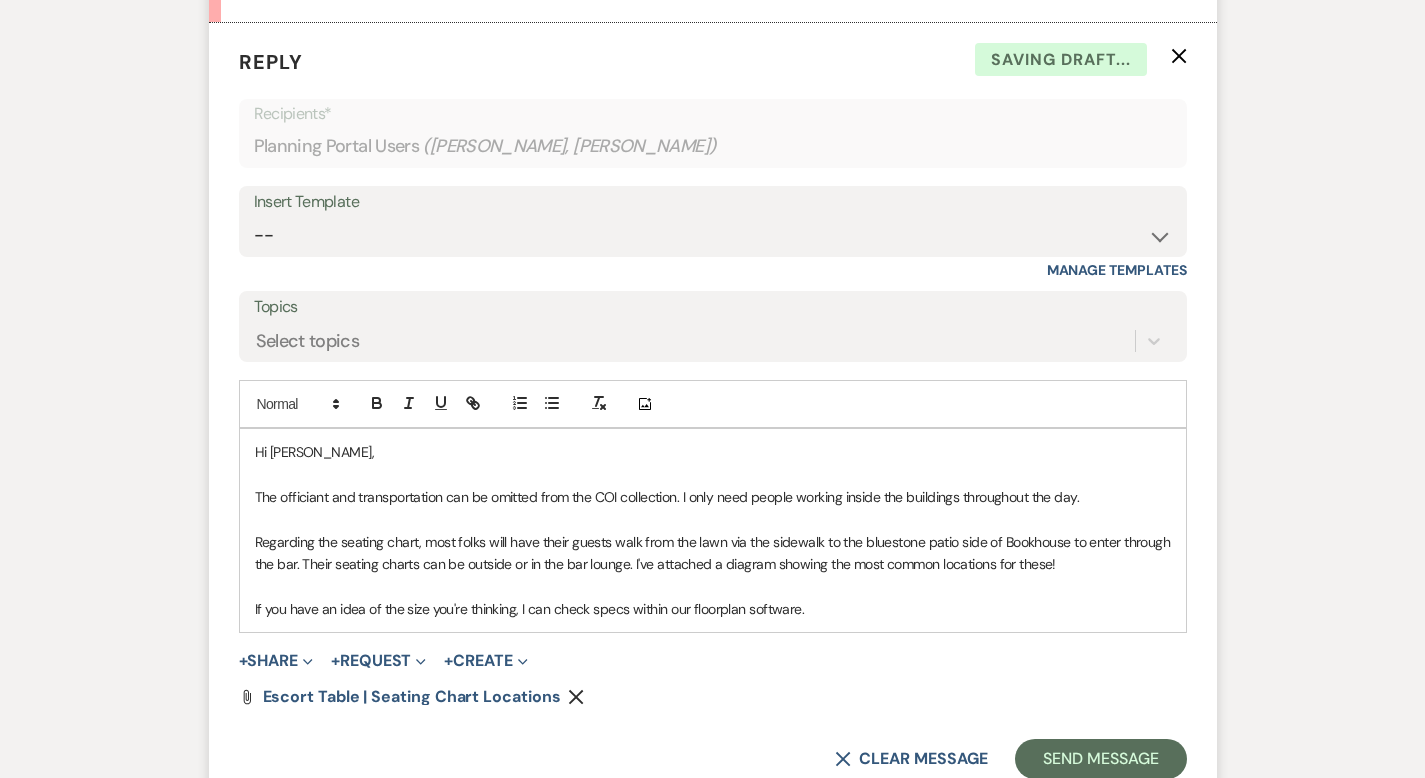 click on "If you have an idea of the size you're thinking, I can check specs within our floorplan software." at bounding box center [713, 609] 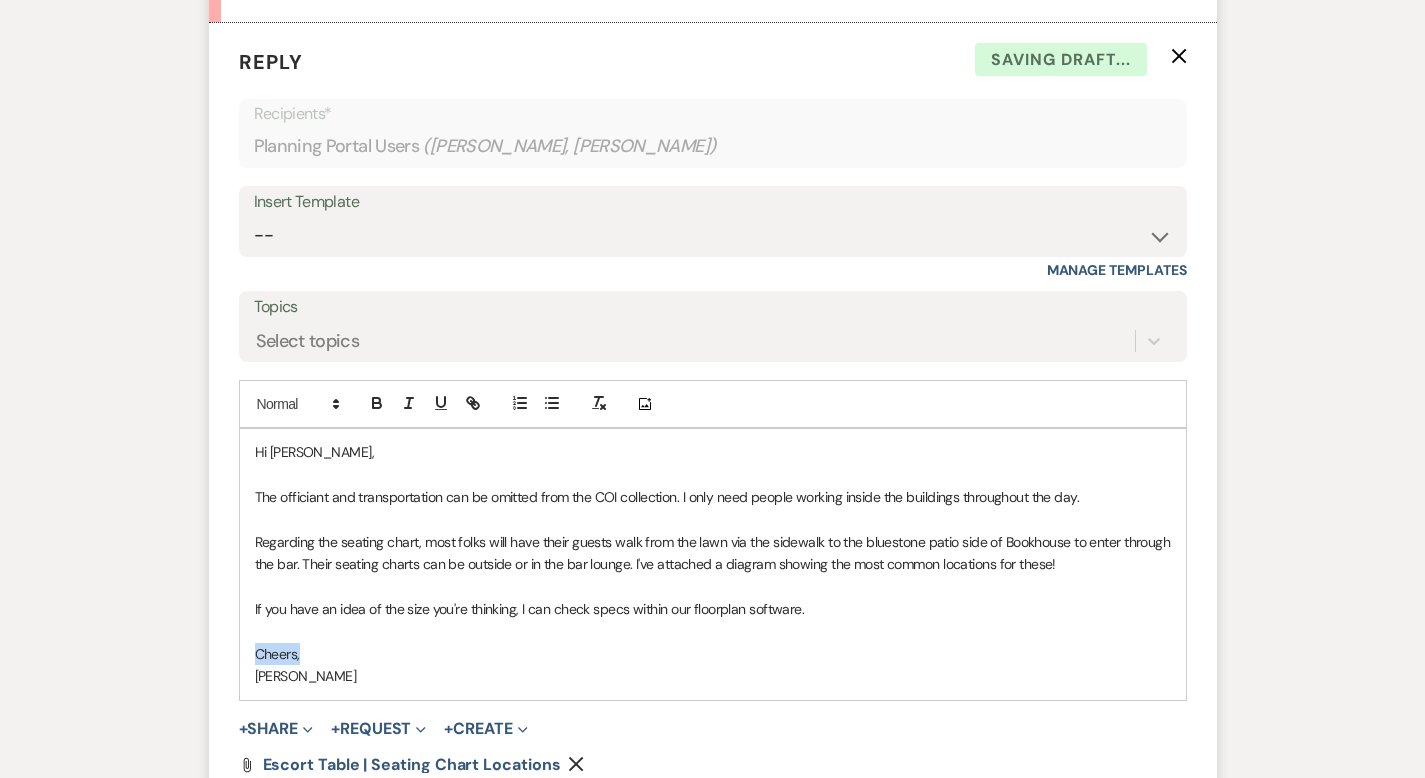 drag, startPoint x: 232, startPoint y: 599, endPoint x: 174, endPoint y: 601, distance: 58.034473 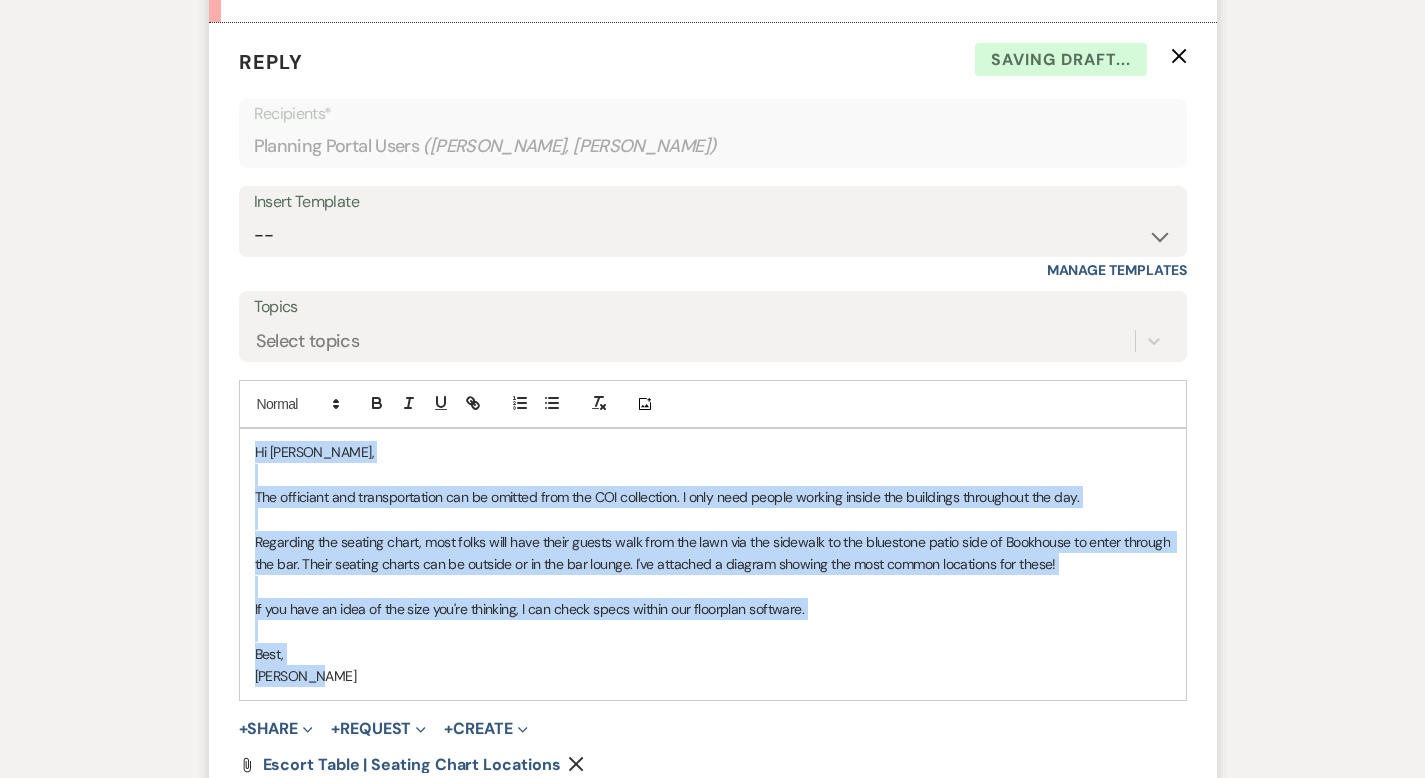 drag, startPoint x: 257, startPoint y: 630, endPoint x: 198, endPoint y: 281, distance: 353.95197 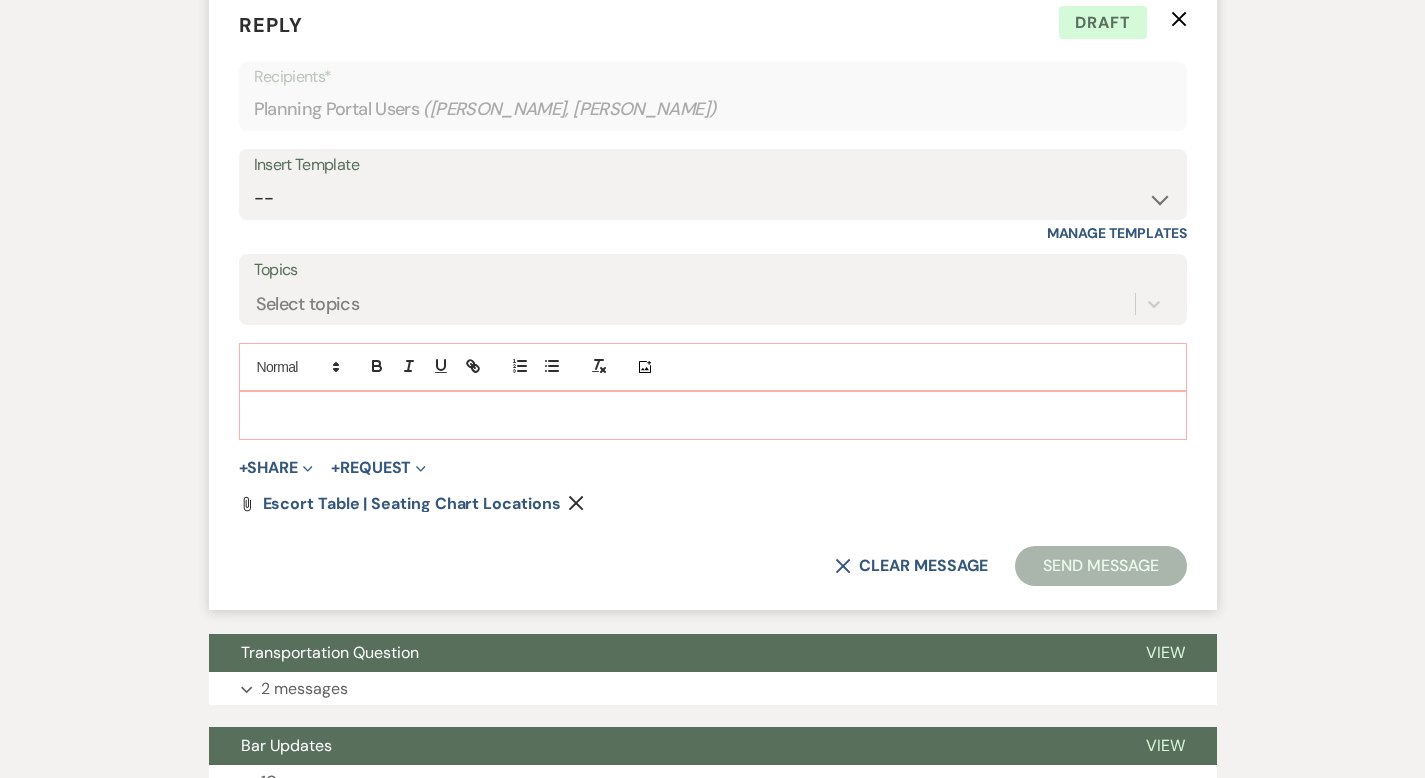scroll, scrollTop: 900, scrollLeft: 0, axis: vertical 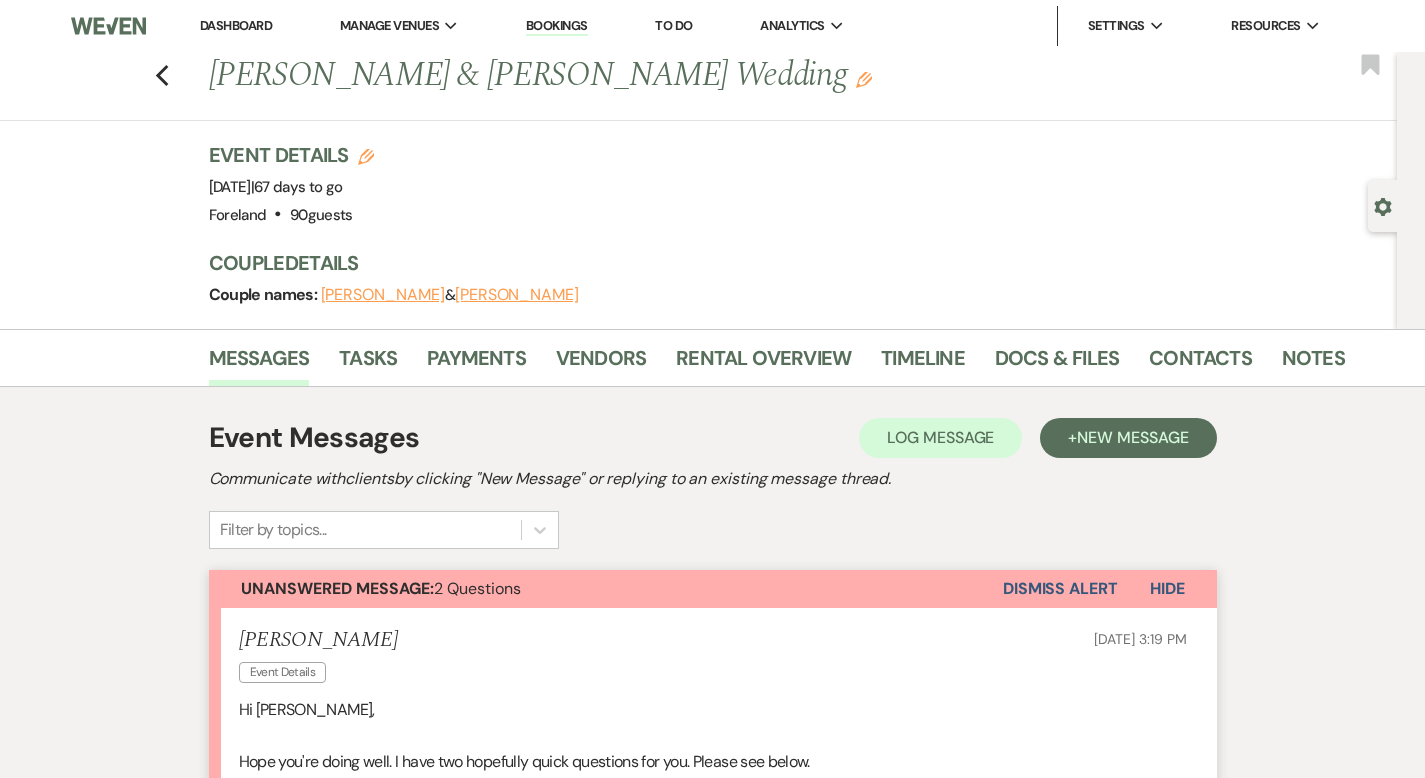 click on "Dashboard" at bounding box center (236, 25) 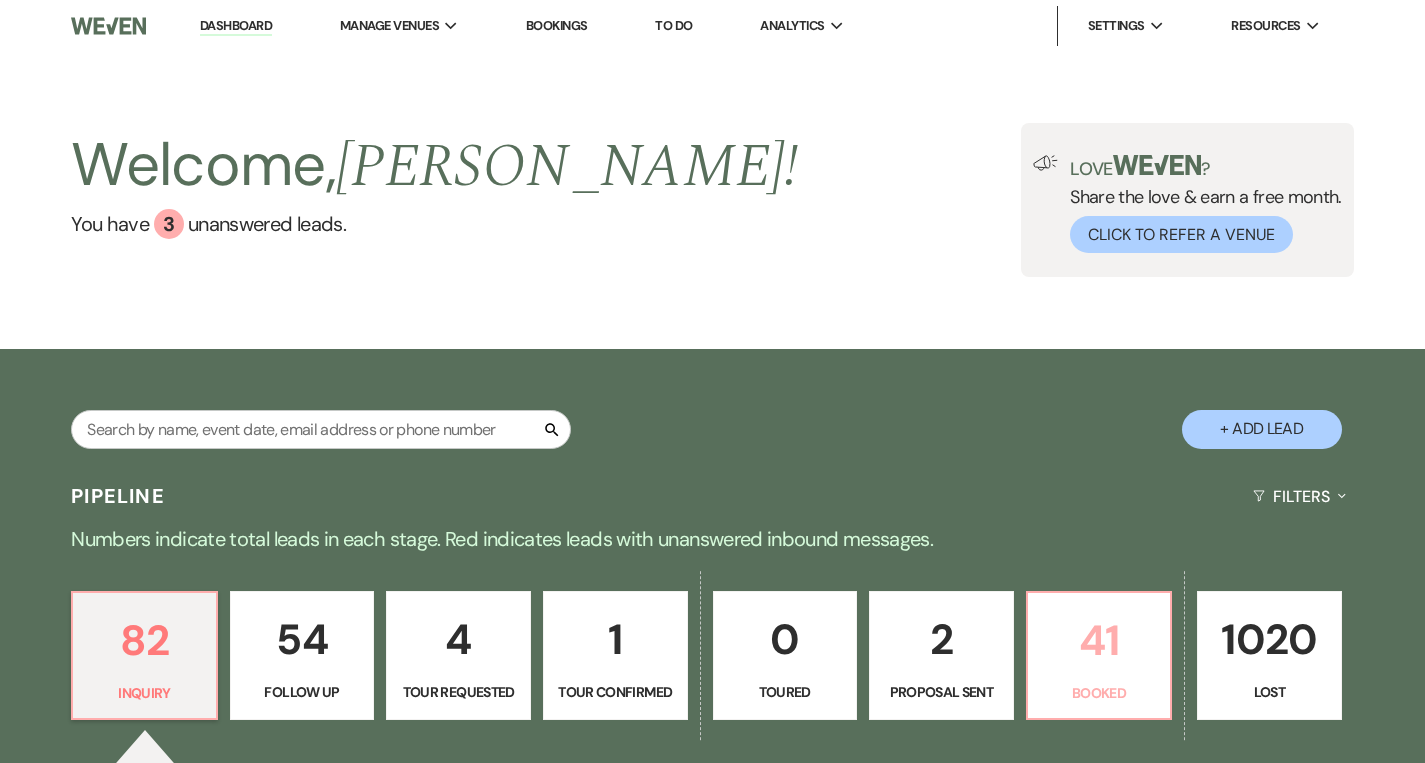 click on "41" at bounding box center (1099, 640) 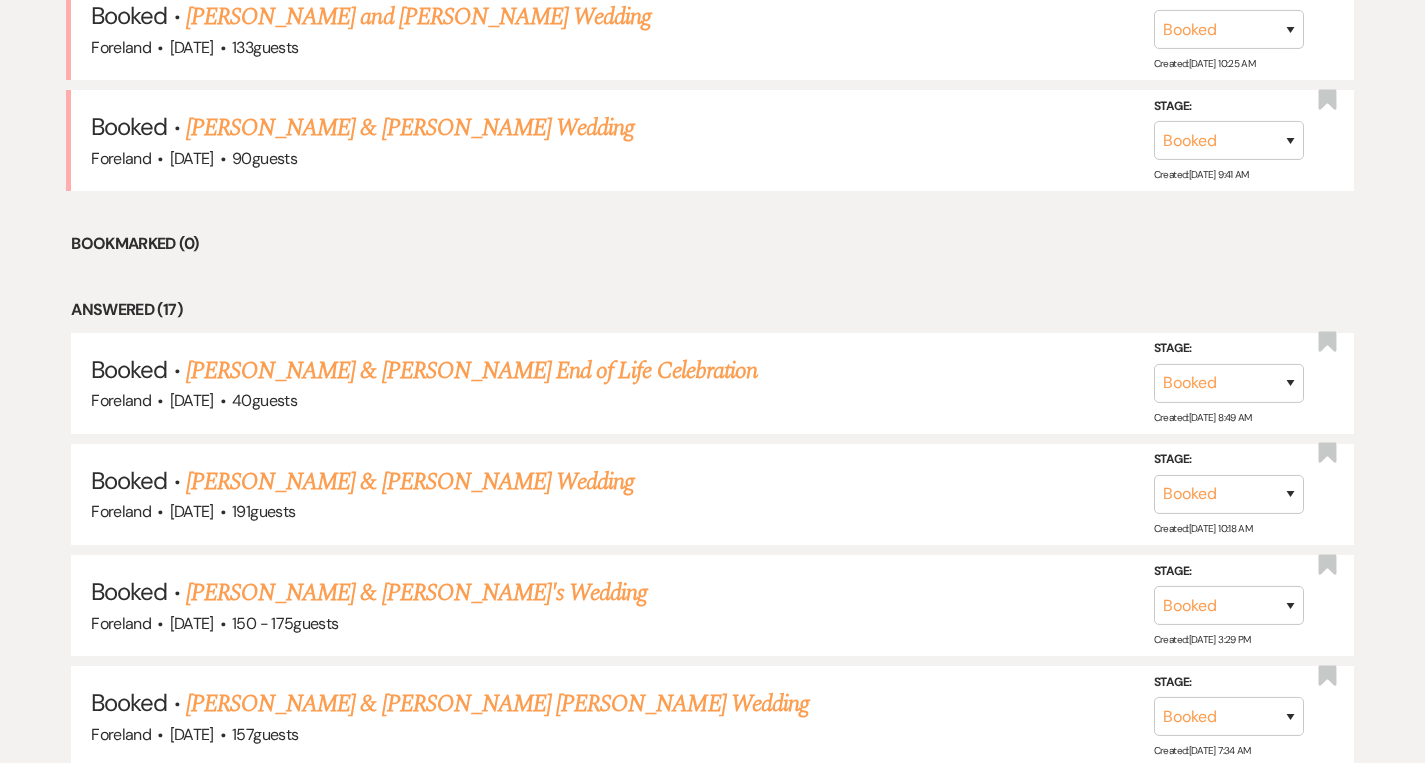 scroll, scrollTop: 905, scrollLeft: 0, axis: vertical 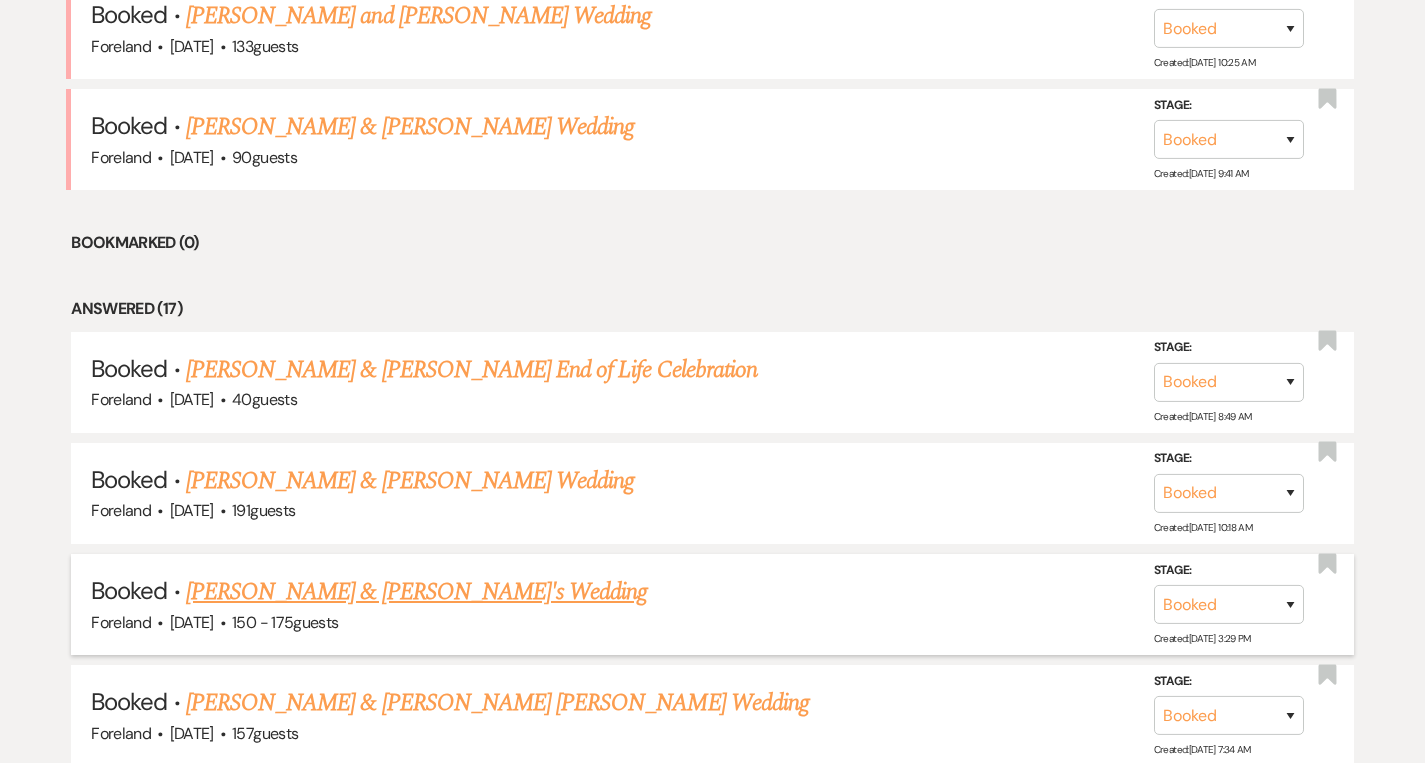click on "[PERSON_NAME] & [PERSON_NAME]'s Wedding" at bounding box center [417, 592] 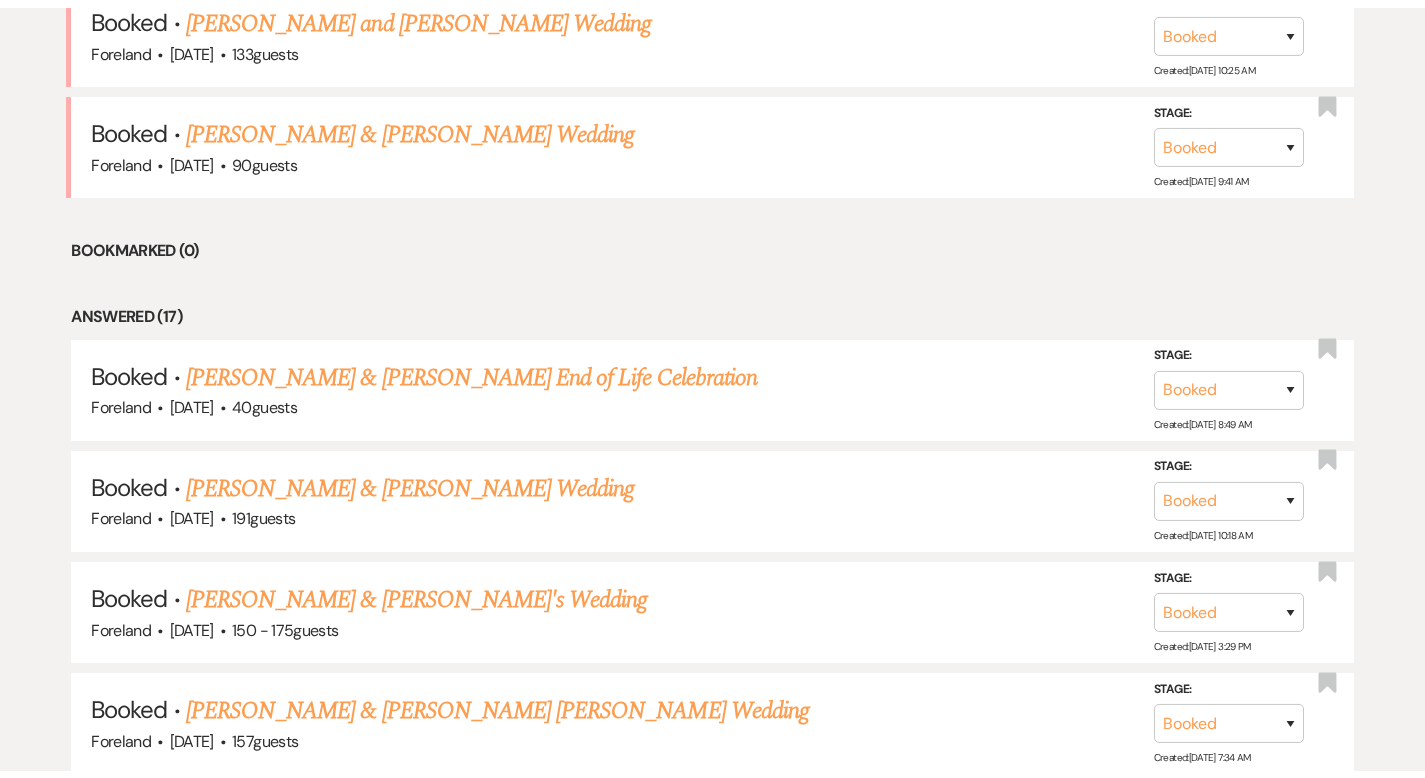 scroll, scrollTop: 0, scrollLeft: 0, axis: both 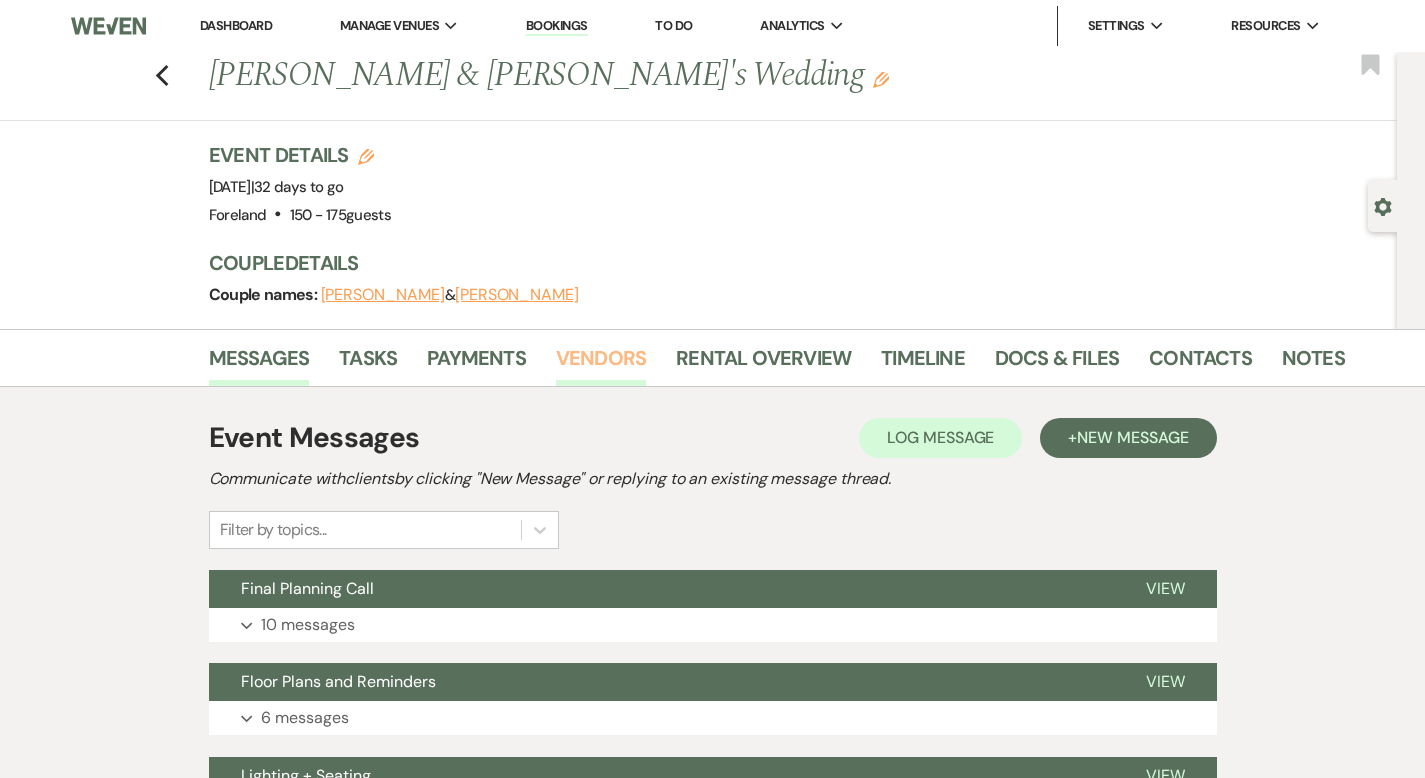 click on "Vendors" at bounding box center (601, 364) 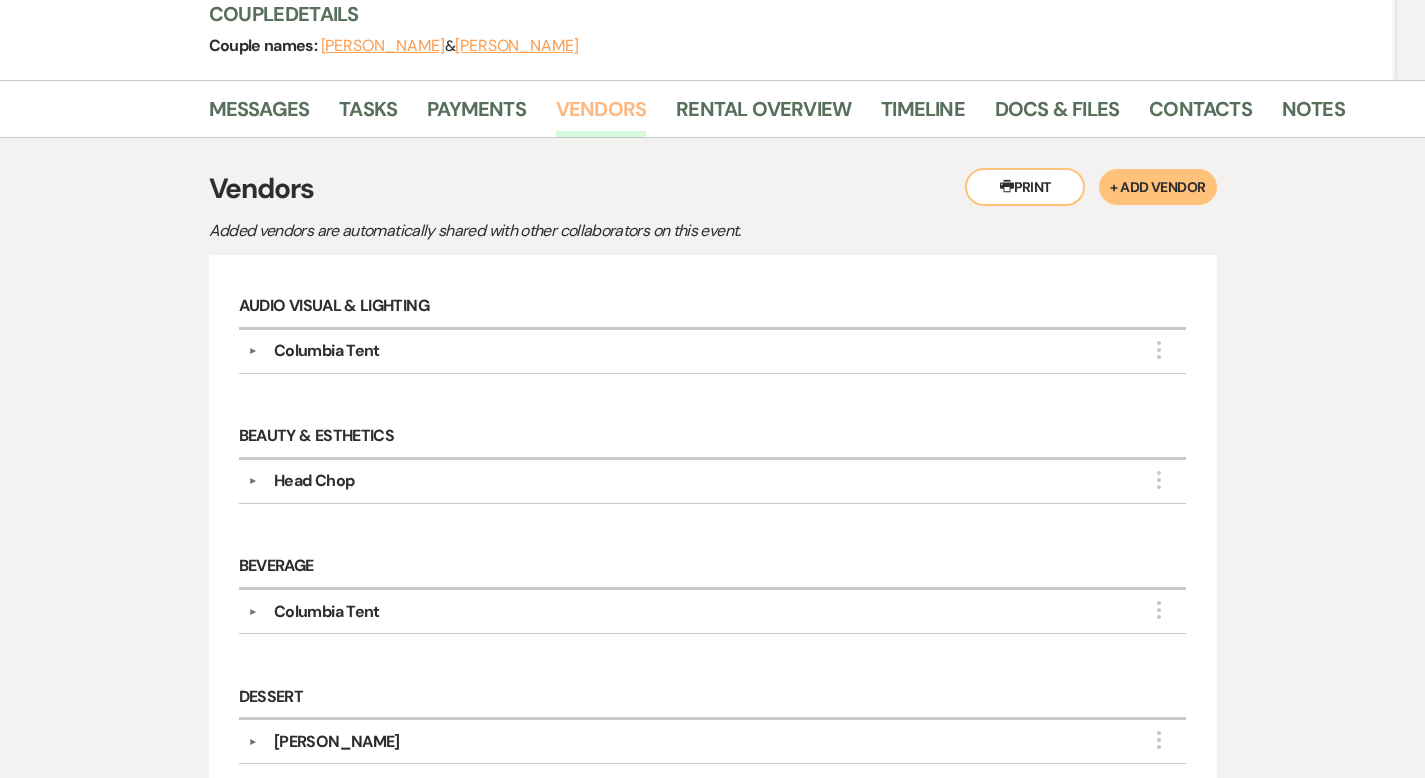 scroll, scrollTop: 59, scrollLeft: 0, axis: vertical 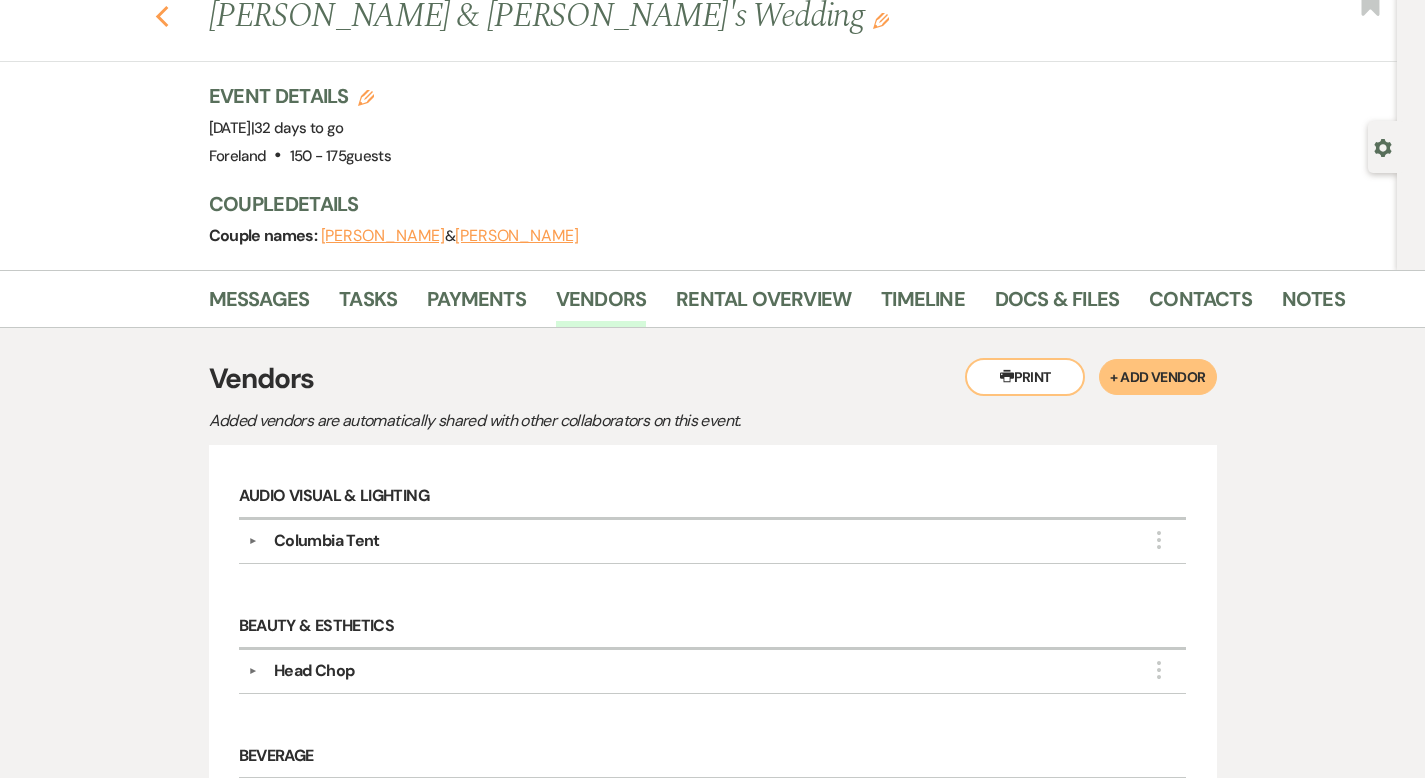 click on "Previous" 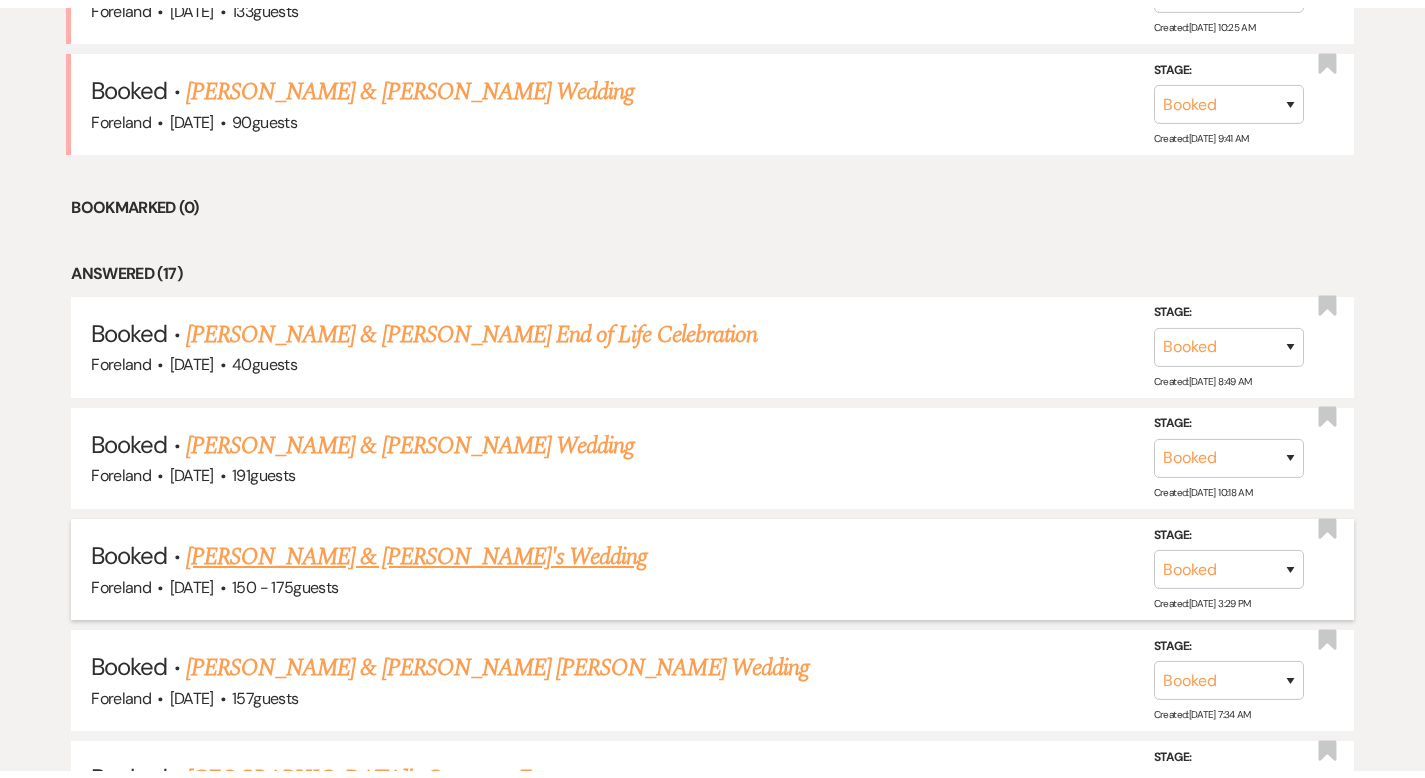 scroll, scrollTop: 948, scrollLeft: 0, axis: vertical 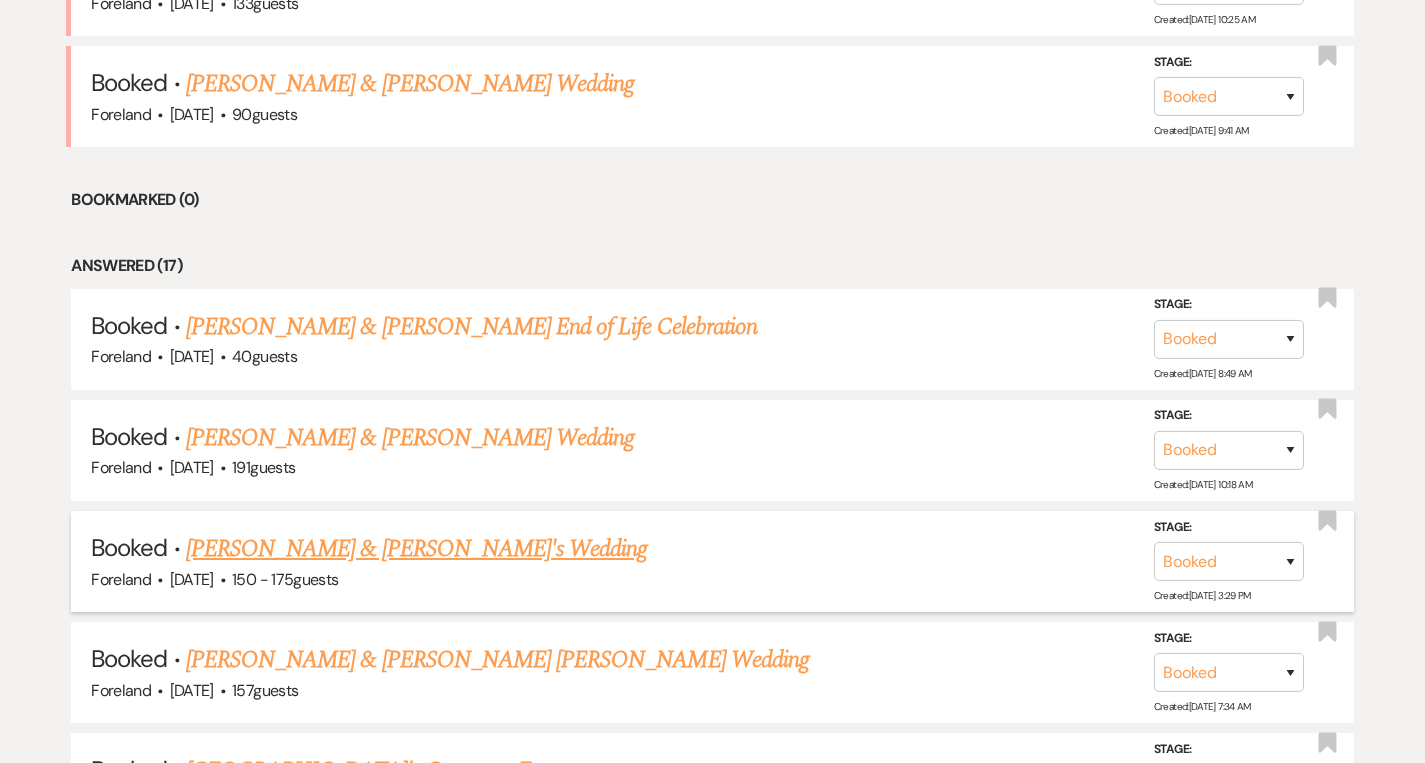 click on "Foreland · [DATE] · 150 - 175  guests" at bounding box center (712, 580) 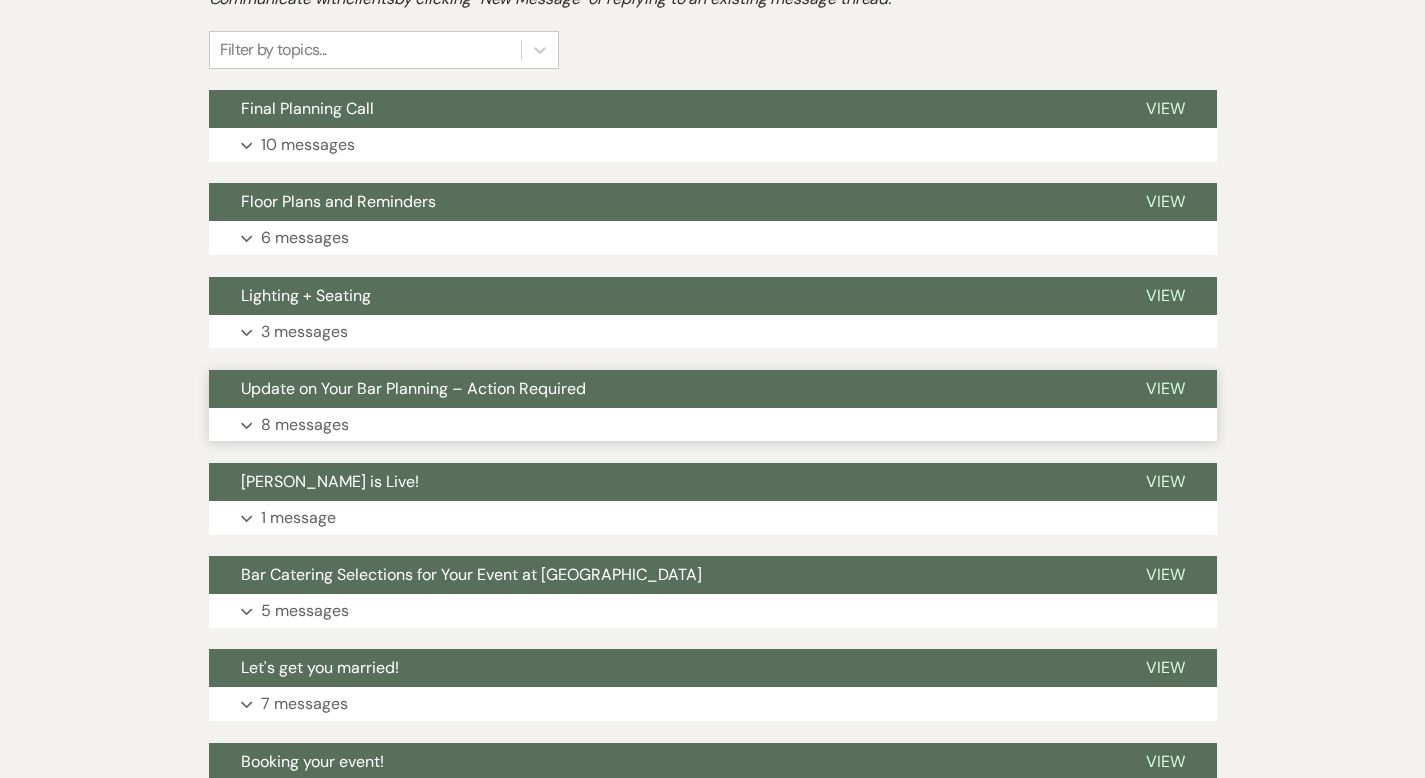 scroll, scrollTop: 254, scrollLeft: 0, axis: vertical 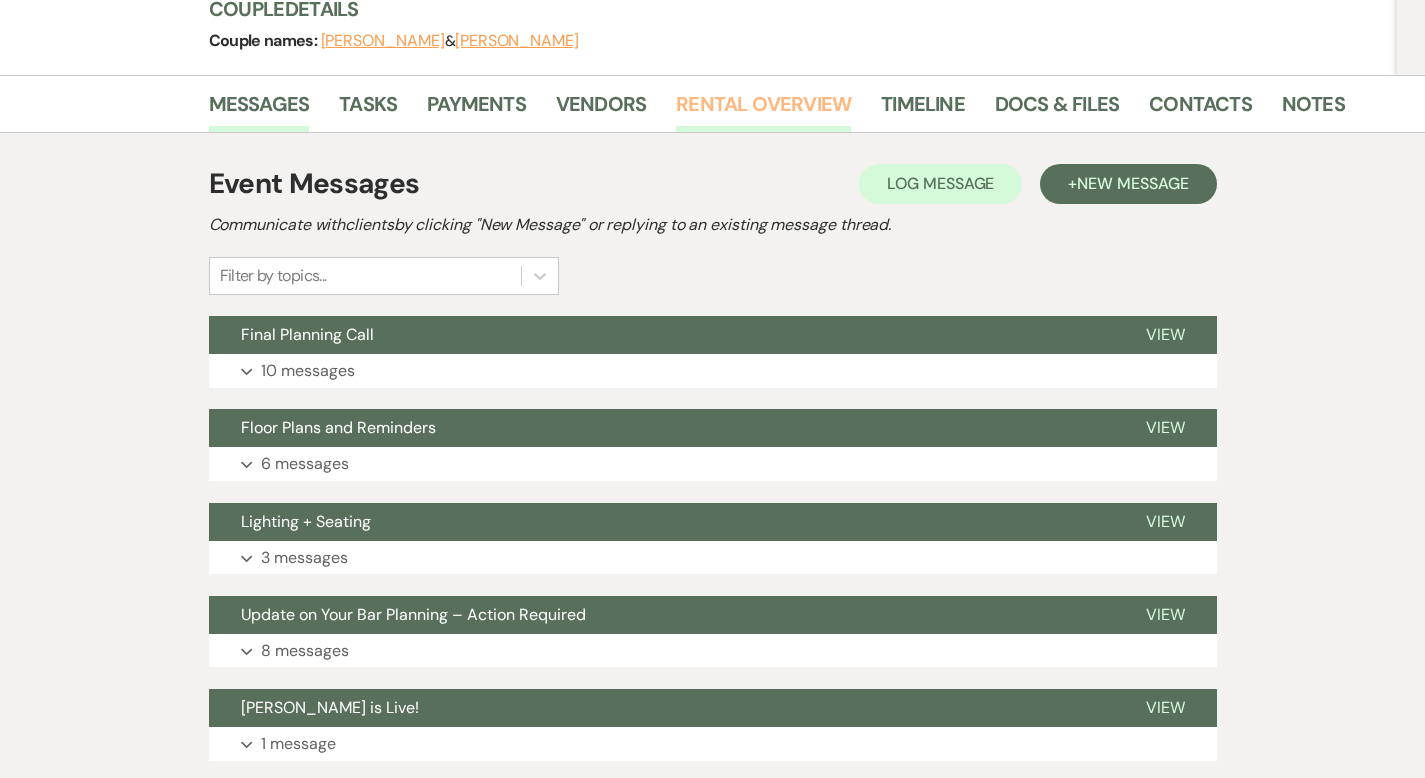 click on "Rental Overview" at bounding box center [763, 110] 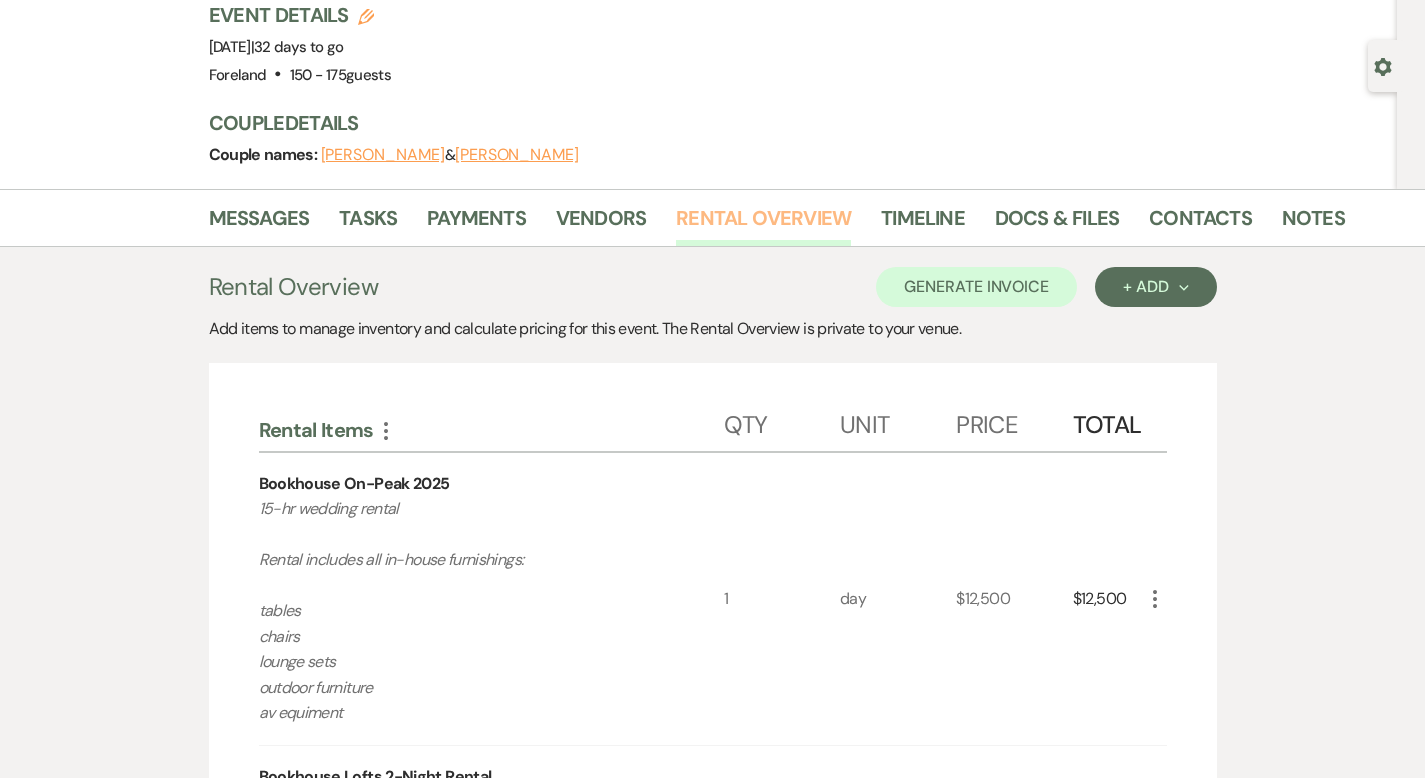 scroll, scrollTop: 0, scrollLeft: 0, axis: both 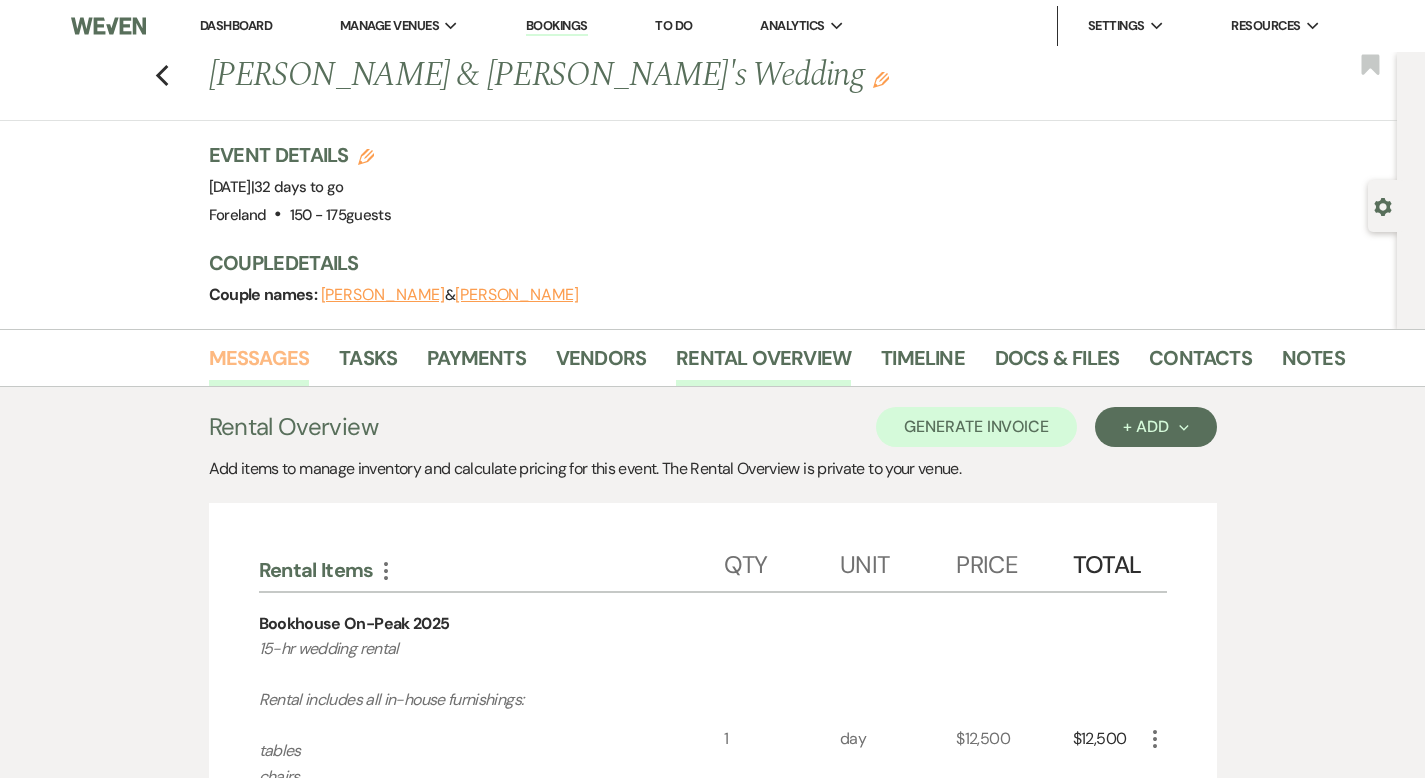 click on "Messages" at bounding box center [259, 364] 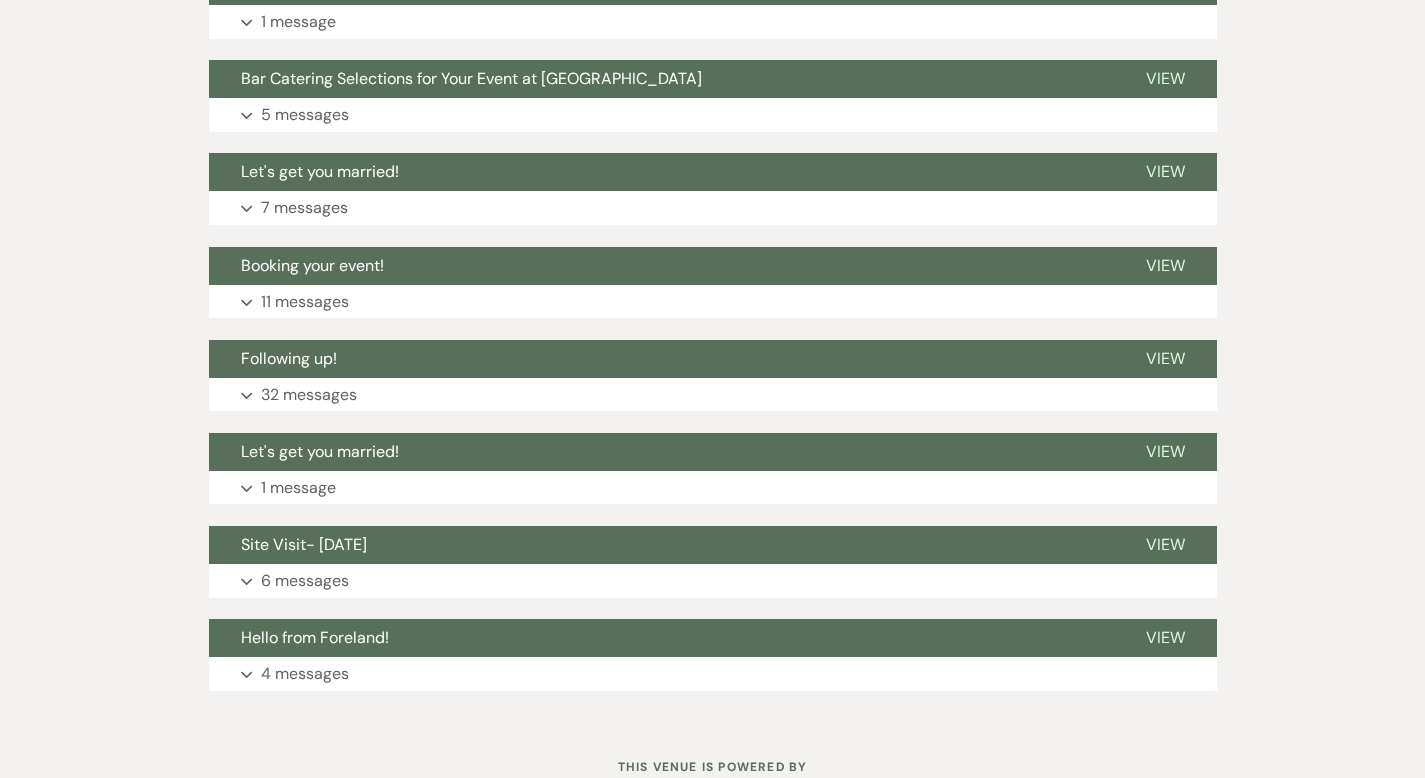 scroll, scrollTop: 977, scrollLeft: 0, axis: vertical 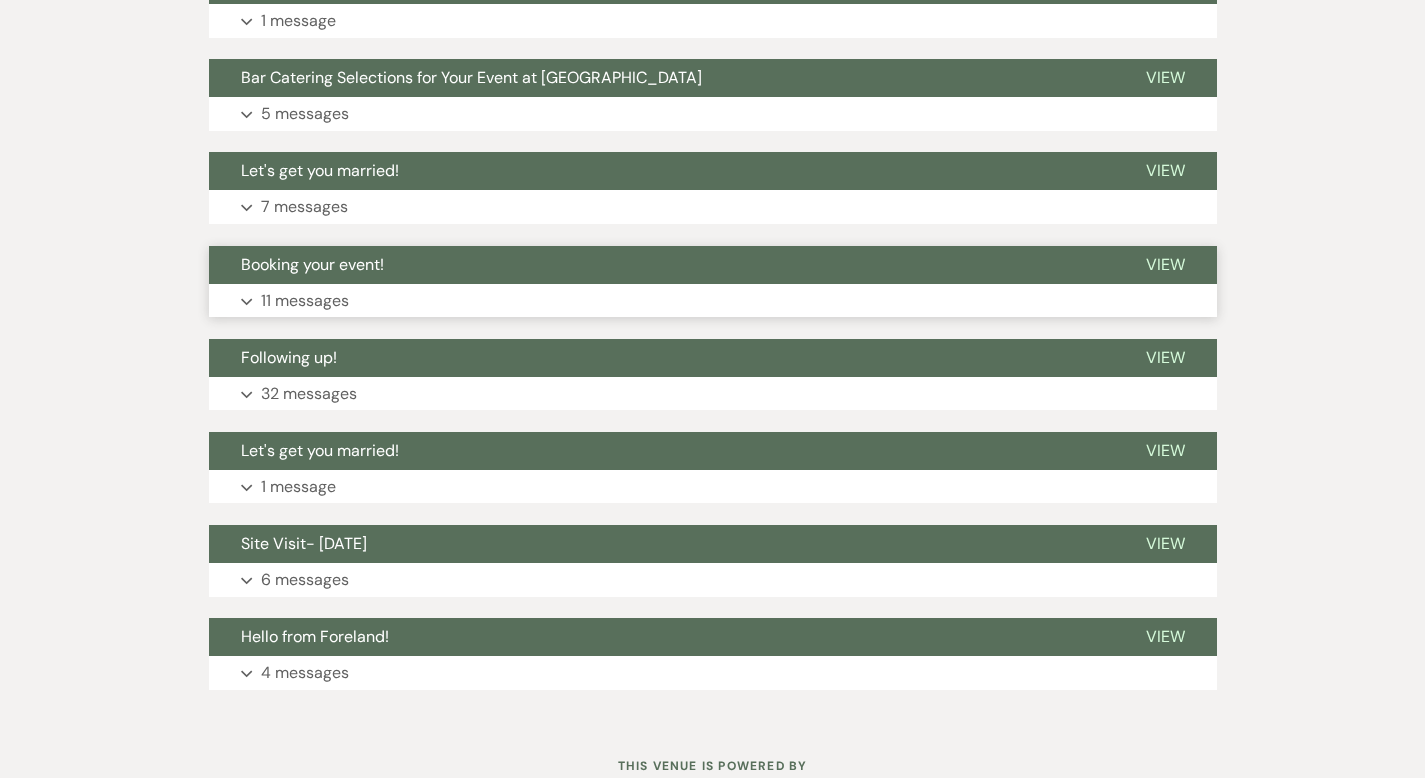 click on "Booking your event!" at bounding box center [312, 264] 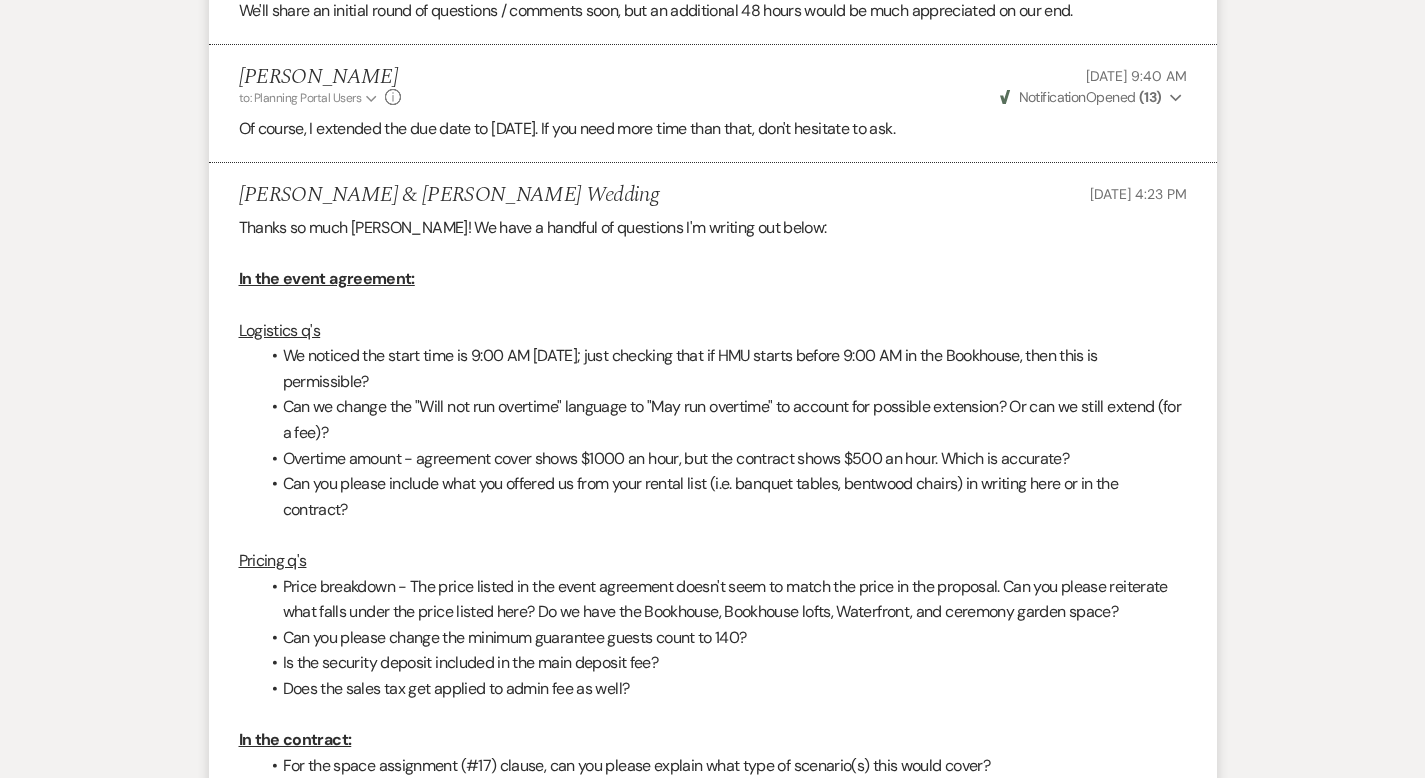 scroll, scrollTop: 2731, scrollLeft: 0, axis: vertical 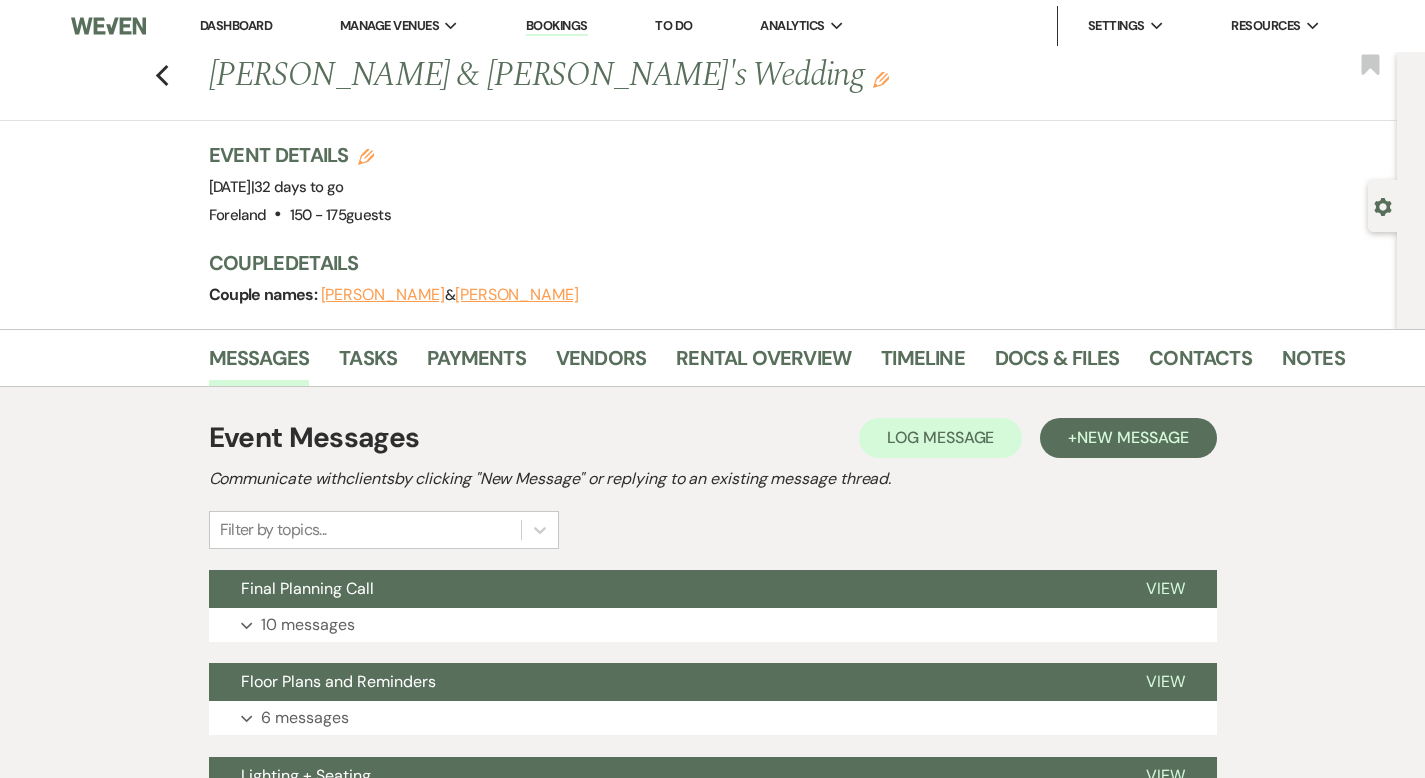 click on "Bookings" at bounding box center [557, 26] 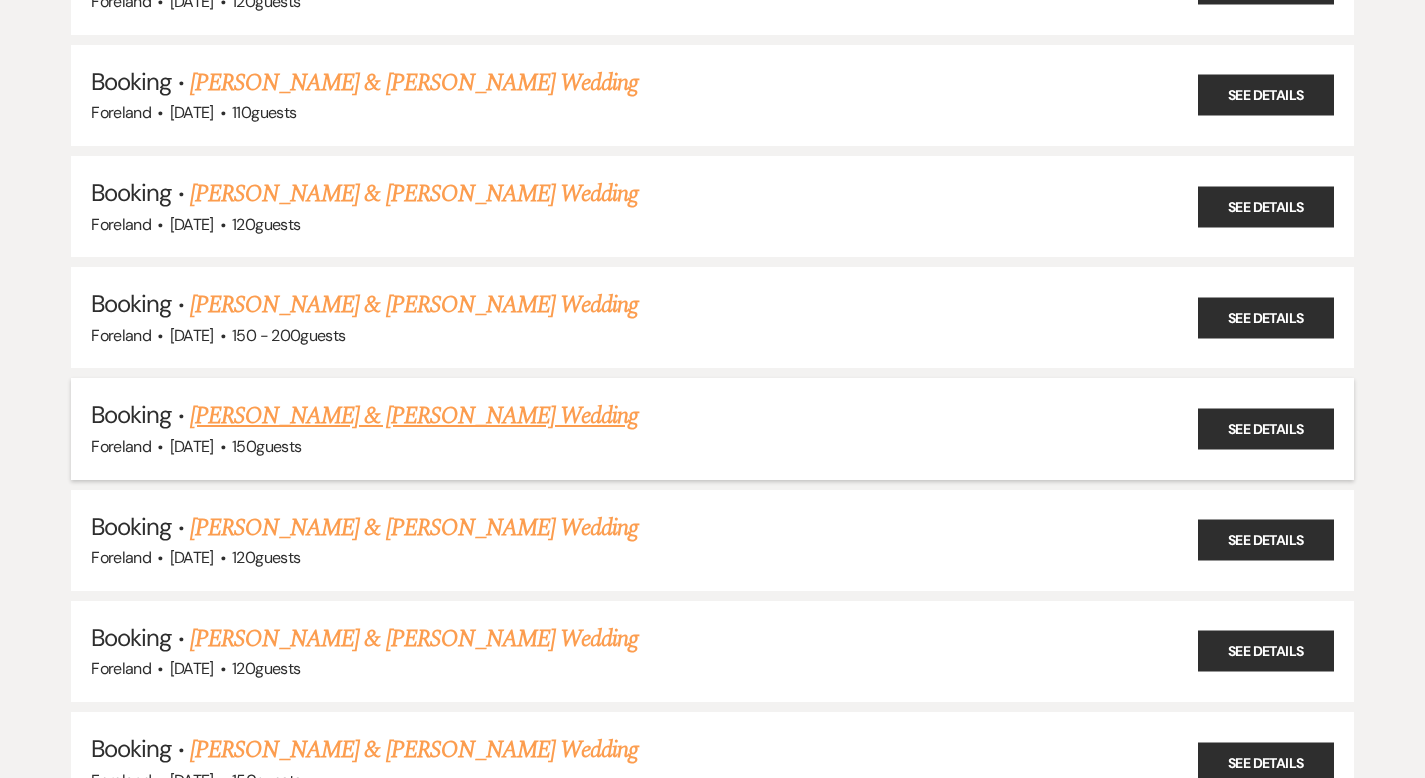 scroll, scrollTop: 1532, scrollLeft: 0, axis: vertical 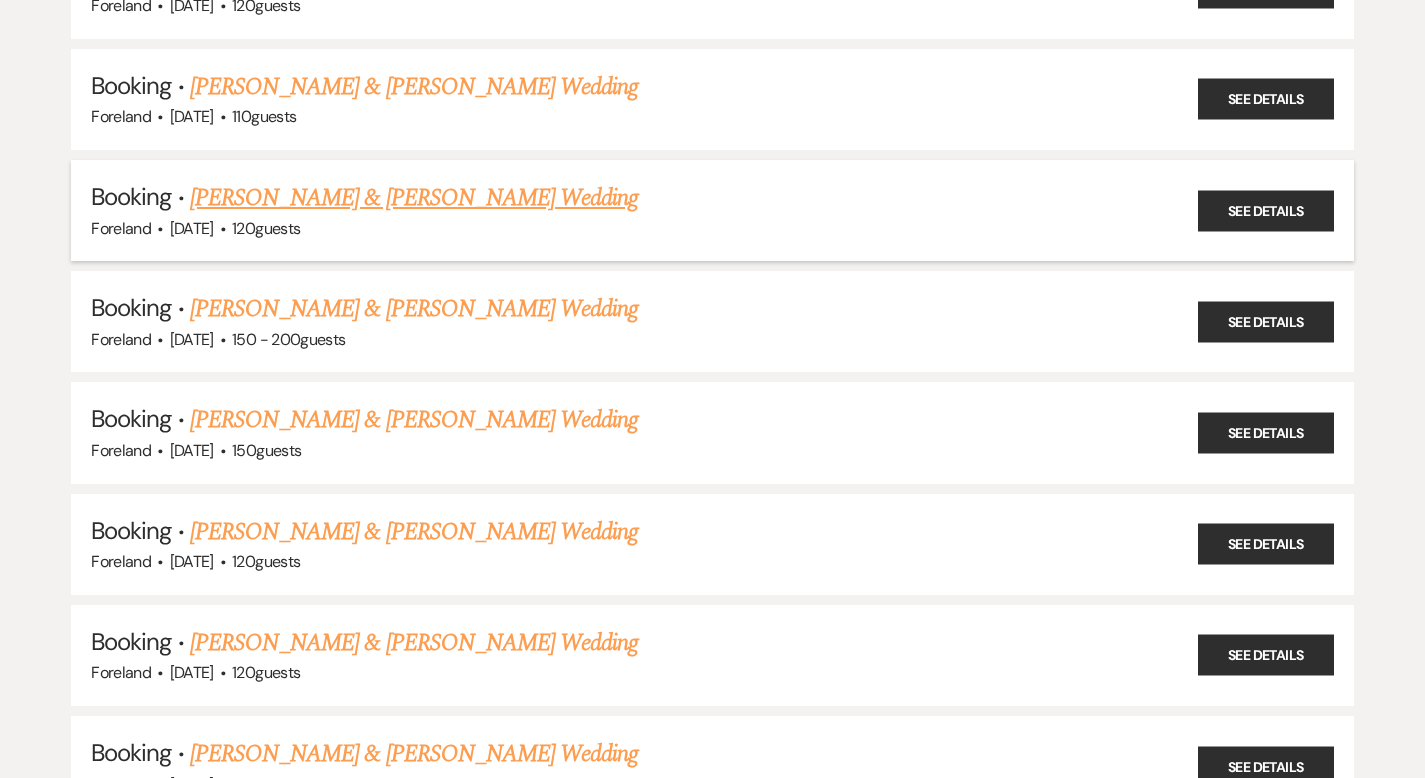 click on "[PERSON_NAME] & [PERSON_NAME] Wedding" at bounding box center (414, 198) 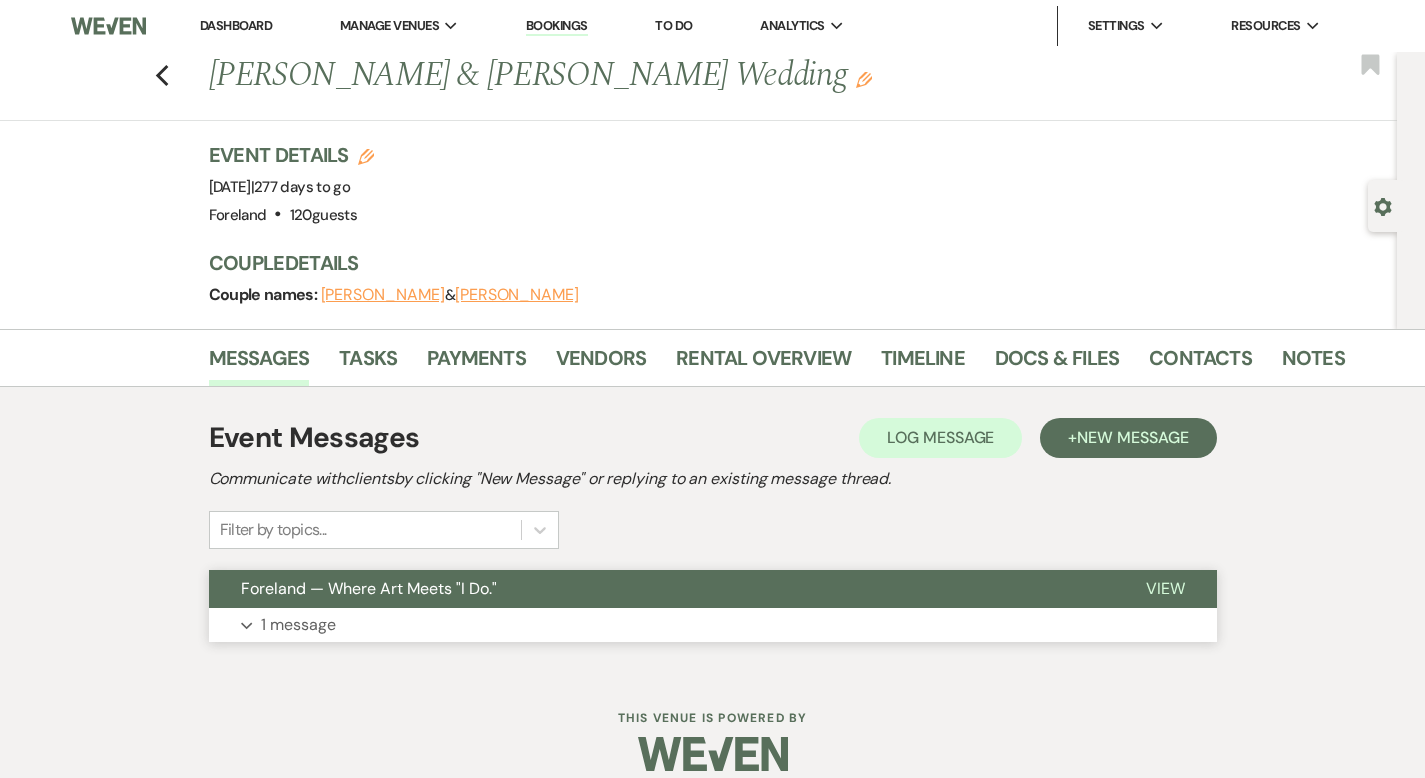 click on "Foreland — Where Art Meets "I Do."" at bounding box center (661, 589) 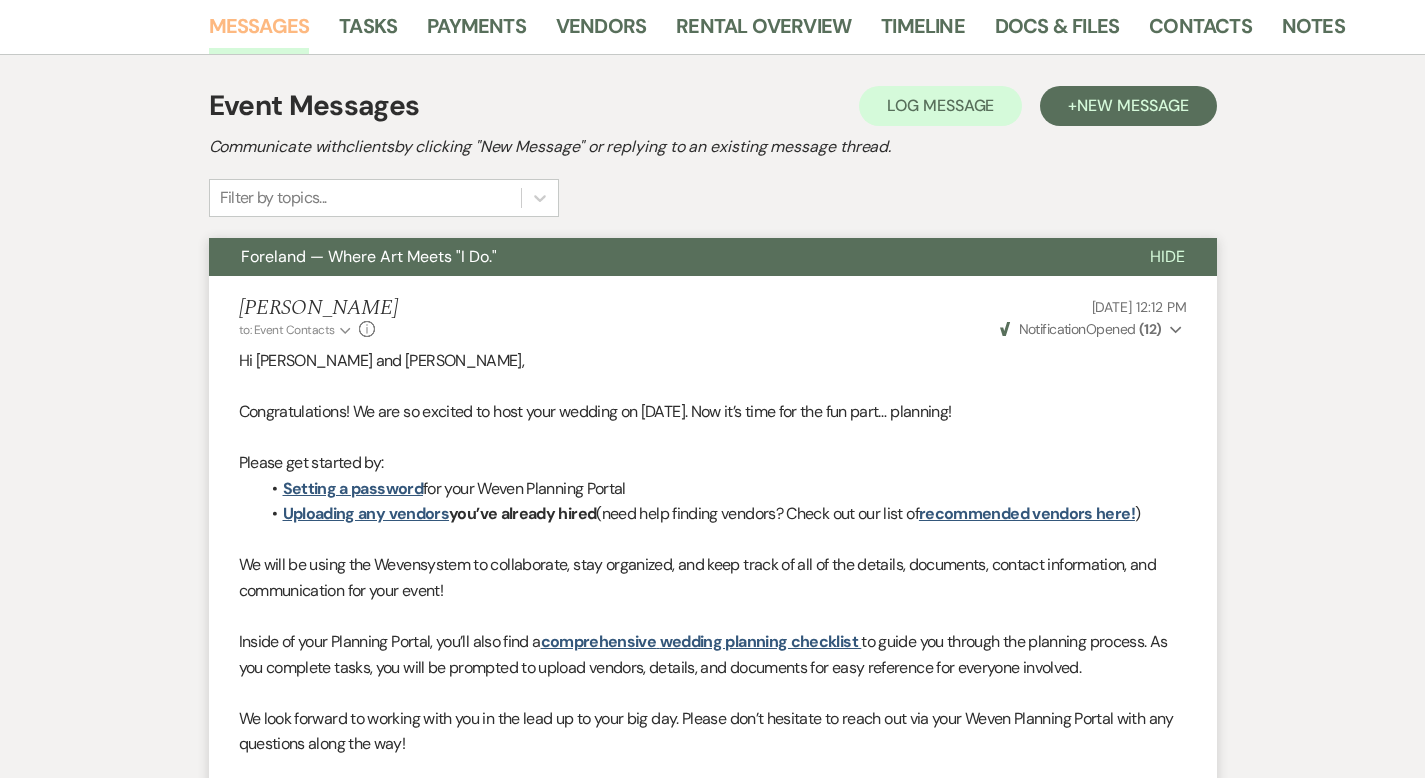 scroll, scrollTop: 284, scrollLeft: 0, axis: vertical 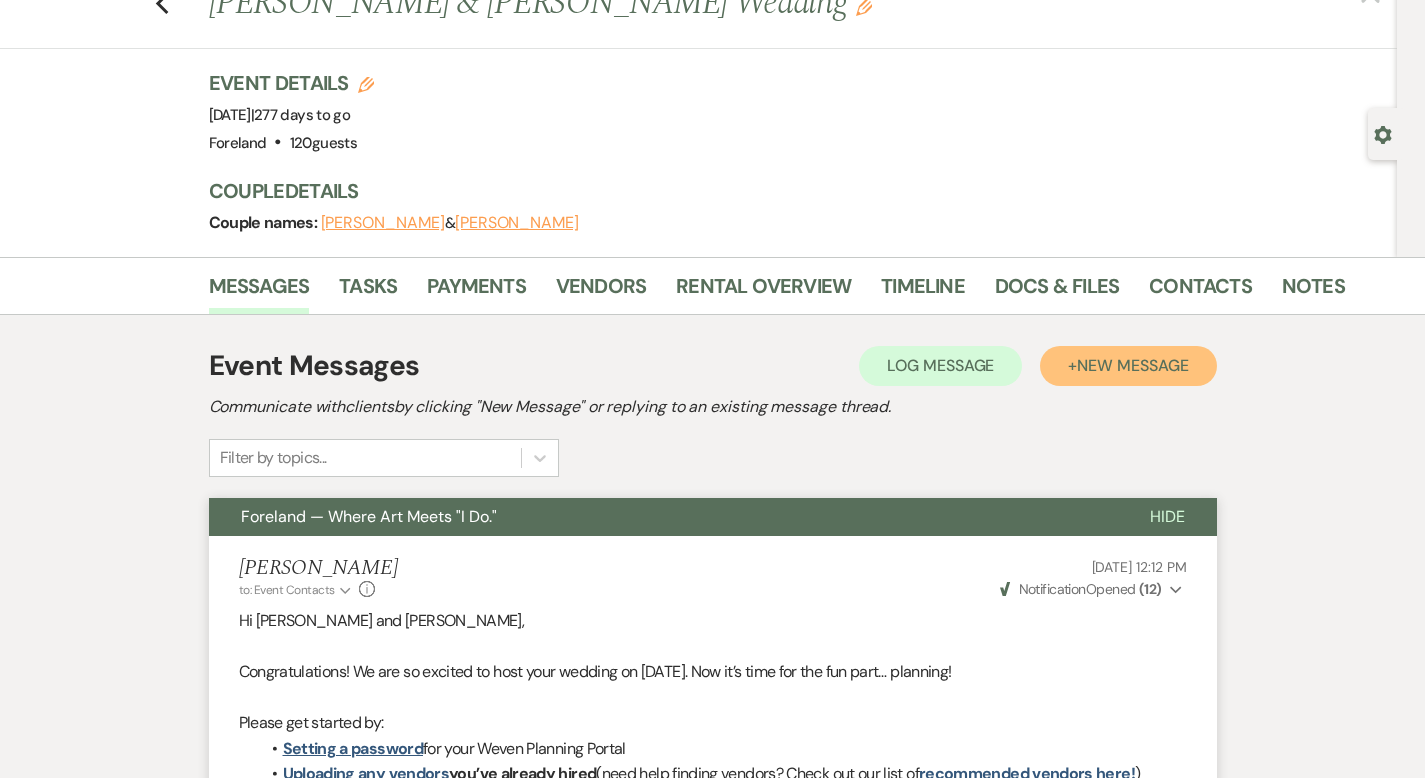 click on "+  New Message" at bounding box center [1128, 366] 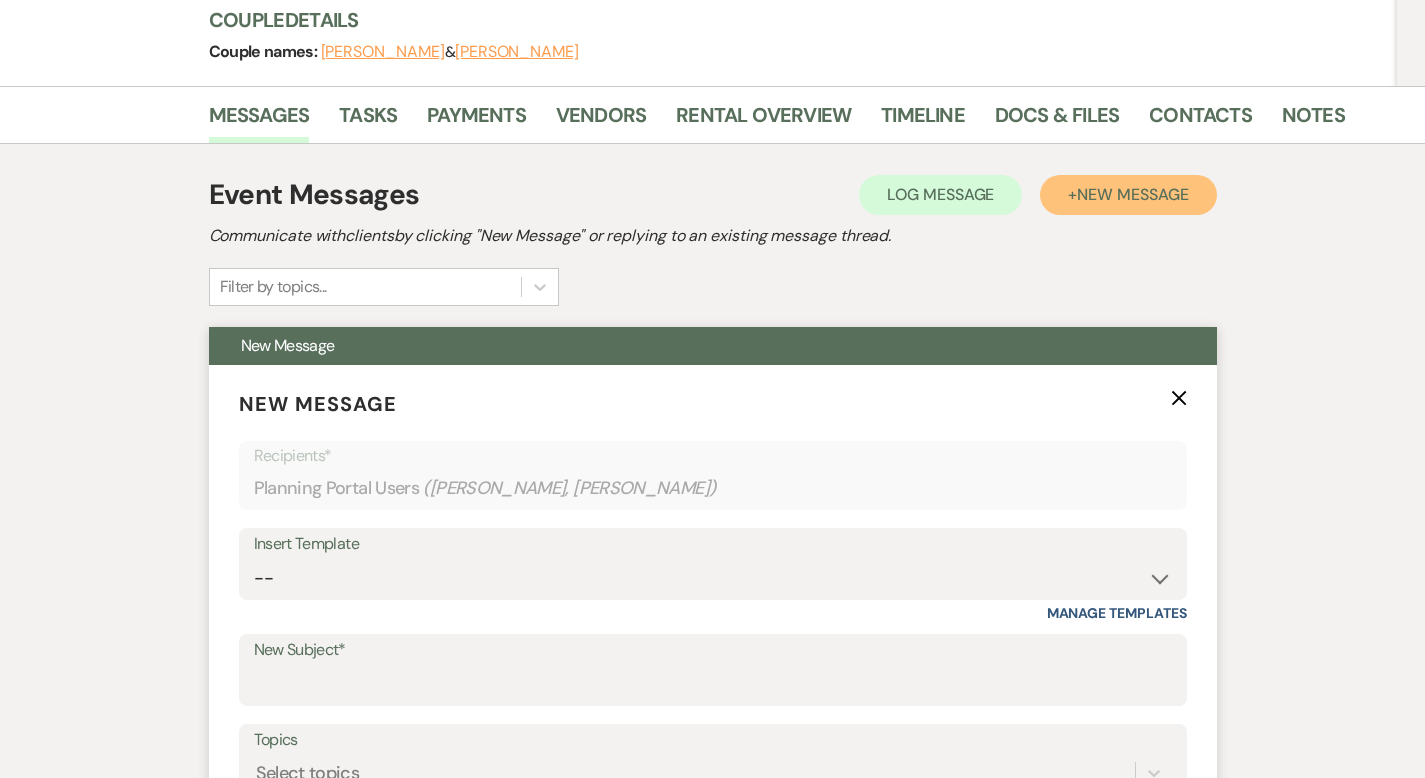 scroll, scrollTop: 246, scrollLeft: 0, axis: vertical 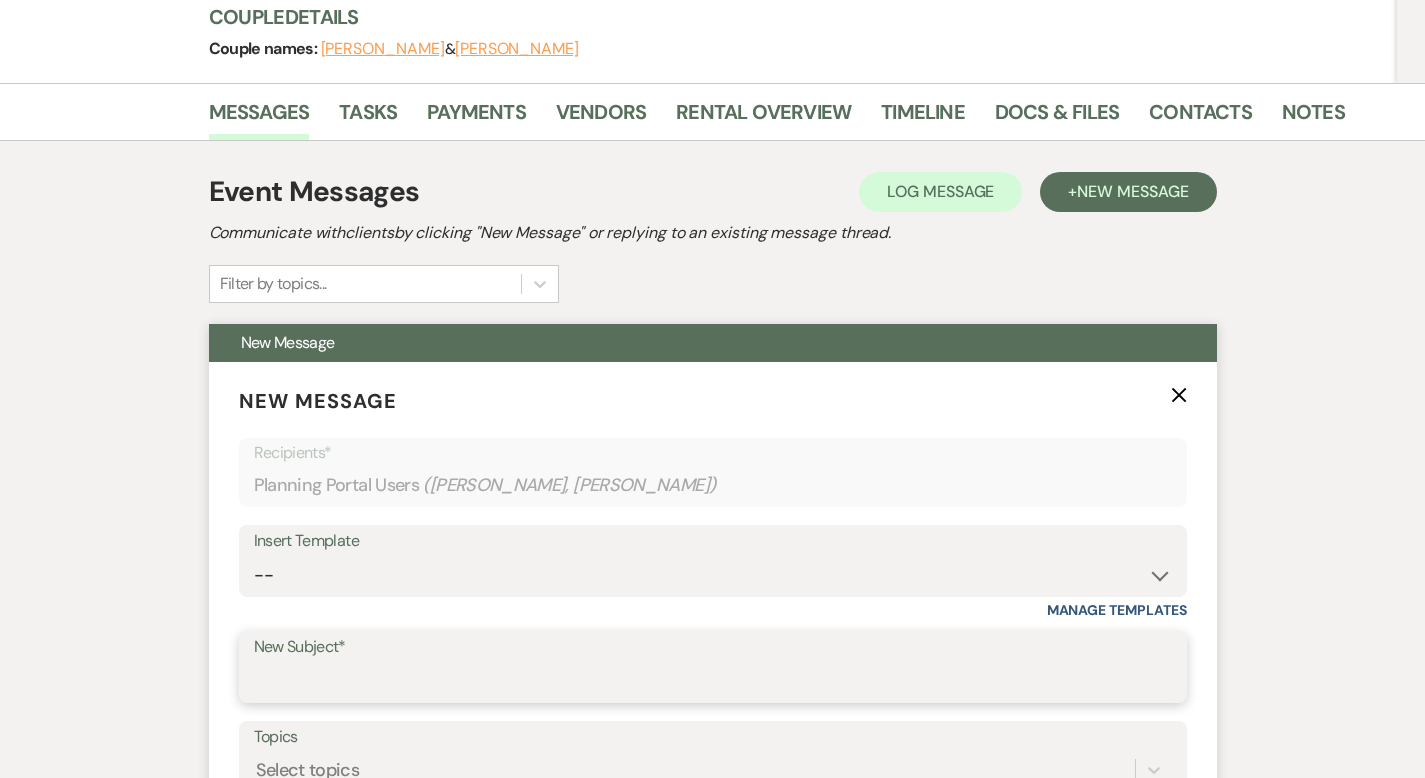 click on "New Subject*" at bounding box center [713, 681] 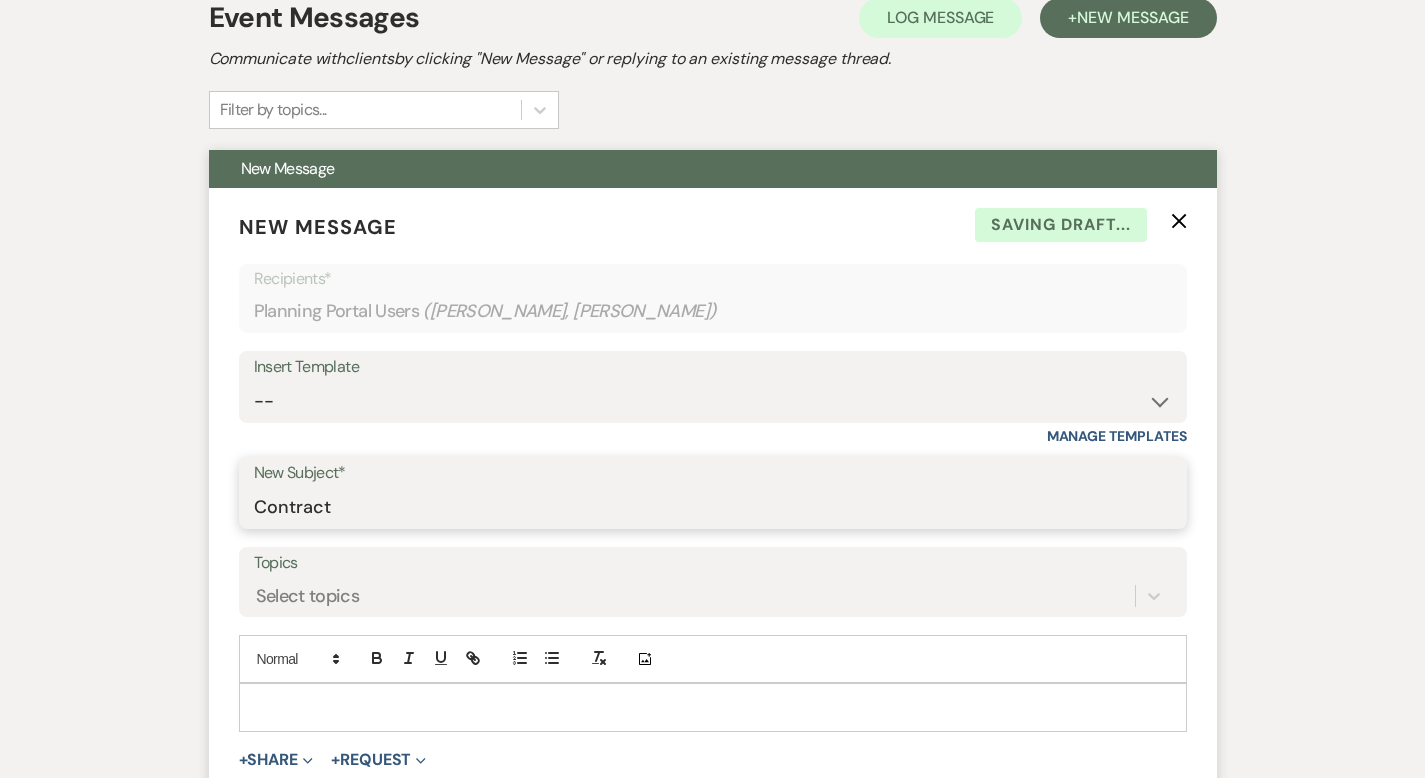 scroll, scrollTop: 422, scrollLeft: 0, axis: vertical 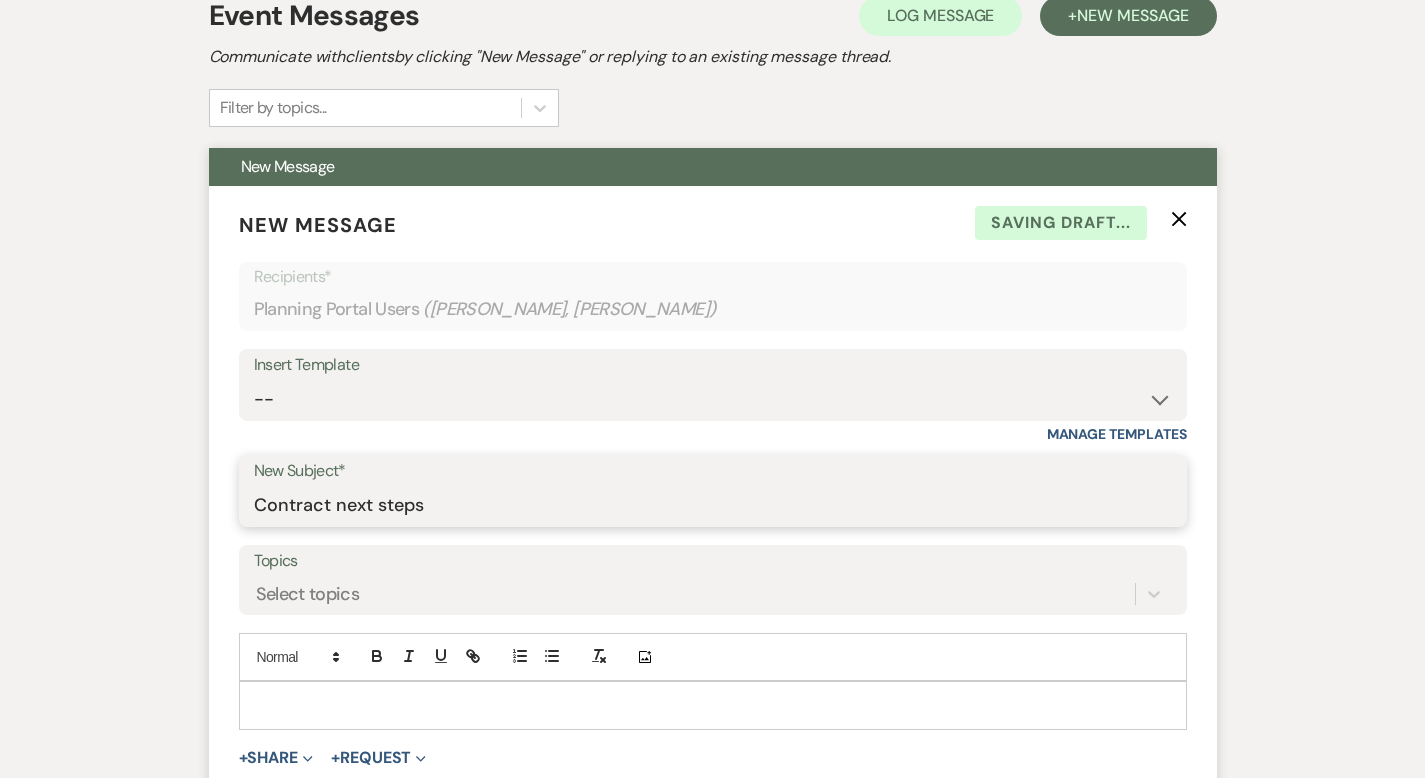 type on "Contract next steps" 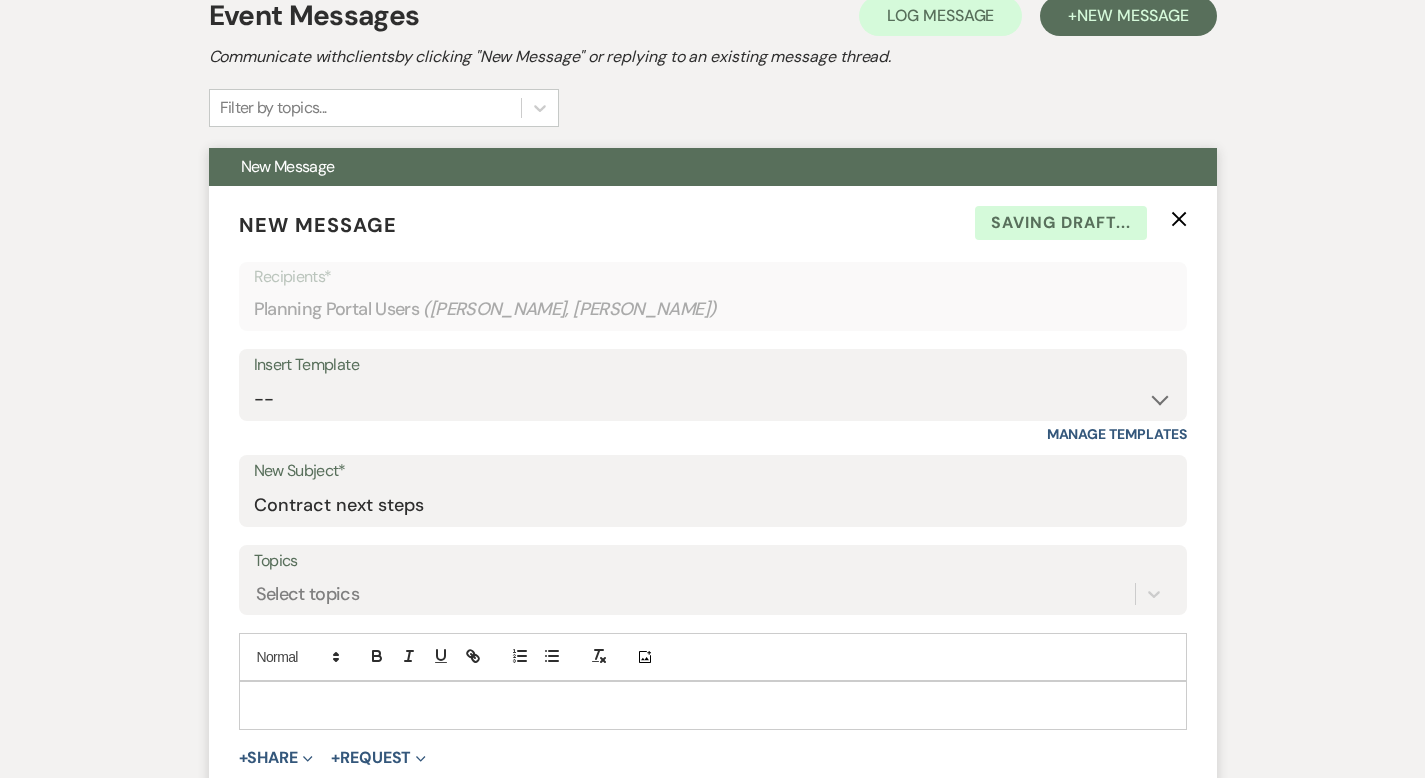 click at bounding box center [713, 705] 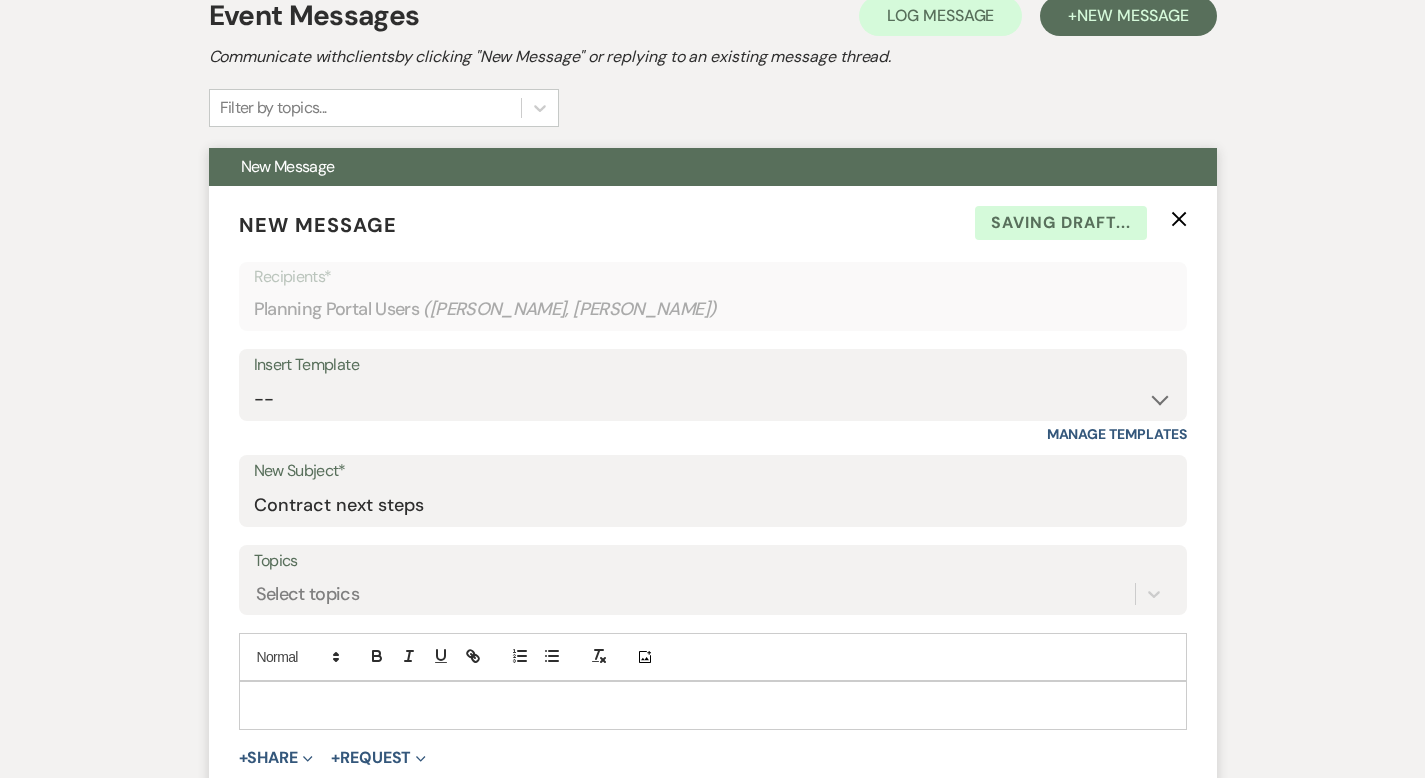 type 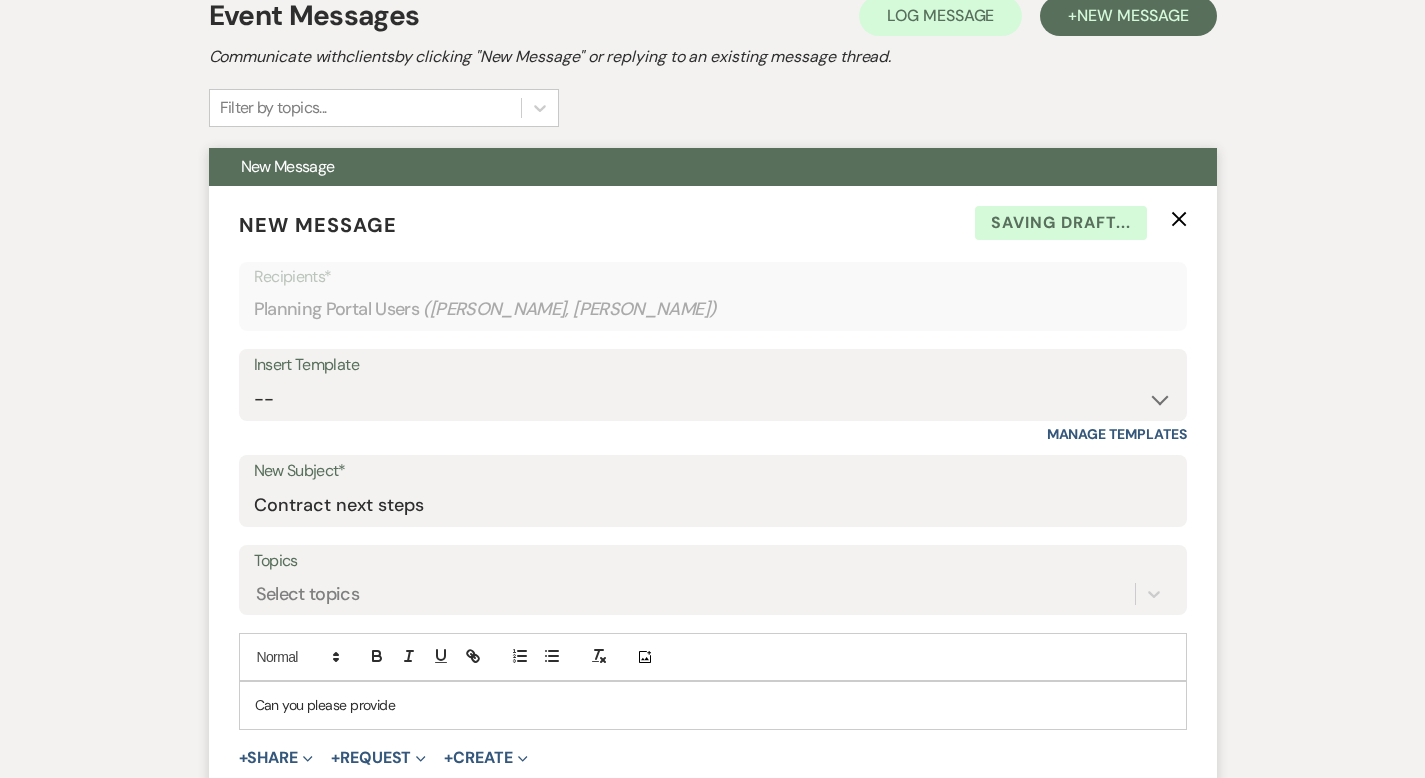 click on "Can you please provide" at bounding box center (713, 705) 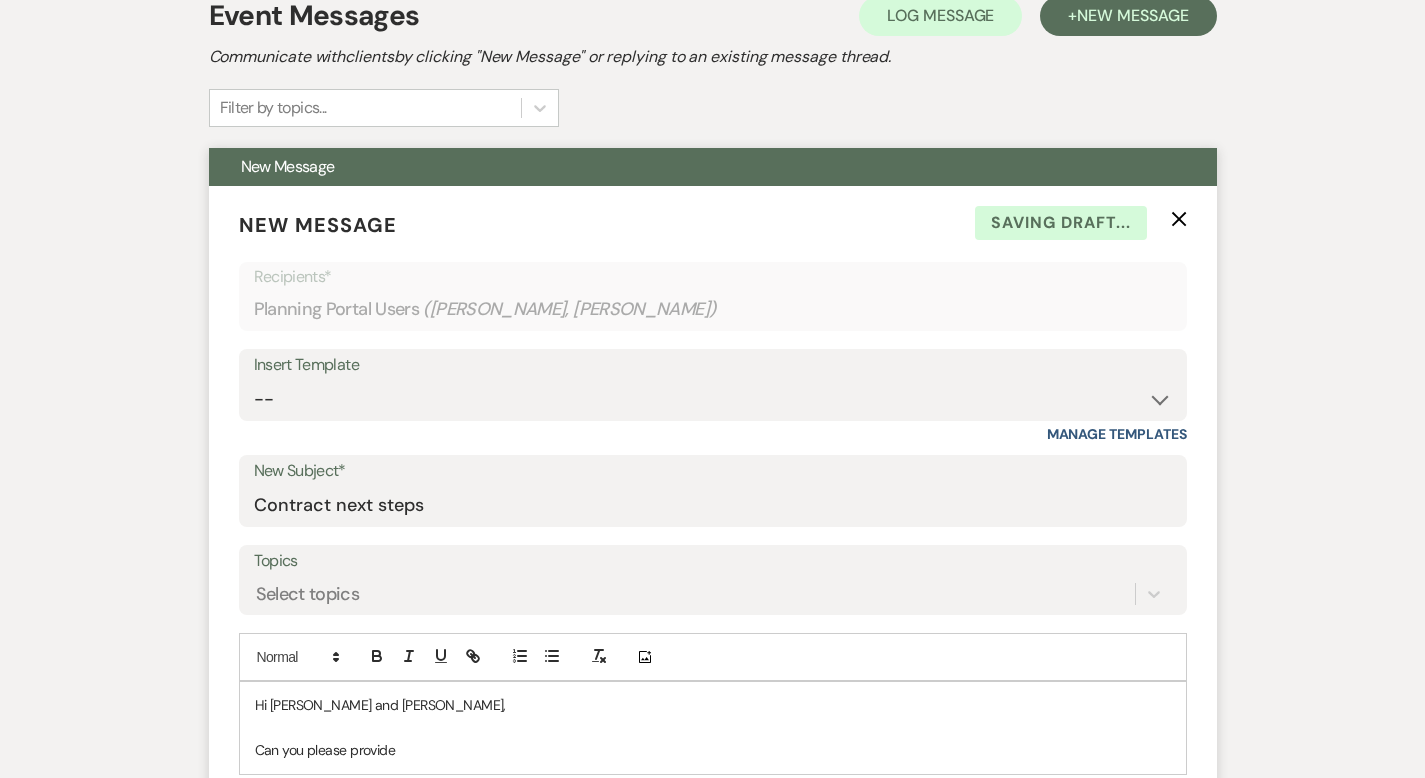 click on "Can you please provide" at bounding box center (713, 750) 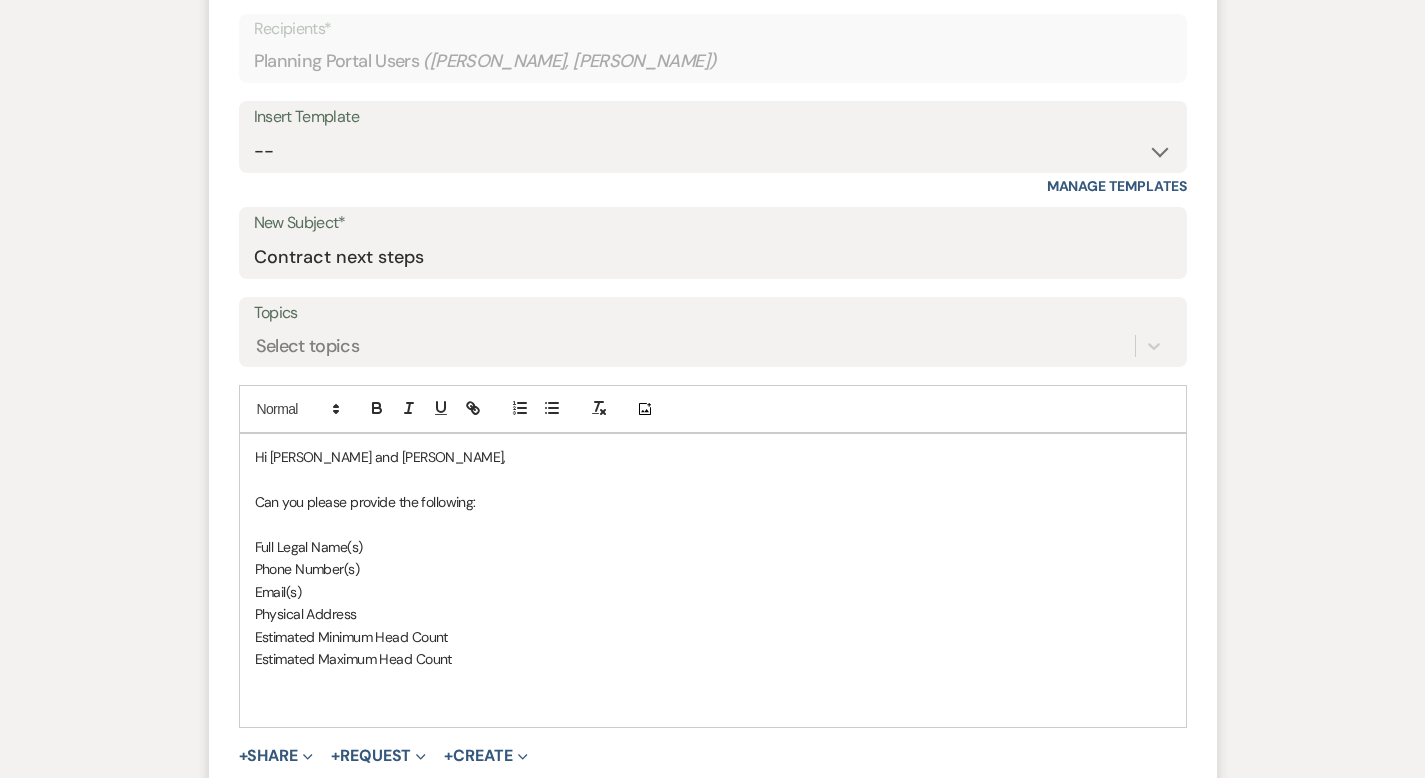 scroll, scrollTop: 716, scrollLeft: 0, axis: vertical 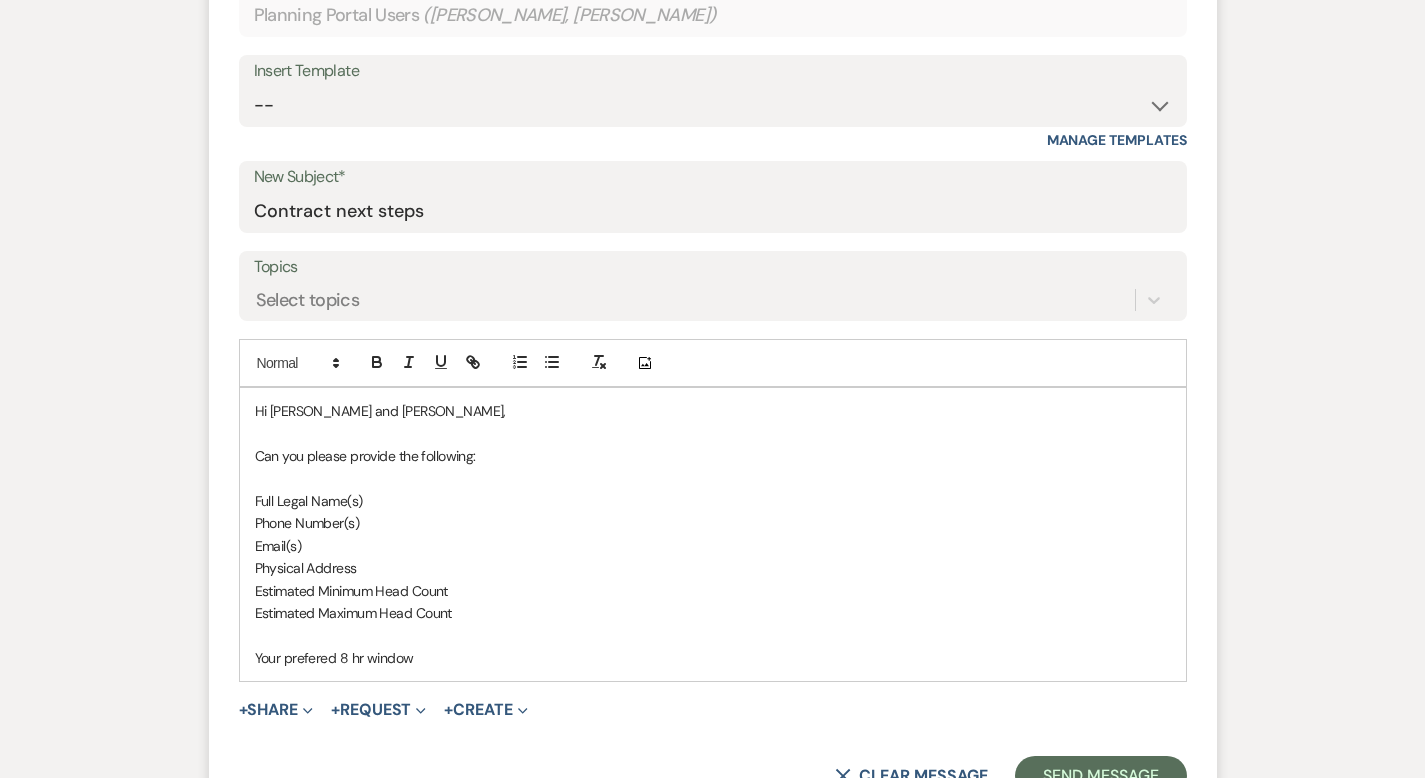 click on "Your prefered 8 hr window" at bounding box center (713, 658) 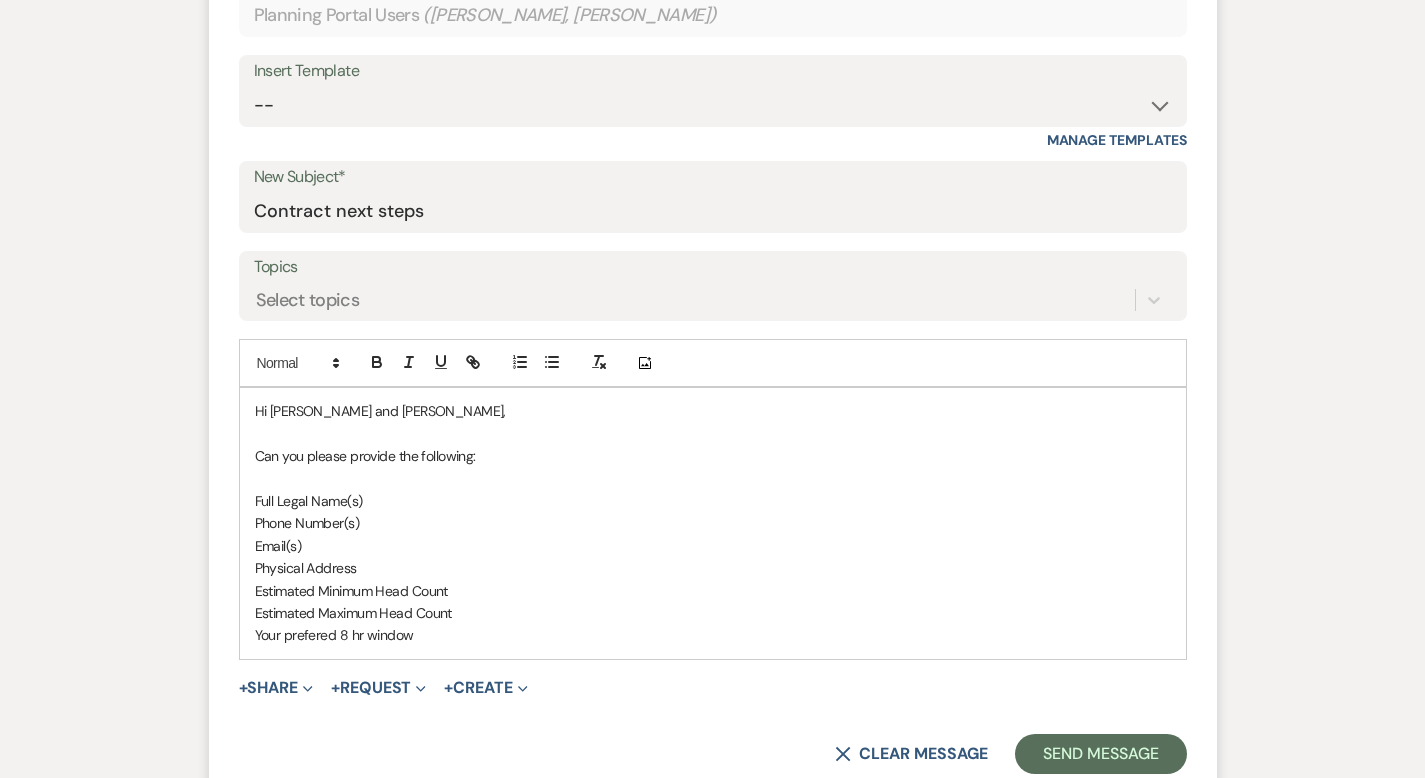 click on "Your prefered 8 hr window" at bounding box center (713, 635) 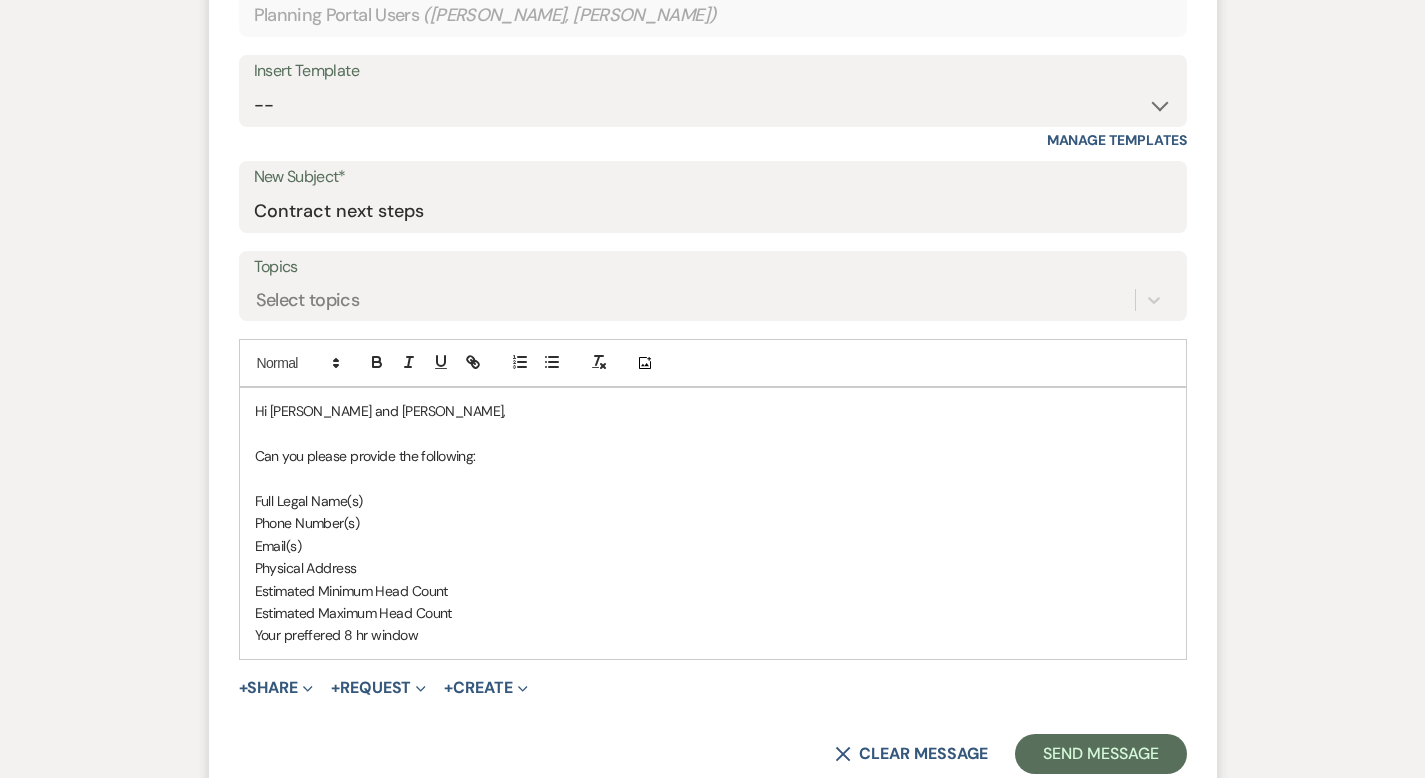 click on "Your preffered 8 hr window" at bounding box center (713, 635) 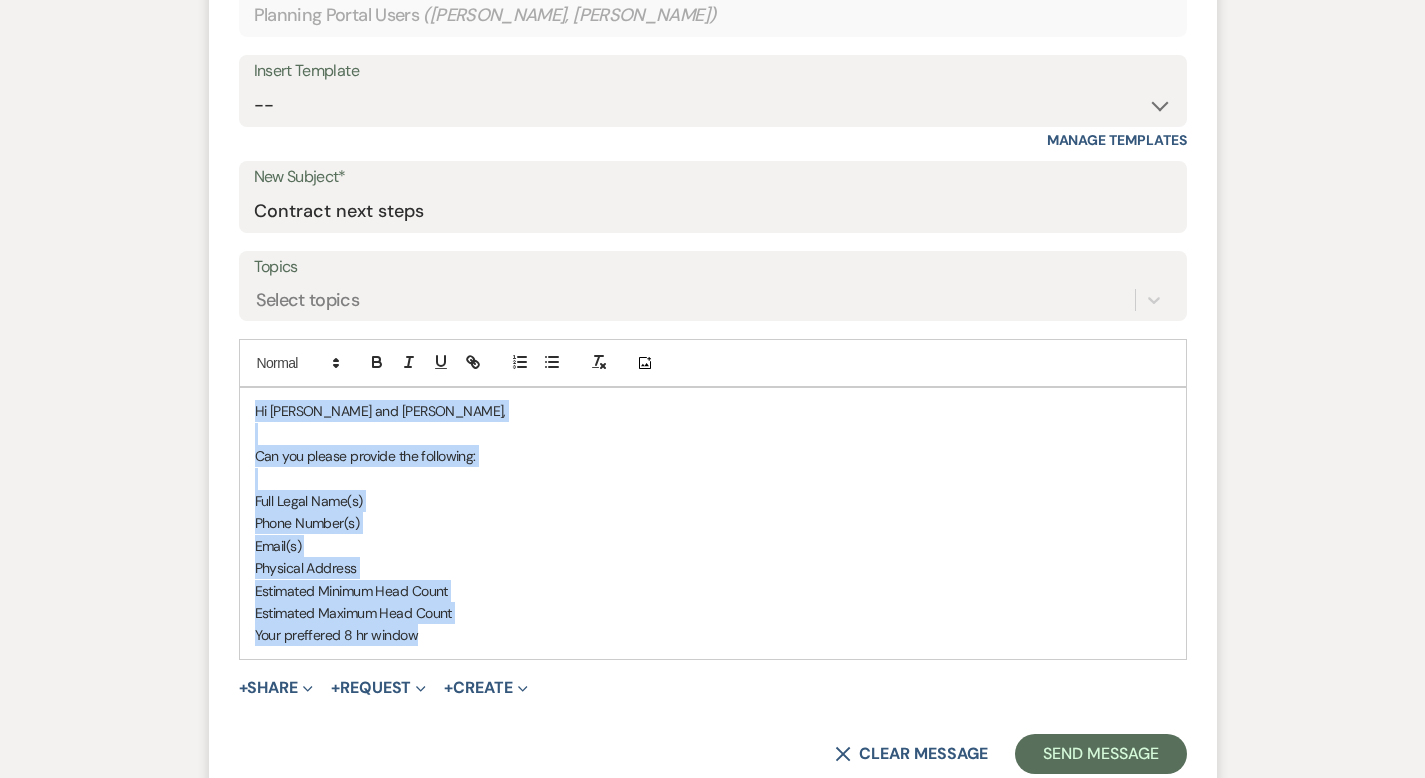 drag, startPoint x: 376, startPoint y: 640, endPoint x: 179, endPoint y: 382, distance: 324.6121 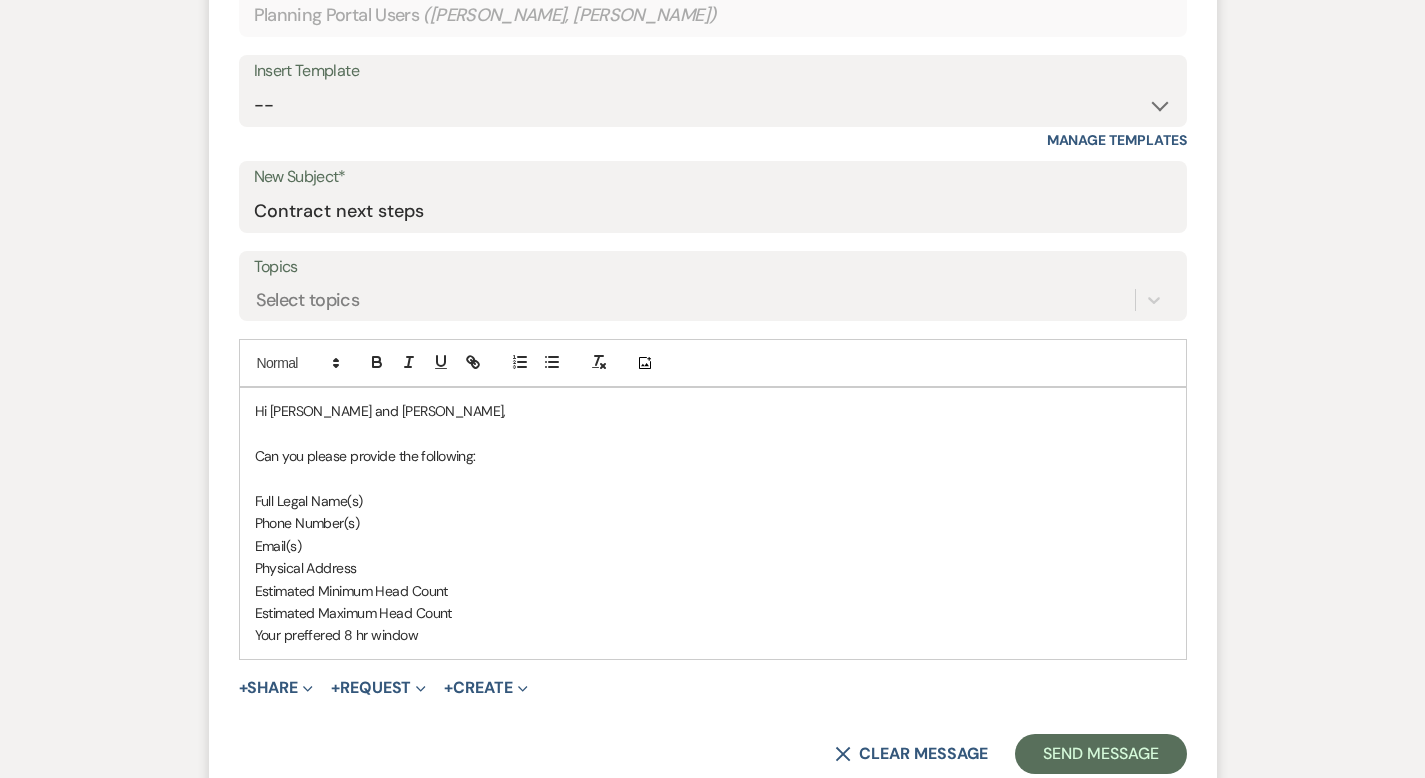 click on "Your preffered 8 hr window" at bounding box center (713, 635) 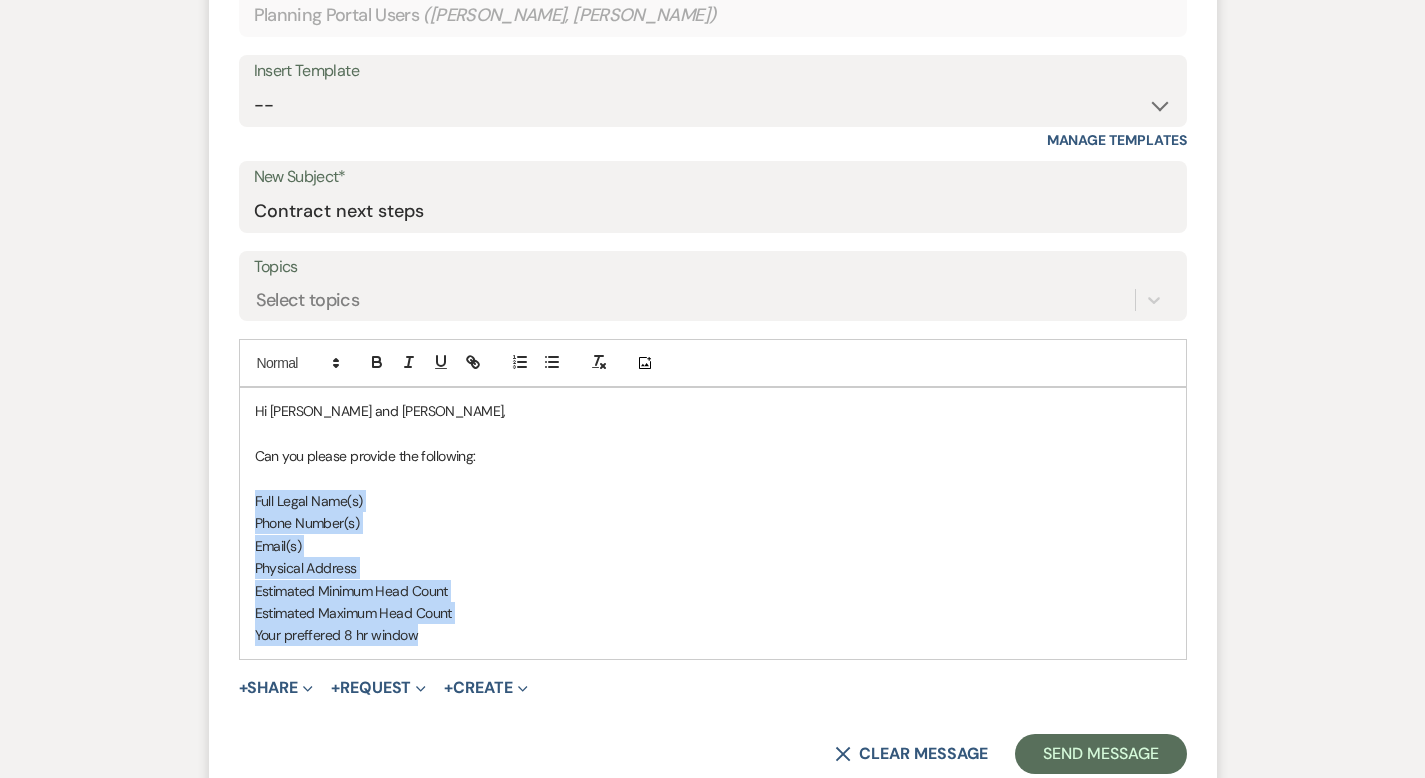 drag, startPoint x: 364, startPoint y: 638, endPoint x: 183, endPoint y: 498, distance: 228.82526 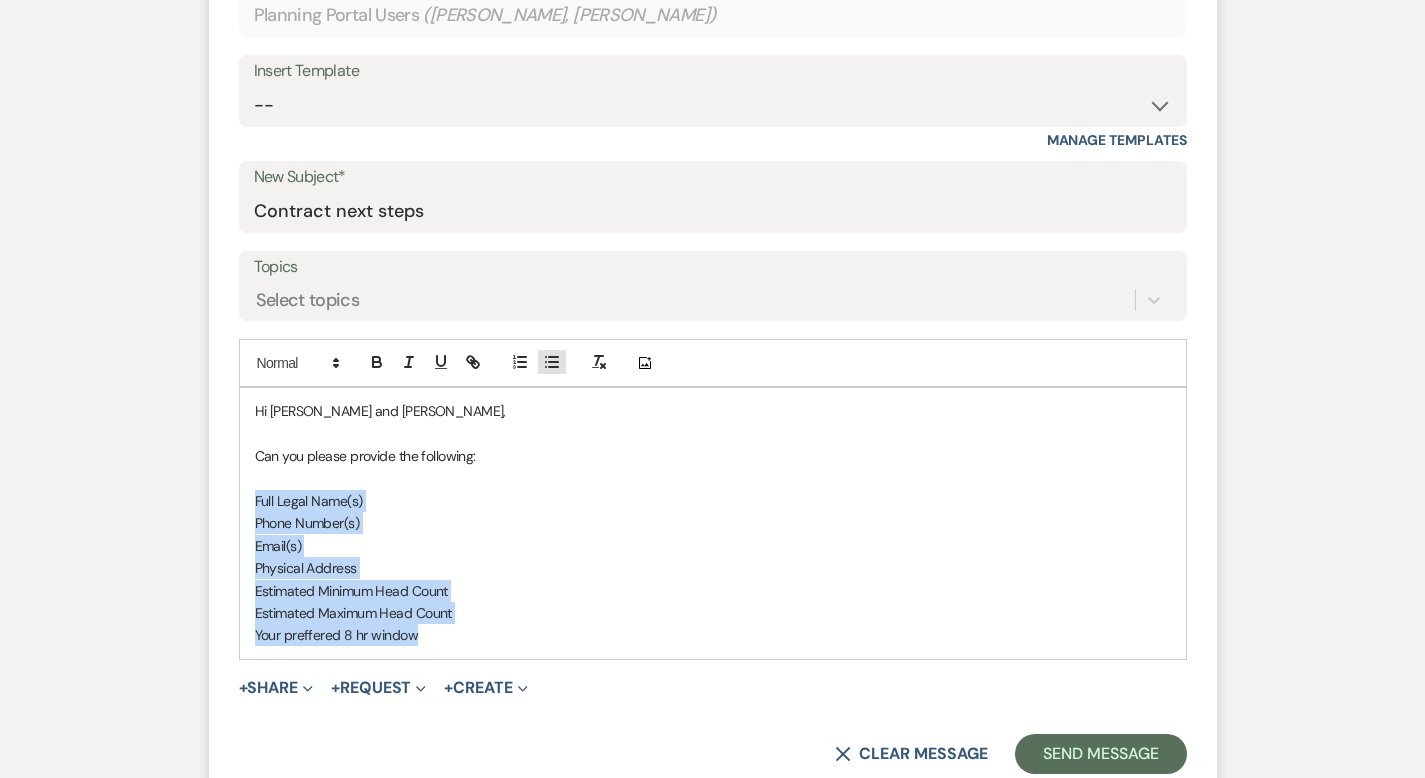 click 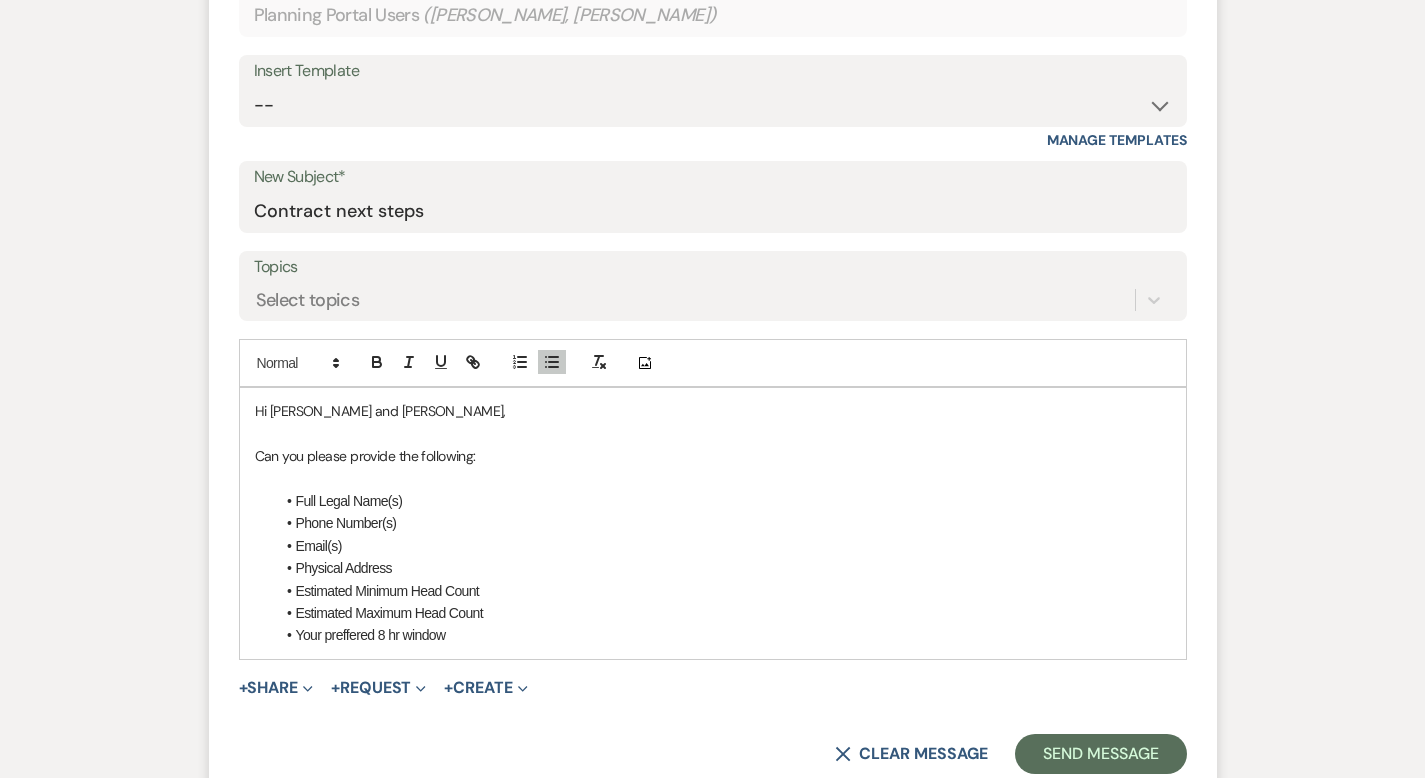 click on "Physical Address" at bounding box center (723, 568) 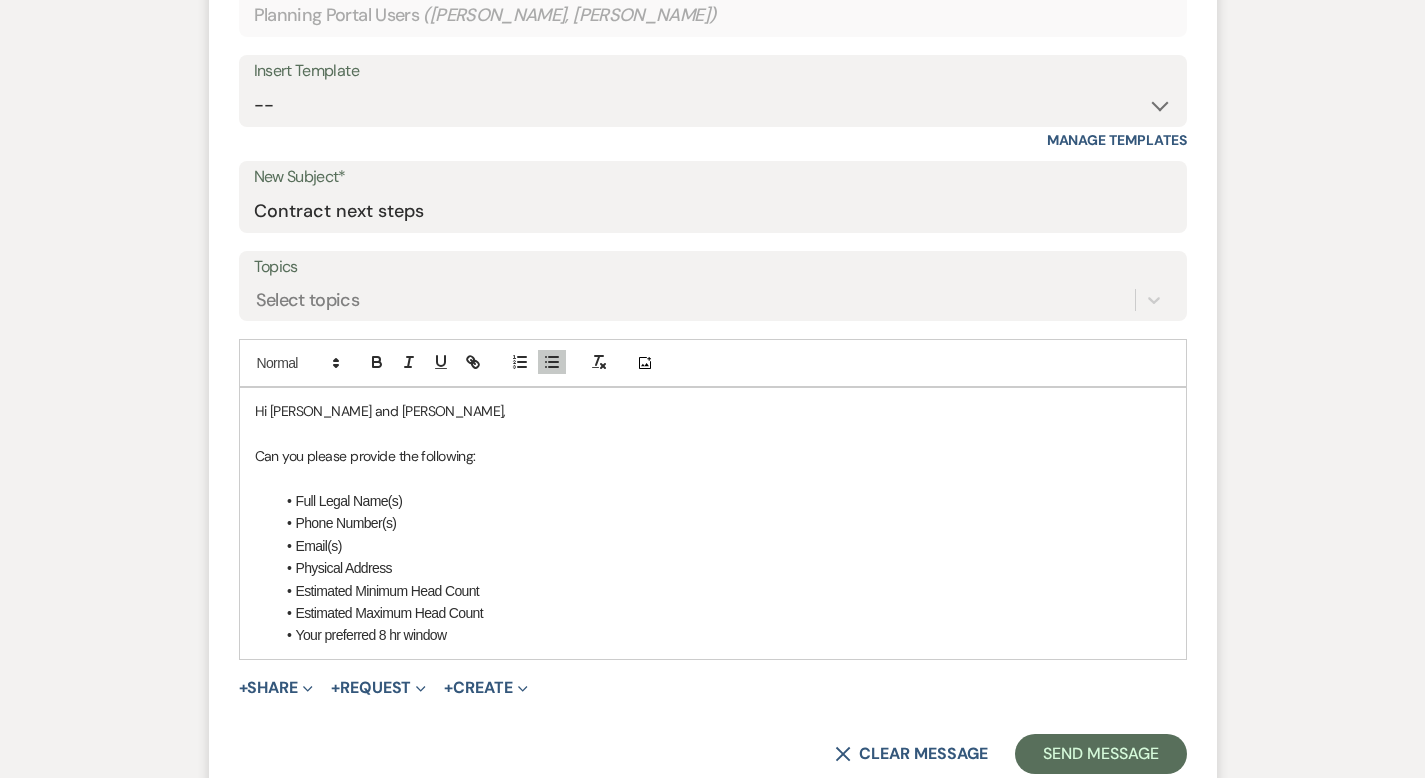 click on "Your preferred 8 hr window" at bounding box center (723, 635) 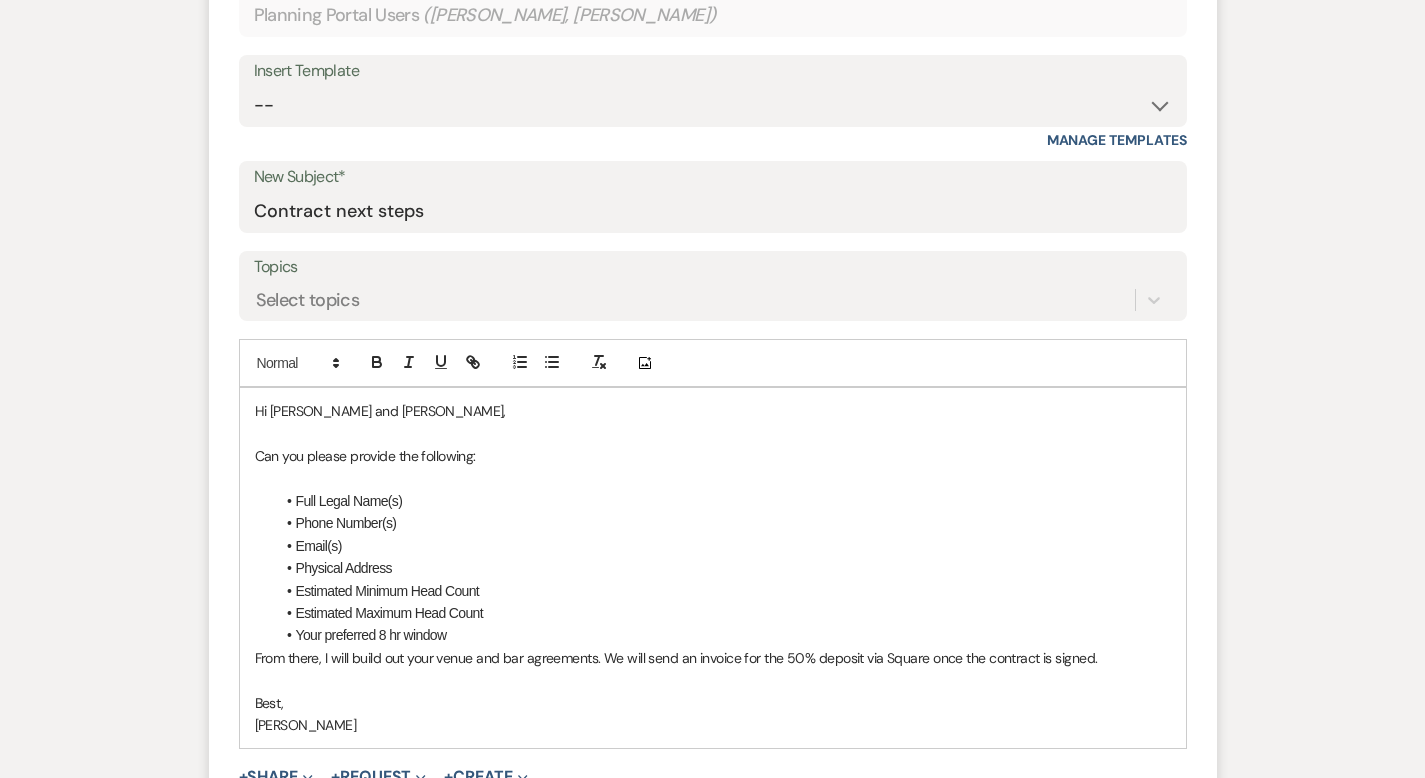 click on "Hi [PERSON_NAME] and [PERSON_NAME], Can you please provide the following: Full Legal Name(s) Phone Number(s) Email(s) Physical Address Estimated Minimum Head Count Estimated Maximum Head Count Your preferred 8 hr window From there, I will build out your venue and bar agreements. We will send an invoice for the 50% deposit via Square once the contract is signed. [PERSON_NAME]" at bounding box center (713, 568) 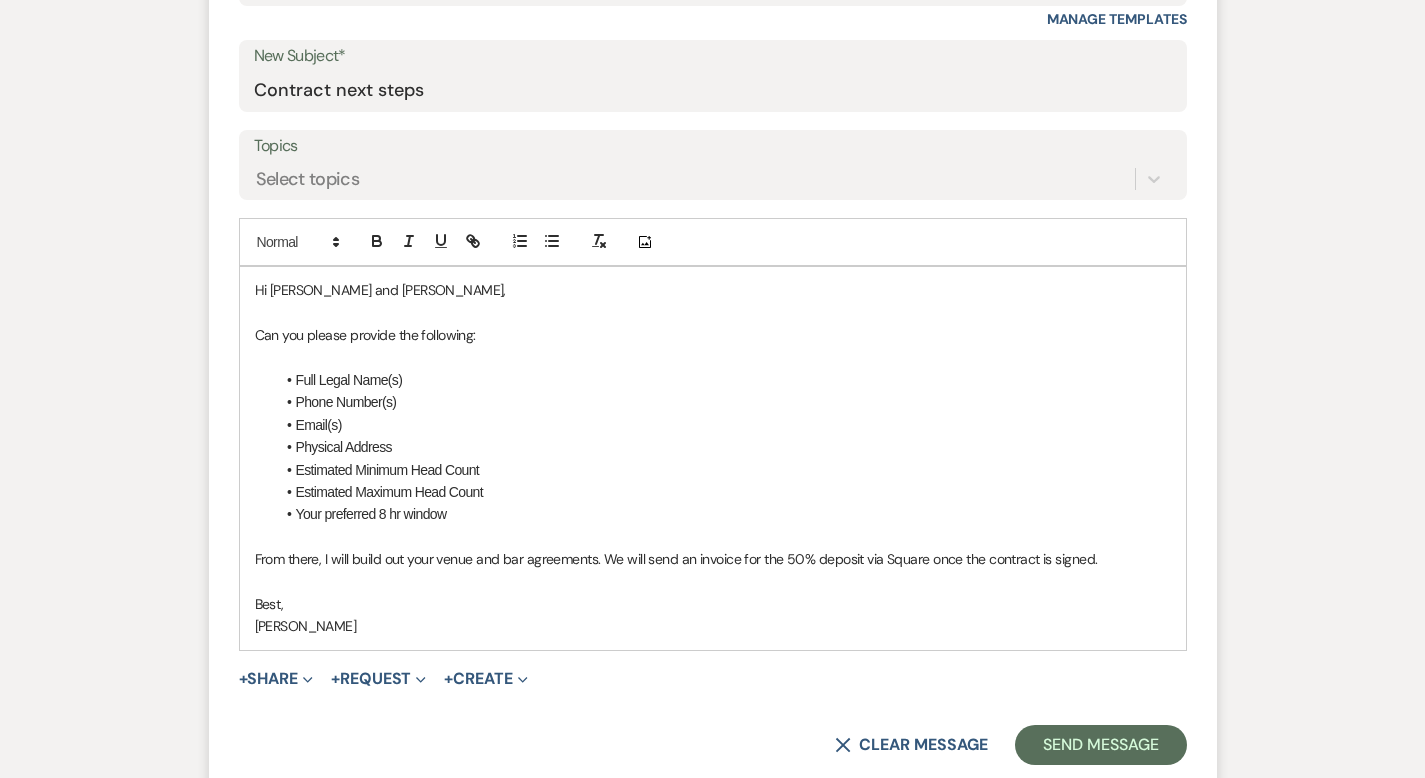 scroll, scrollTop: 800, scrollLeft: 0, axis: vertical 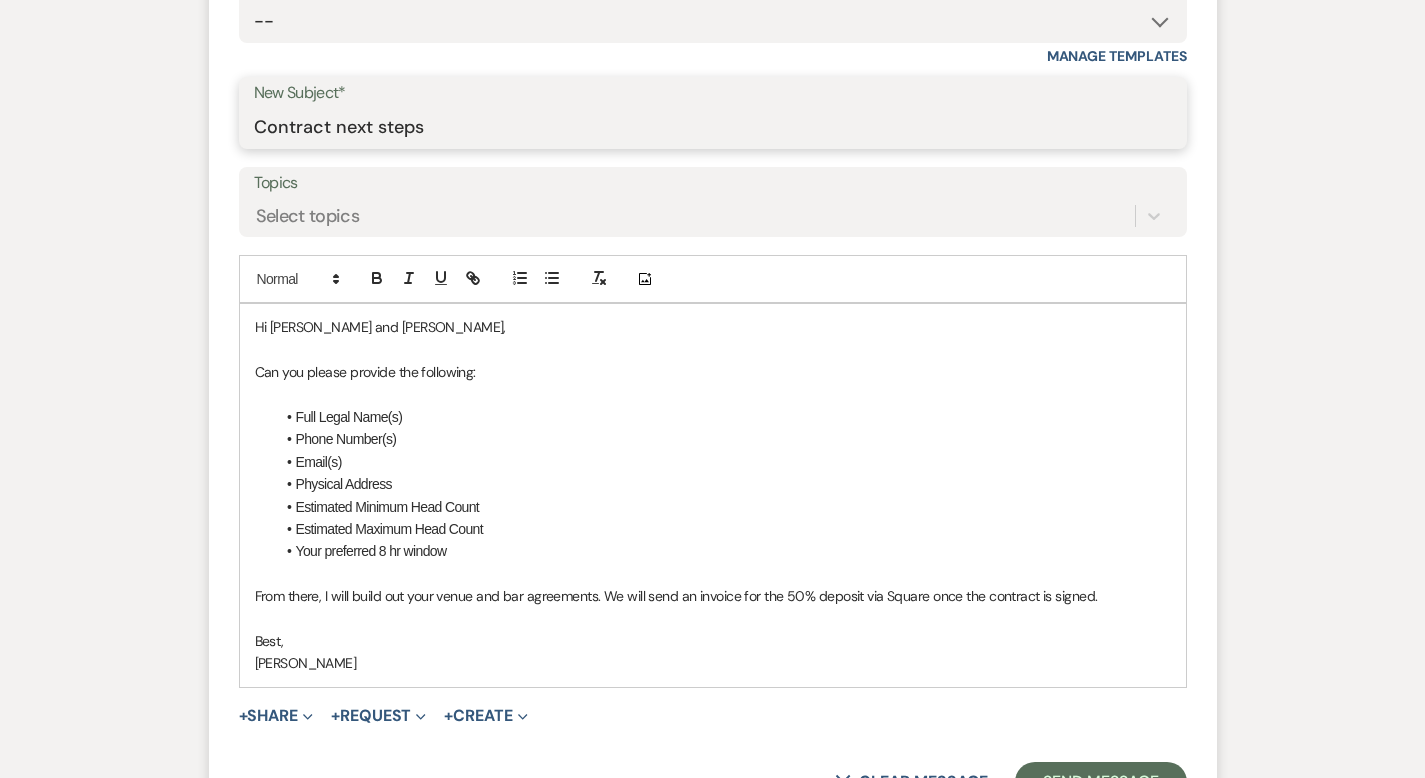 click on "Contract next steps" at bounding box center [713, 127] 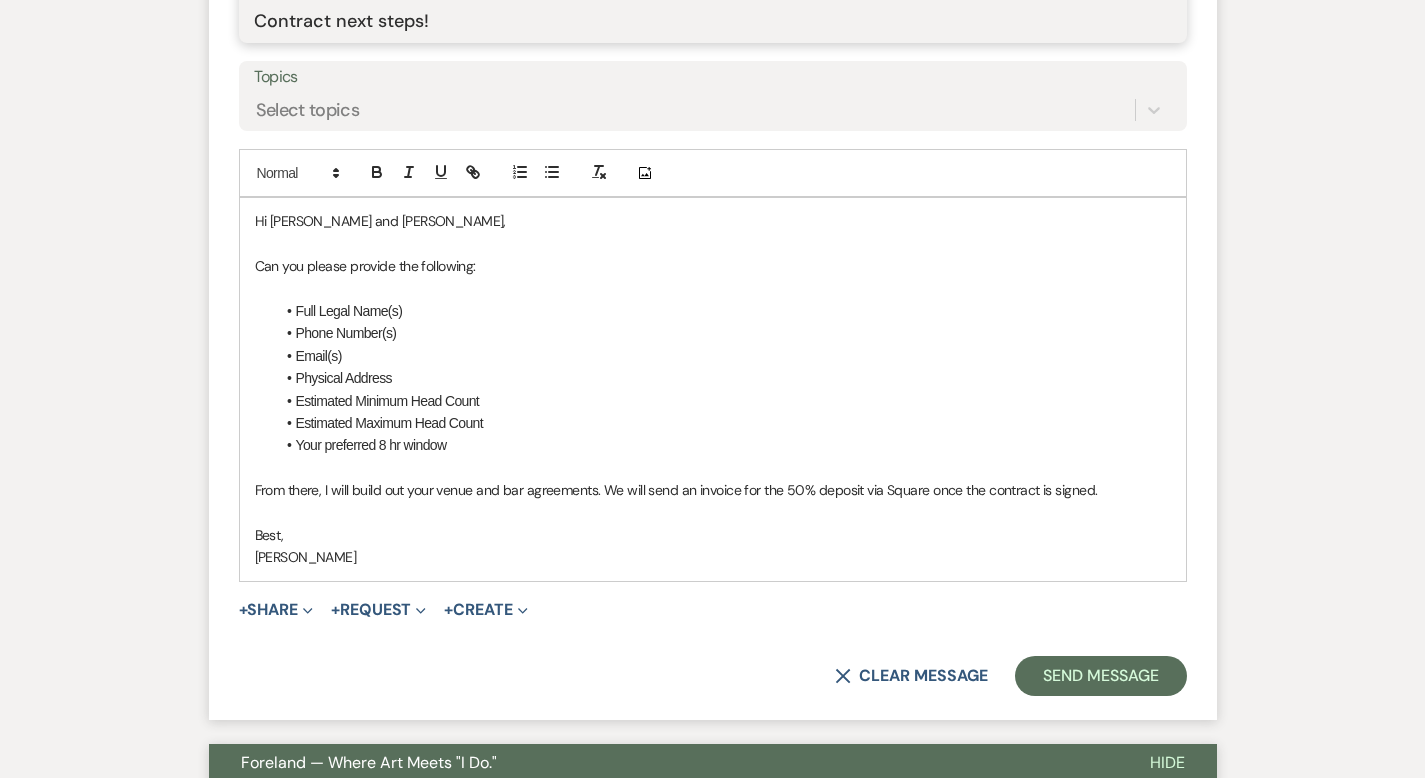 scroll, scrollTop: 905, scrollLeft: 0, axis: vertical 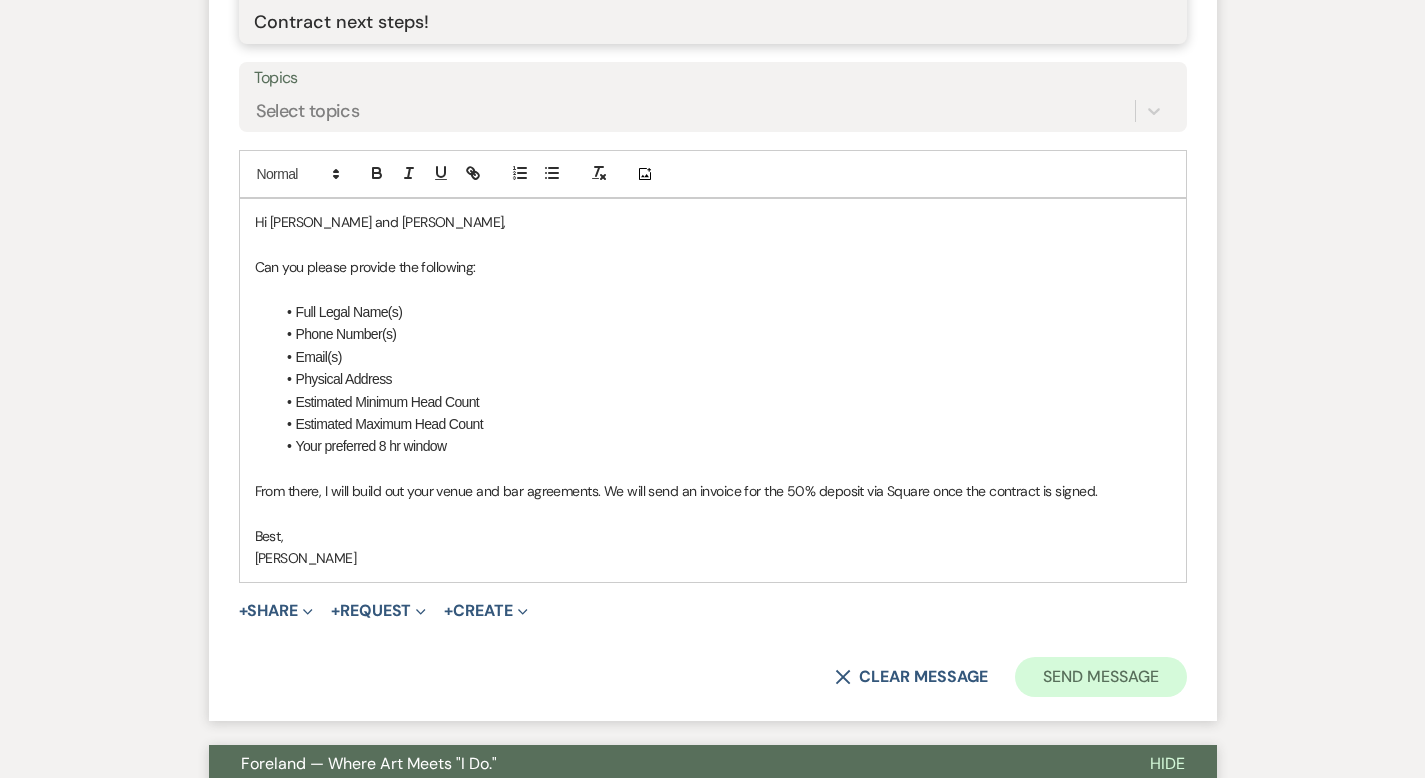 type on "Contract next steps!" 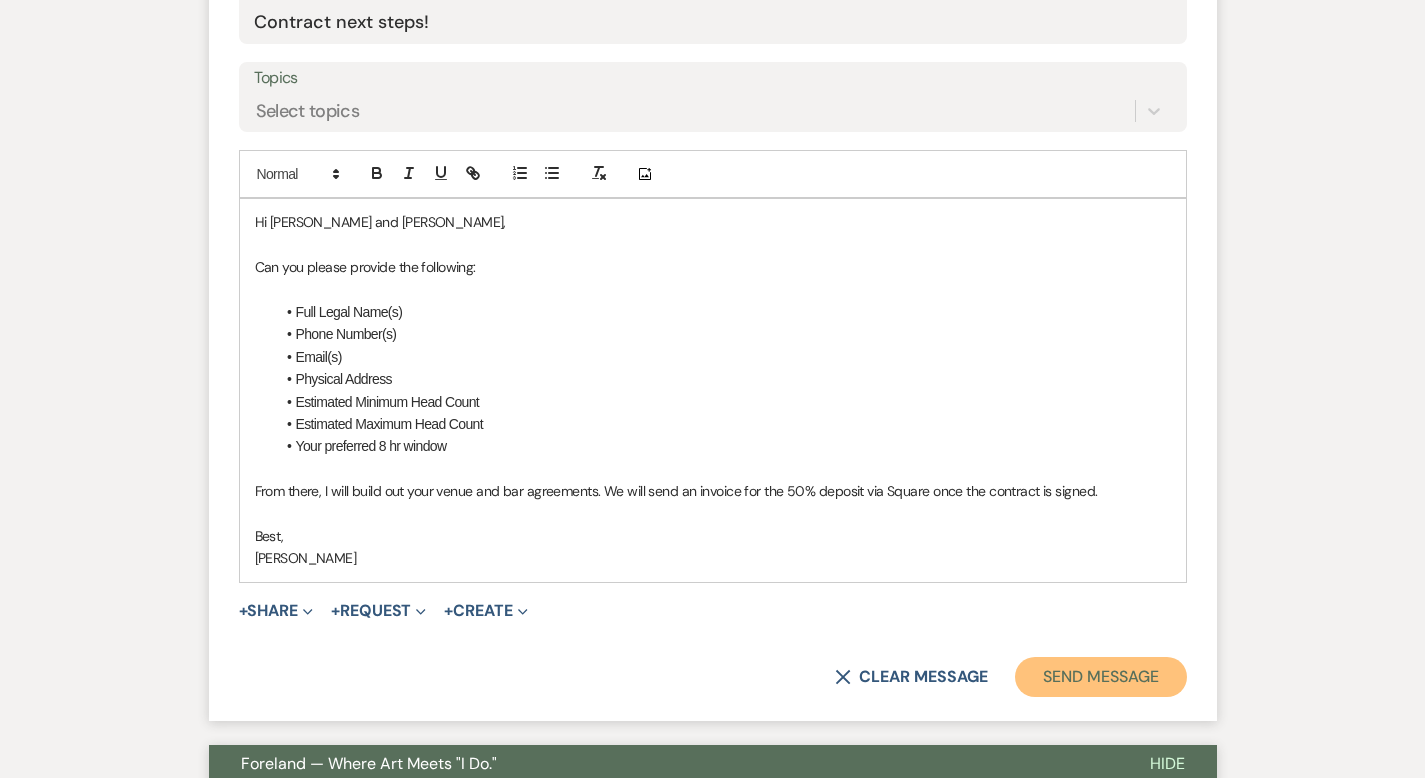 click on "Send Message" at bounding box center [1100, 677] 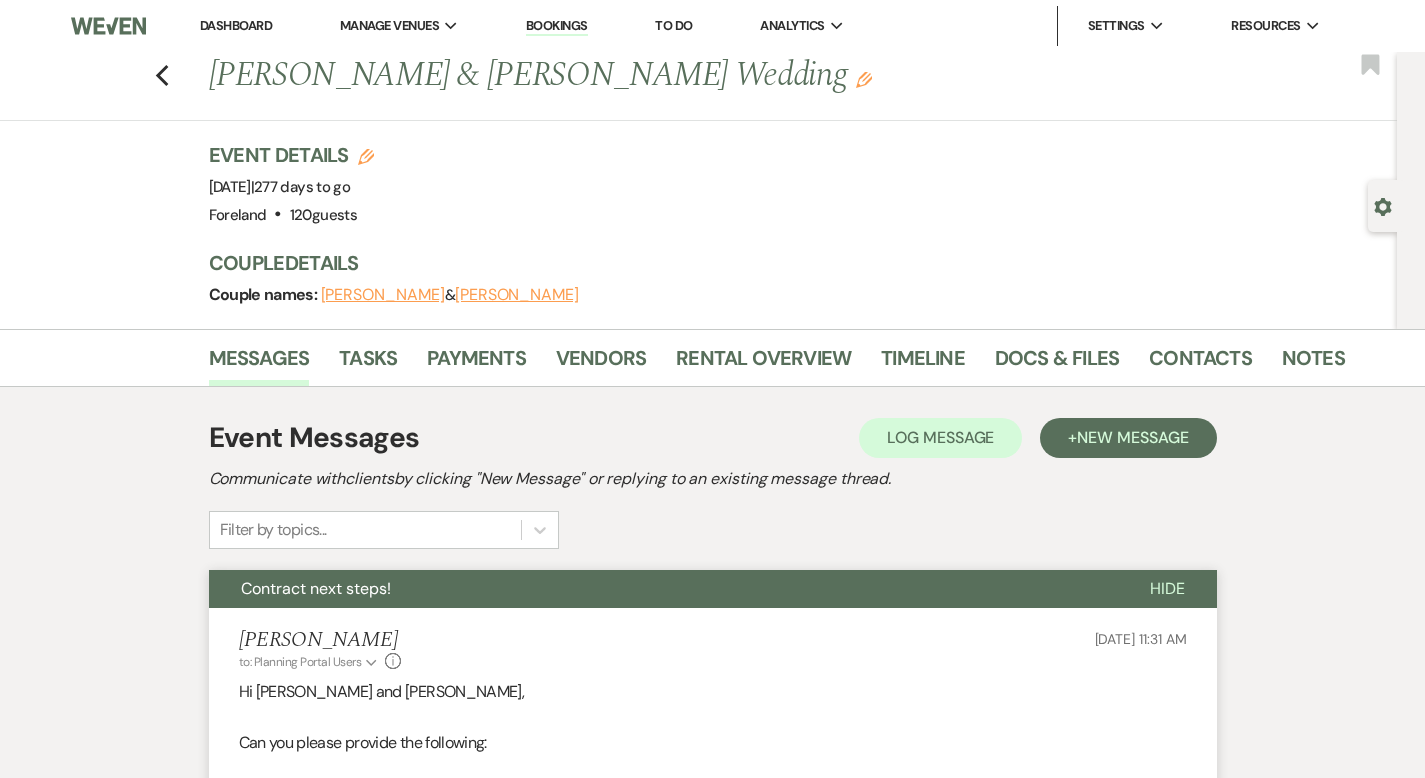 scroll, scrollTop: 17, scrollLeft: 0, axis: vertical 